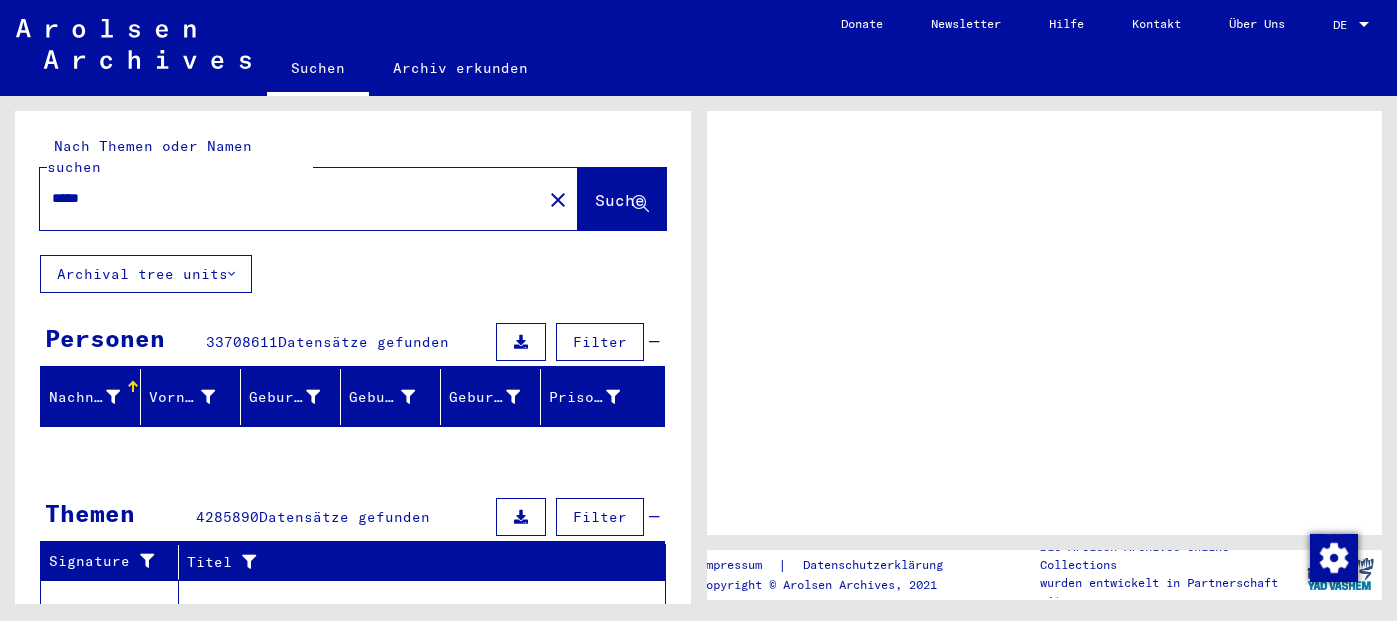 scroll, scrollTop: 0, scrollLeft: 0, axis: both 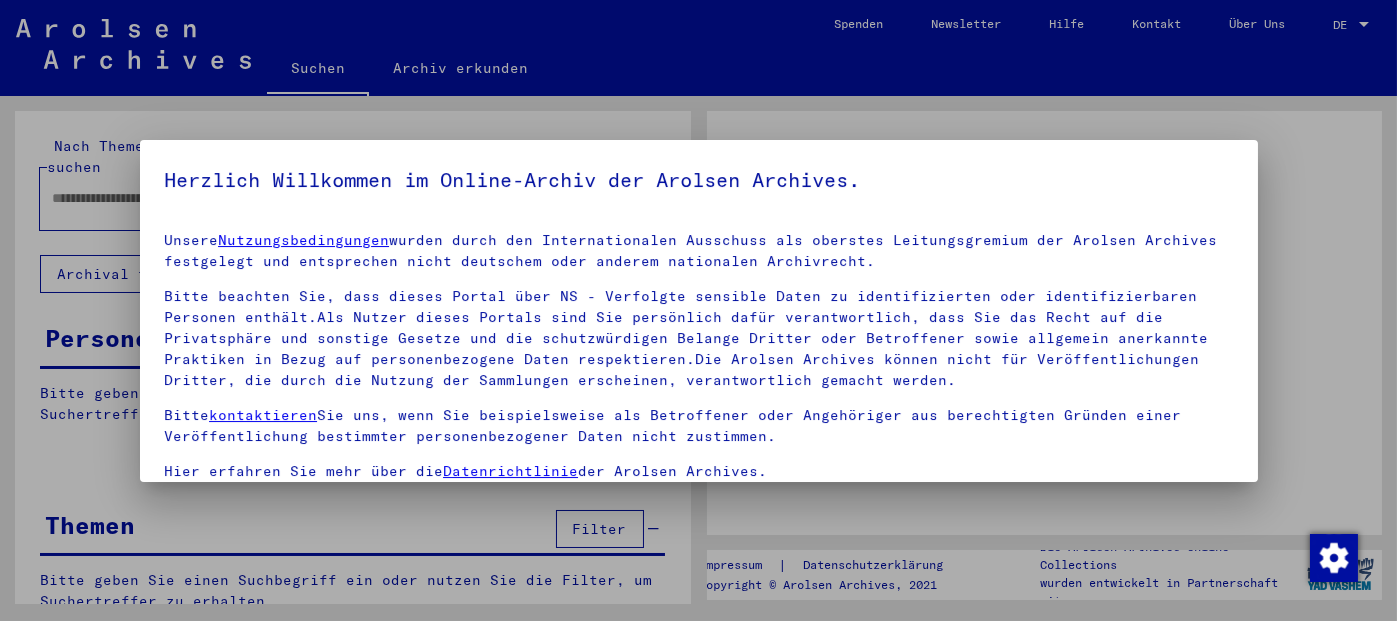 type on "*****" 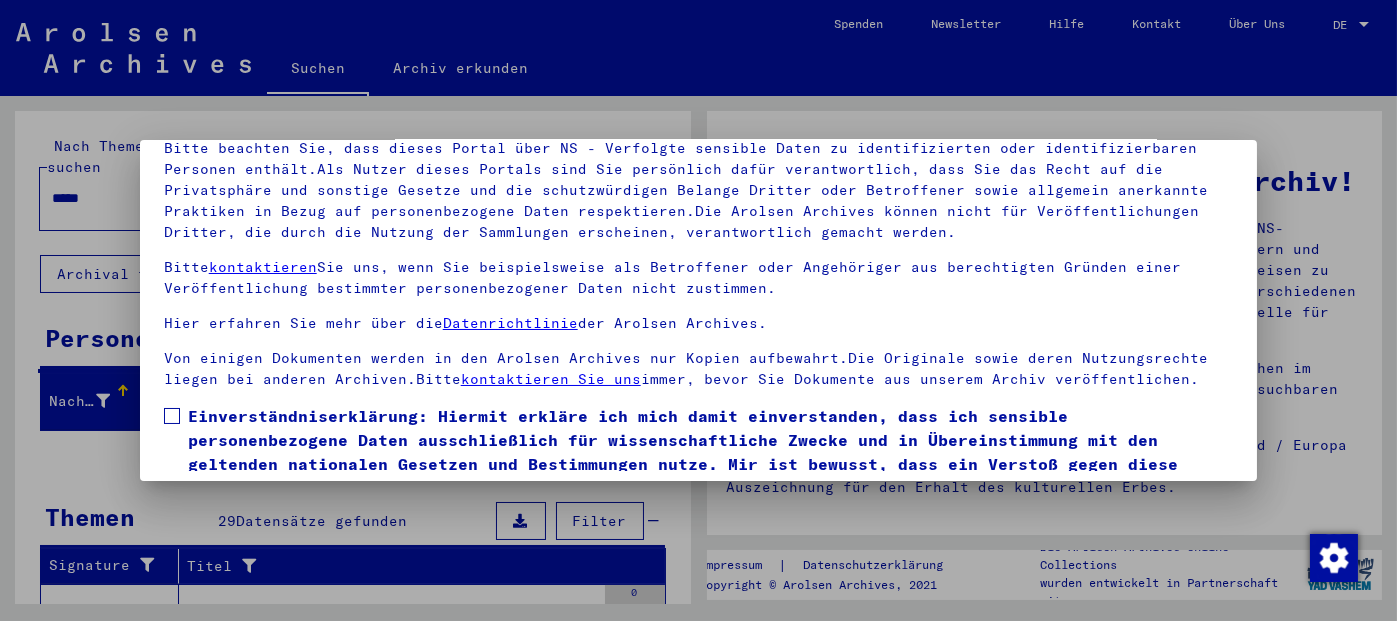 scroll, scrollTop: 162, scrollLeft: 0, axis: vertical 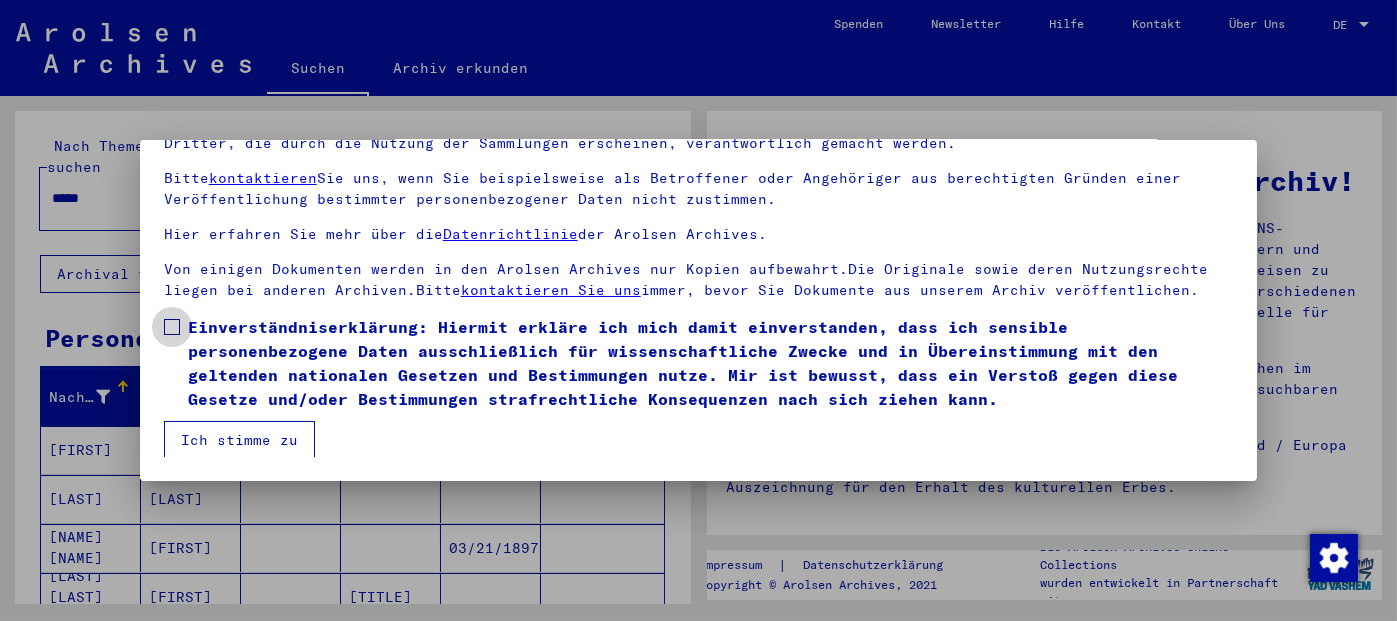 click at bounding box center (172, 327) 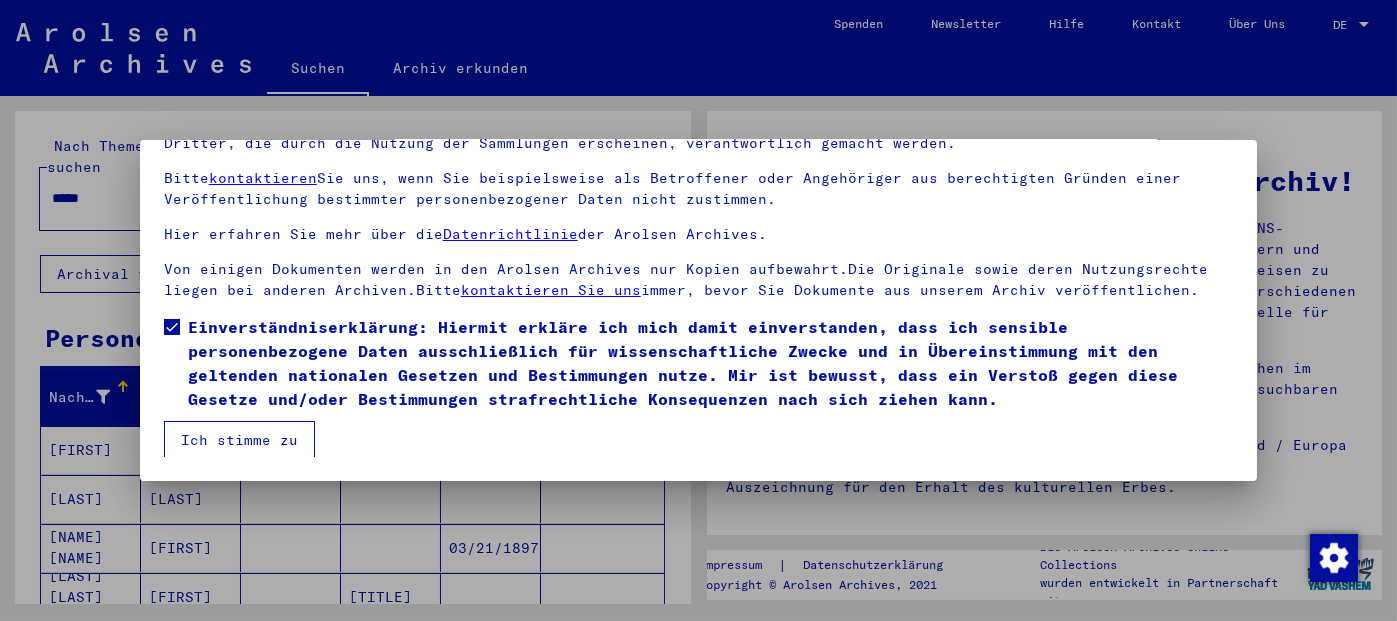 click on "Ich stimme zu" at bounding box center [239, 440] 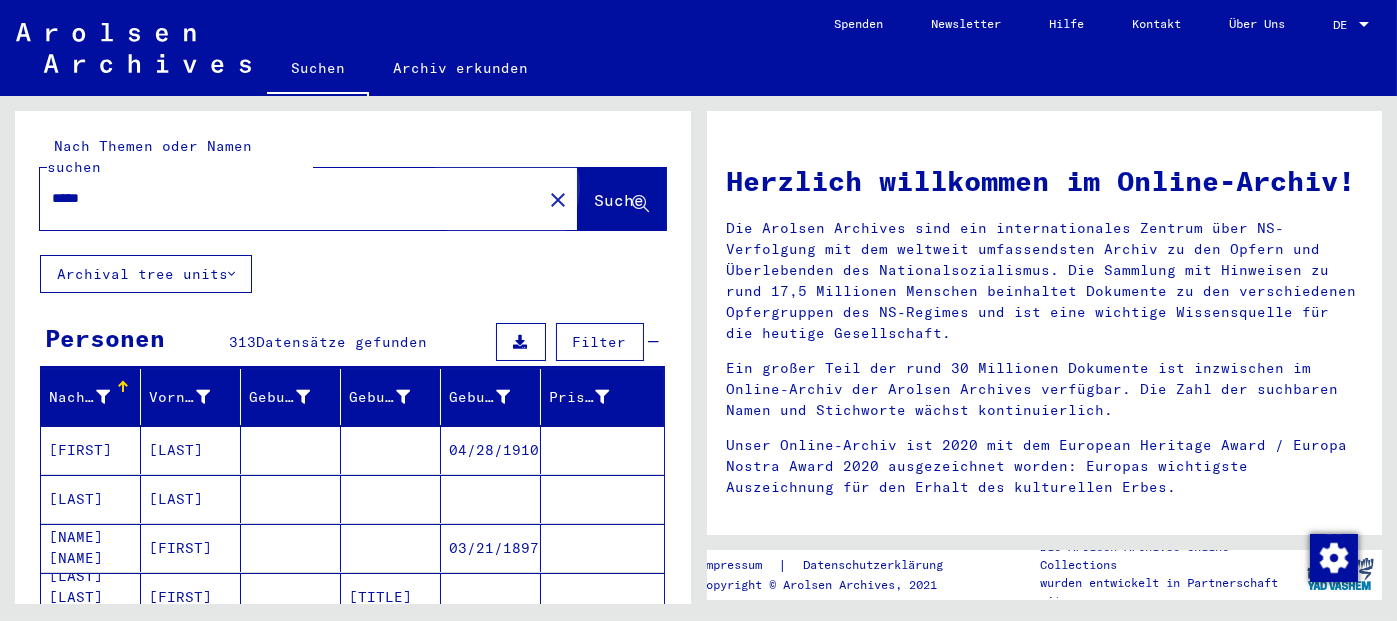 click on "Suche" 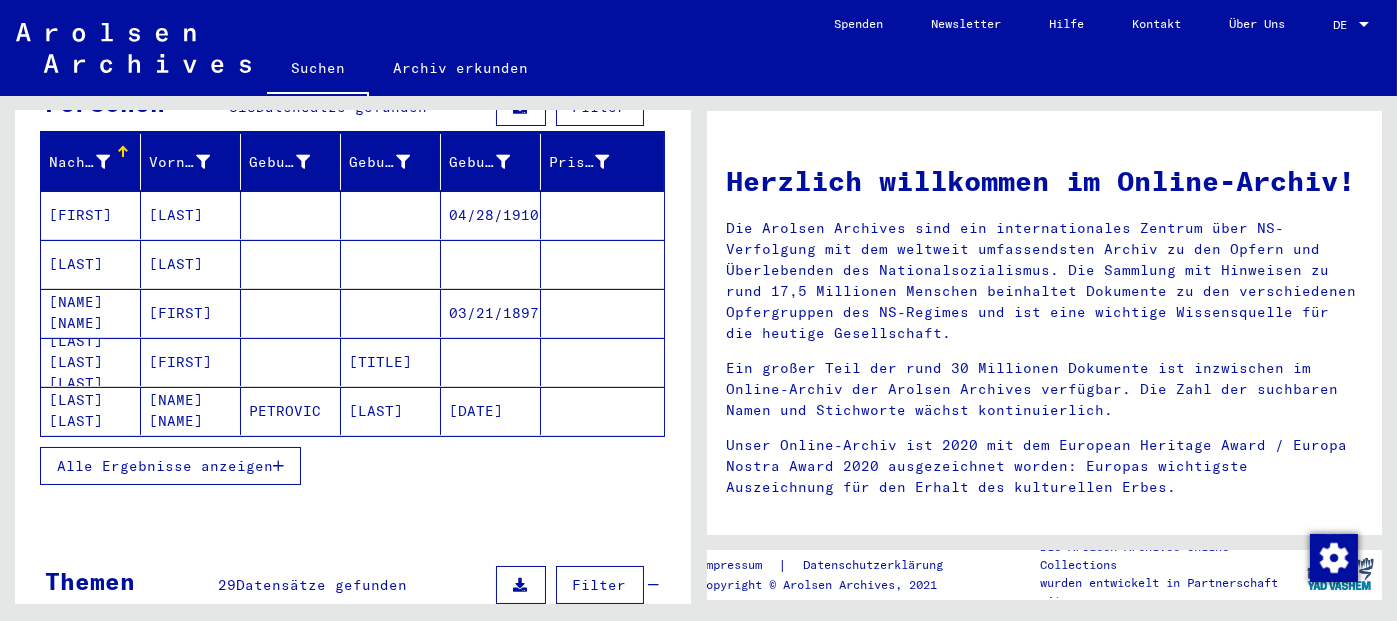 scroll, scrollTop: 237, scrollLeft: 0, axis: vertical 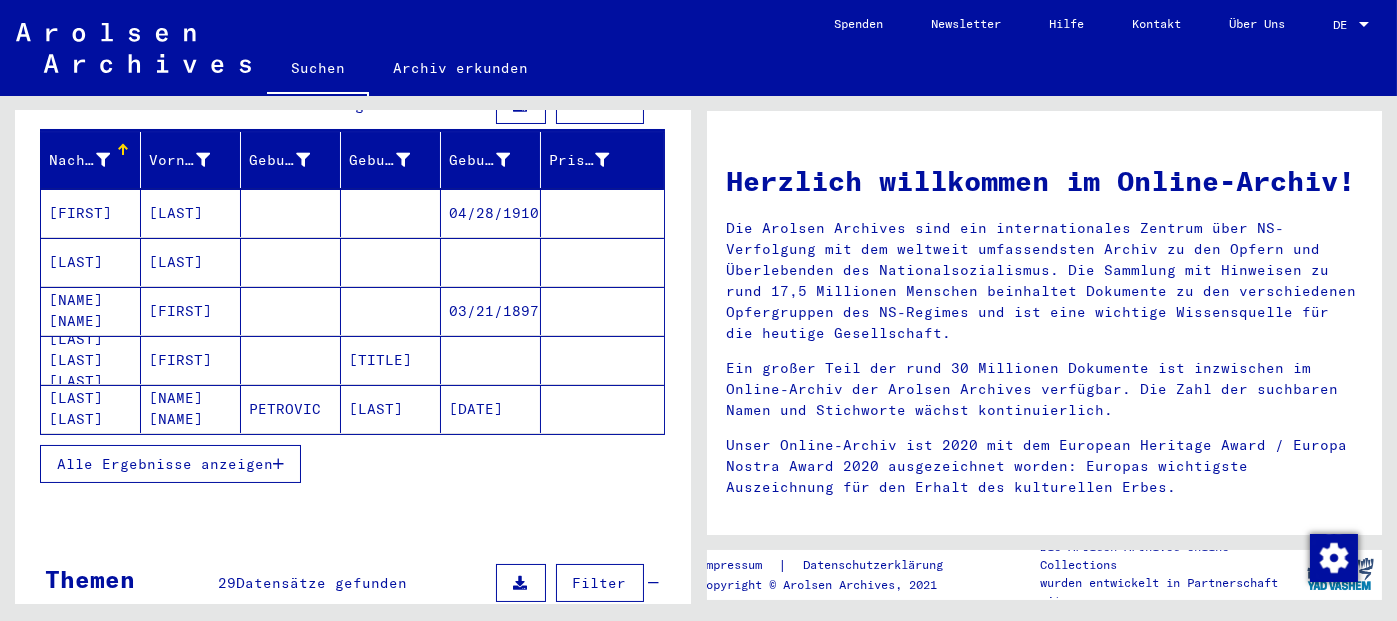 click at bounding box center [278, 464] 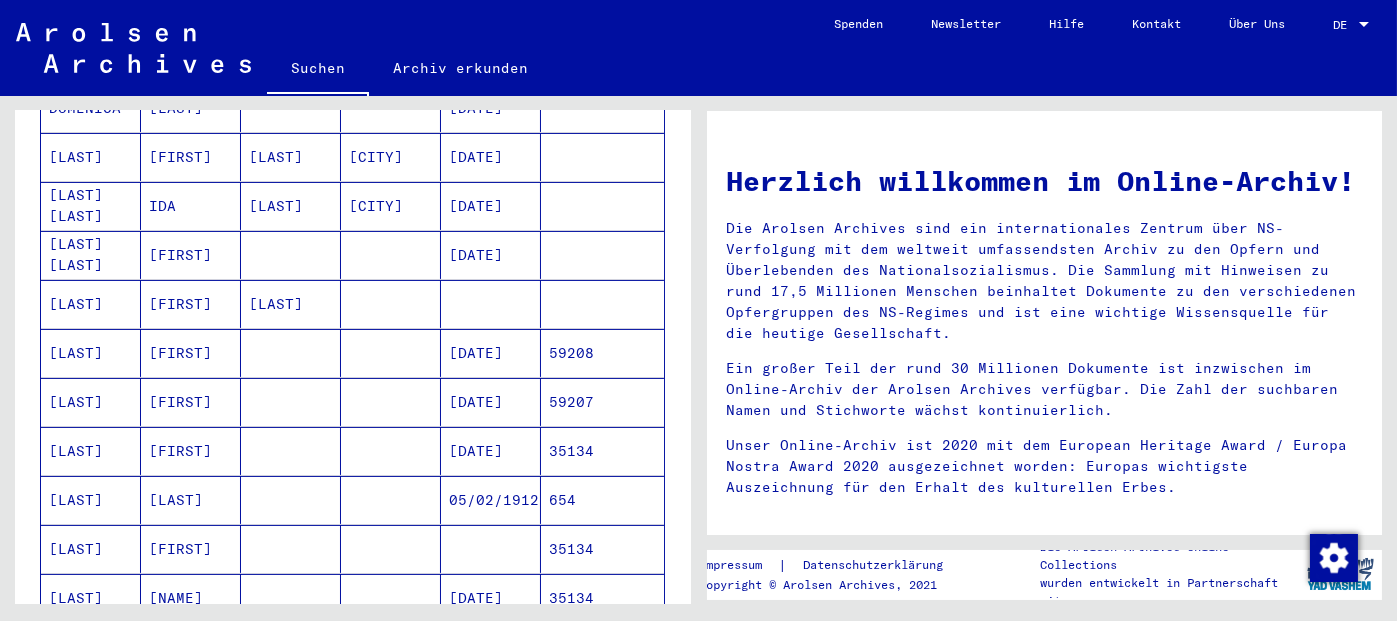 scroll, scrollTop: 1004, scrollLeft: 0, axis: vertical 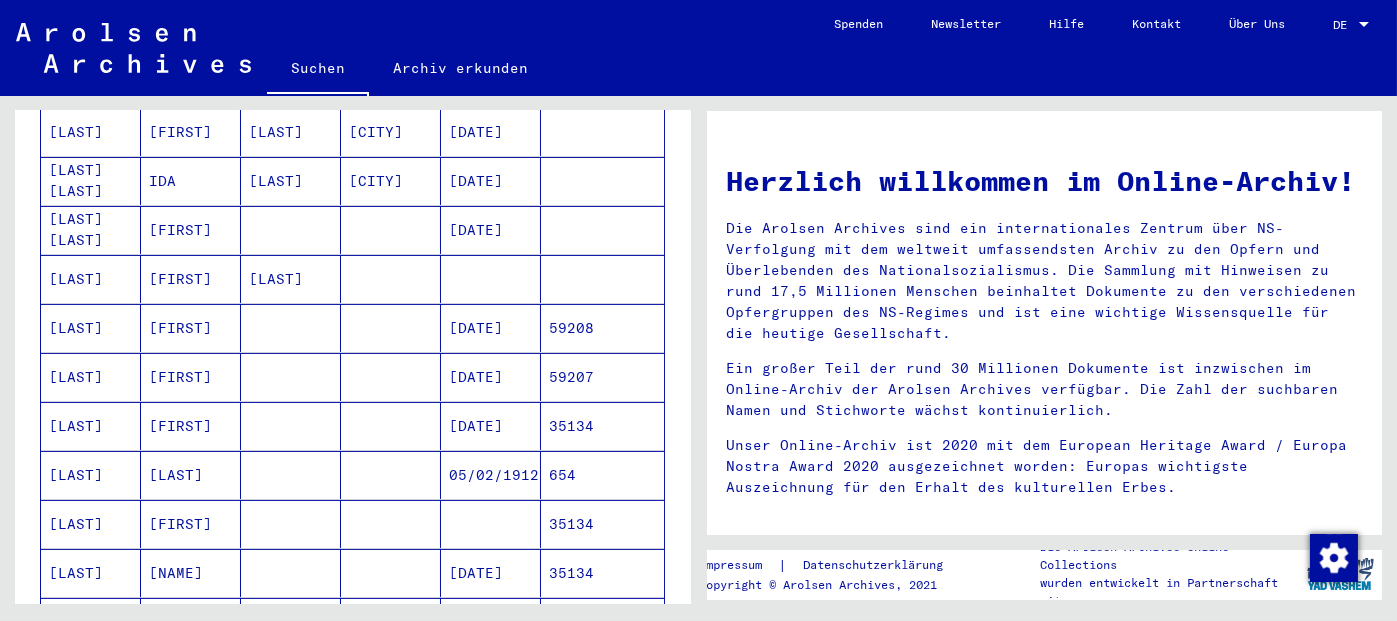 click on "35134" at bounding box center [602, 573] 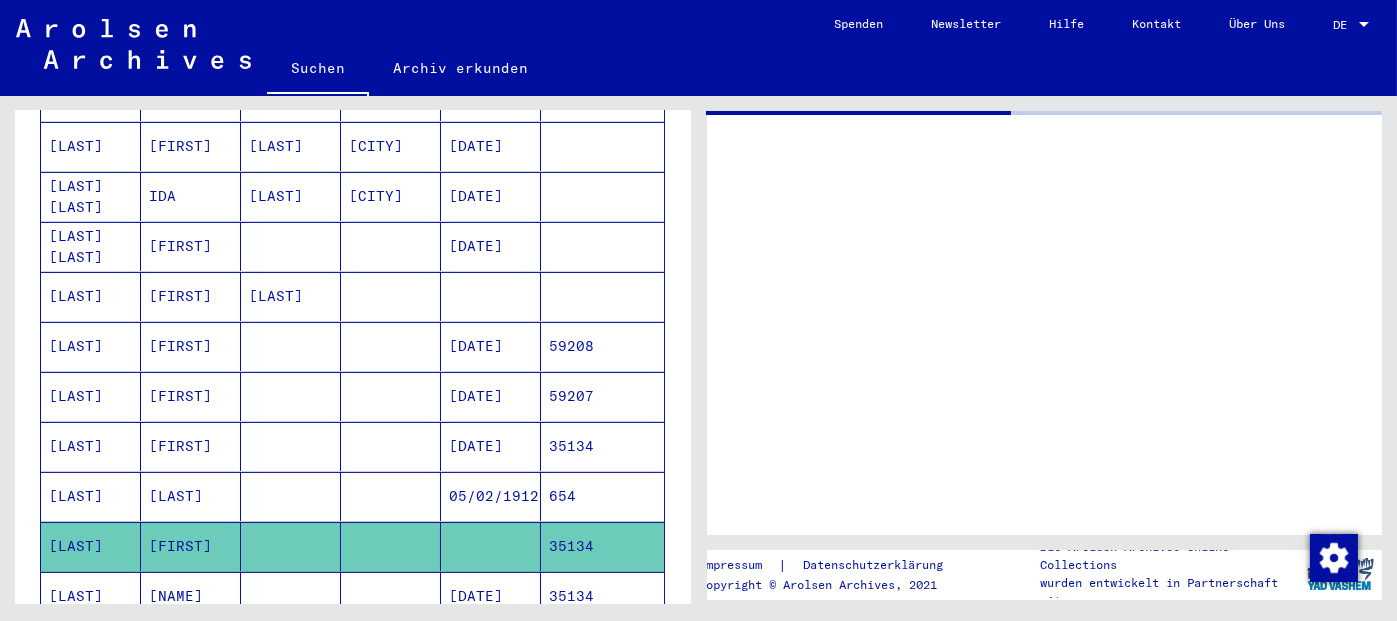 scroll, scrollTop: 1014, scrollLeft: 0, axis: vertical 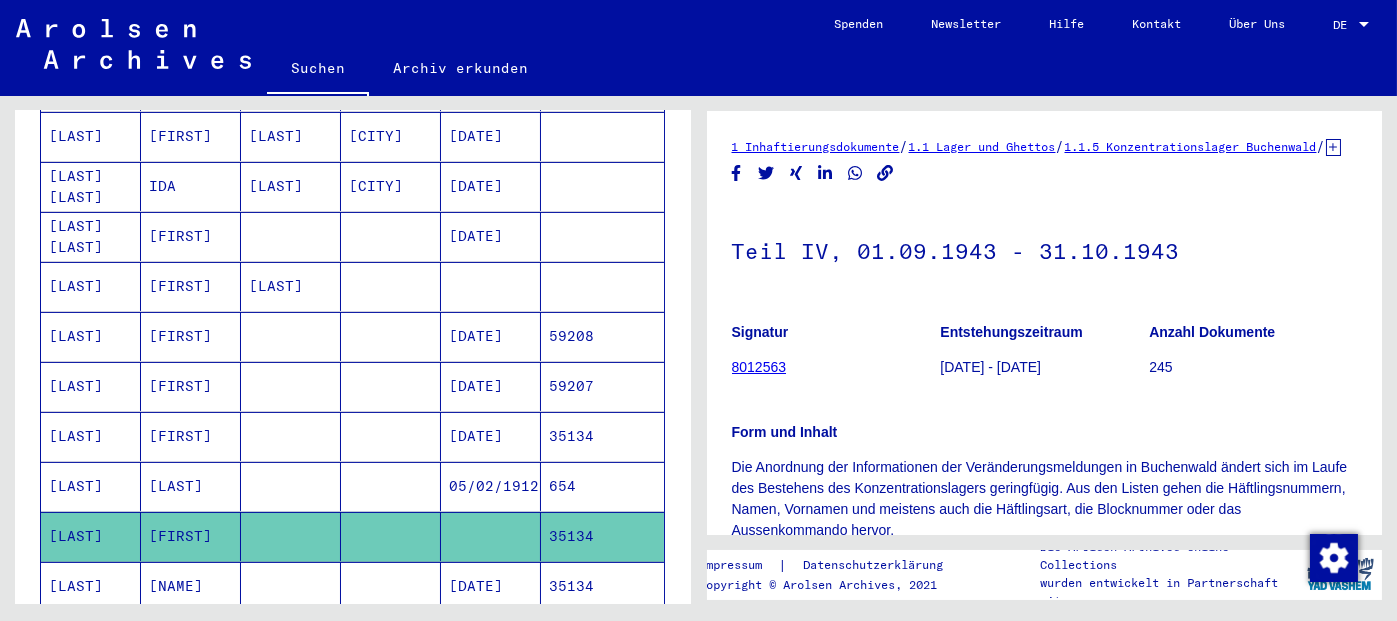 click on "35134" at bounding box center (602, 636) 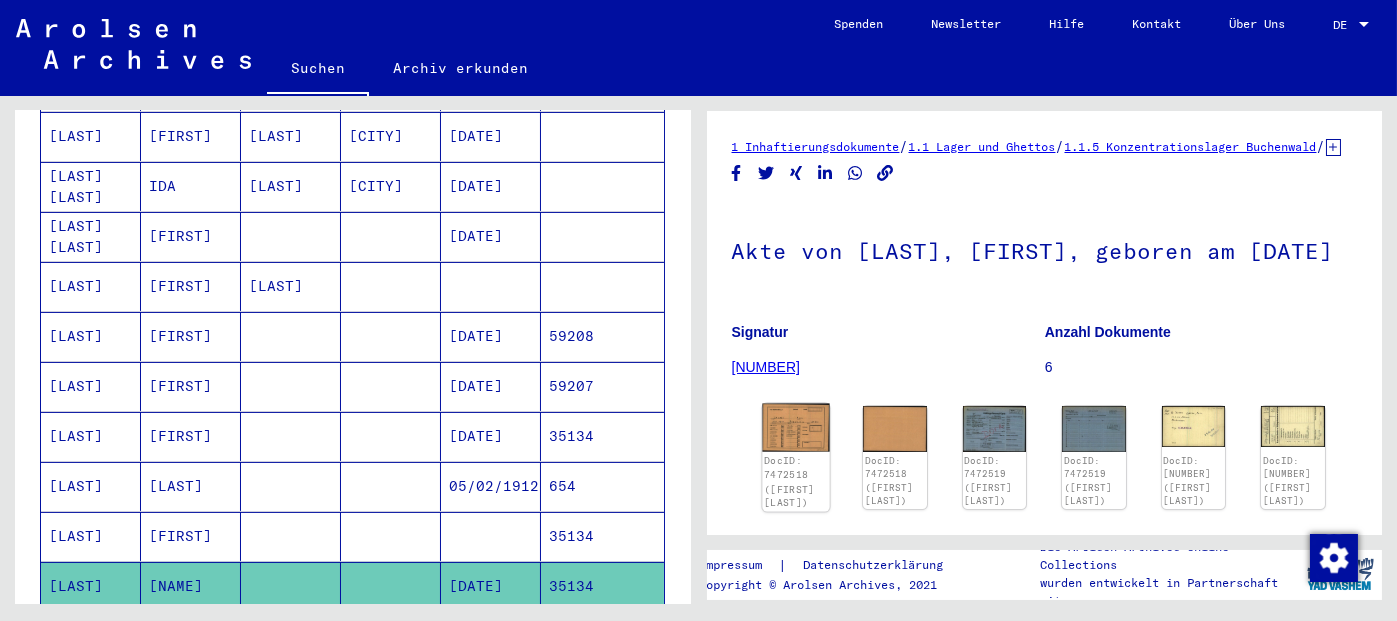 scroll, scrollTop: 0, scrollLeft: 0, axis: both 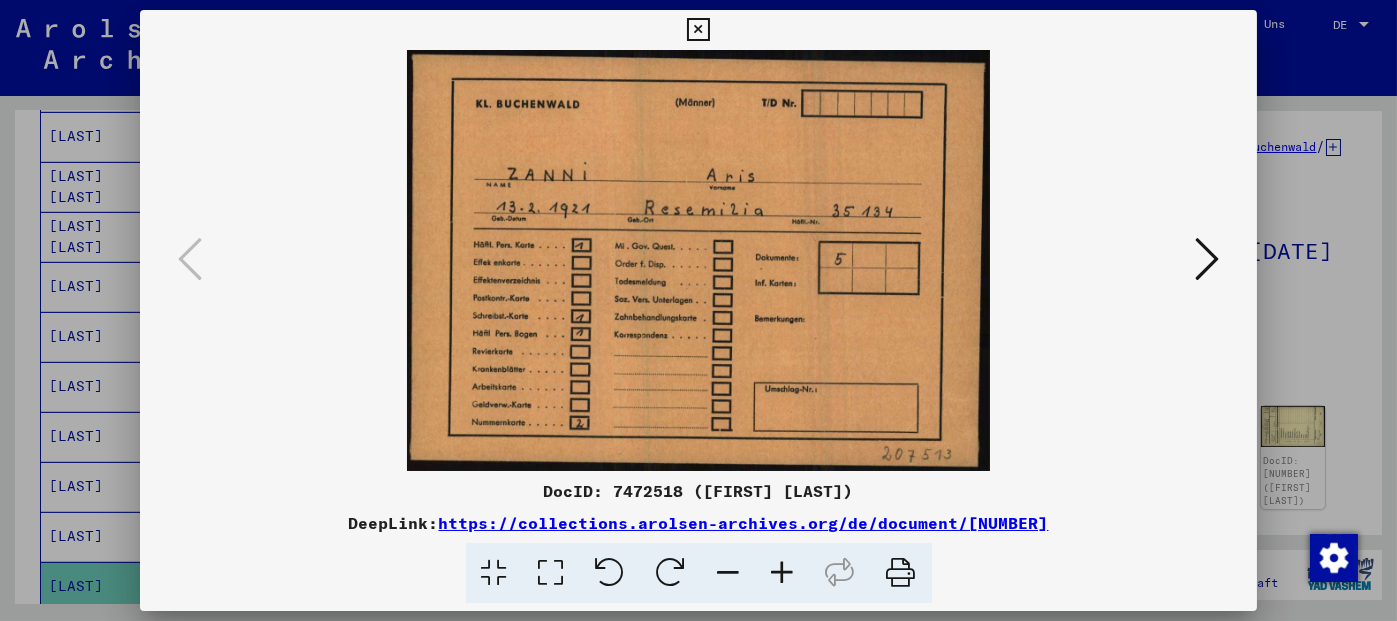 click at bounding box center [1207, 259] 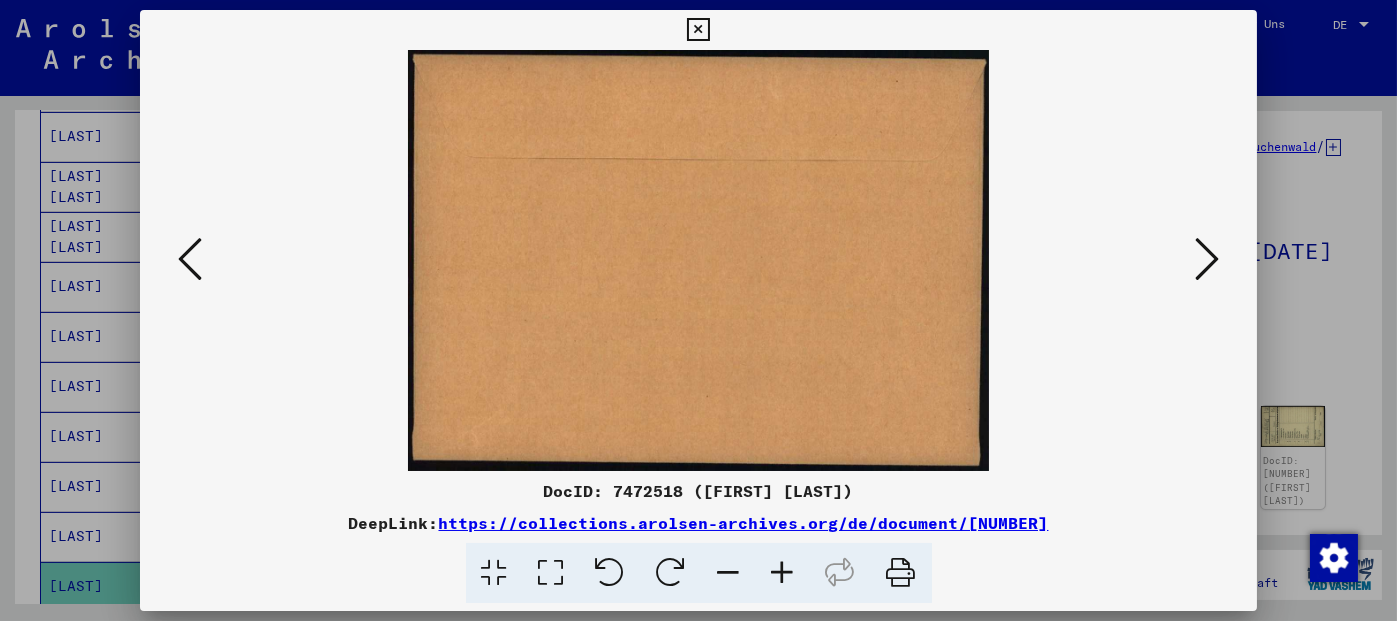 click at bounding box center [1207, 259] 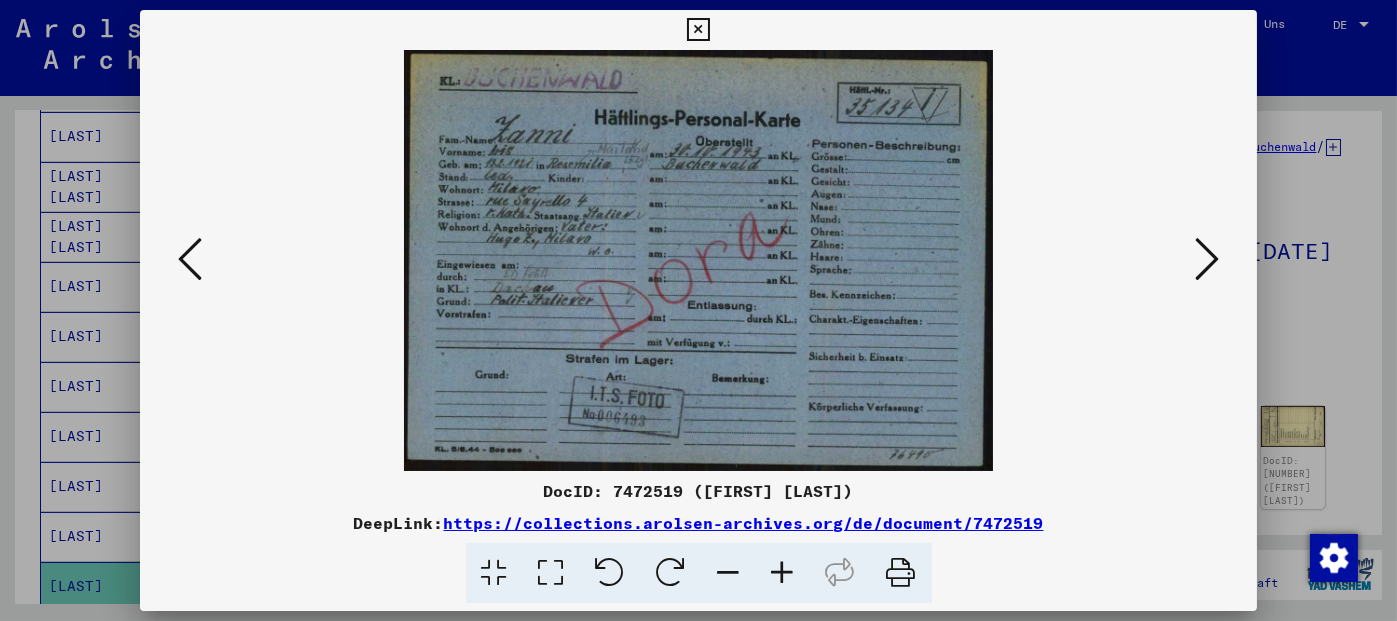 click at bounding box center (783, 573) 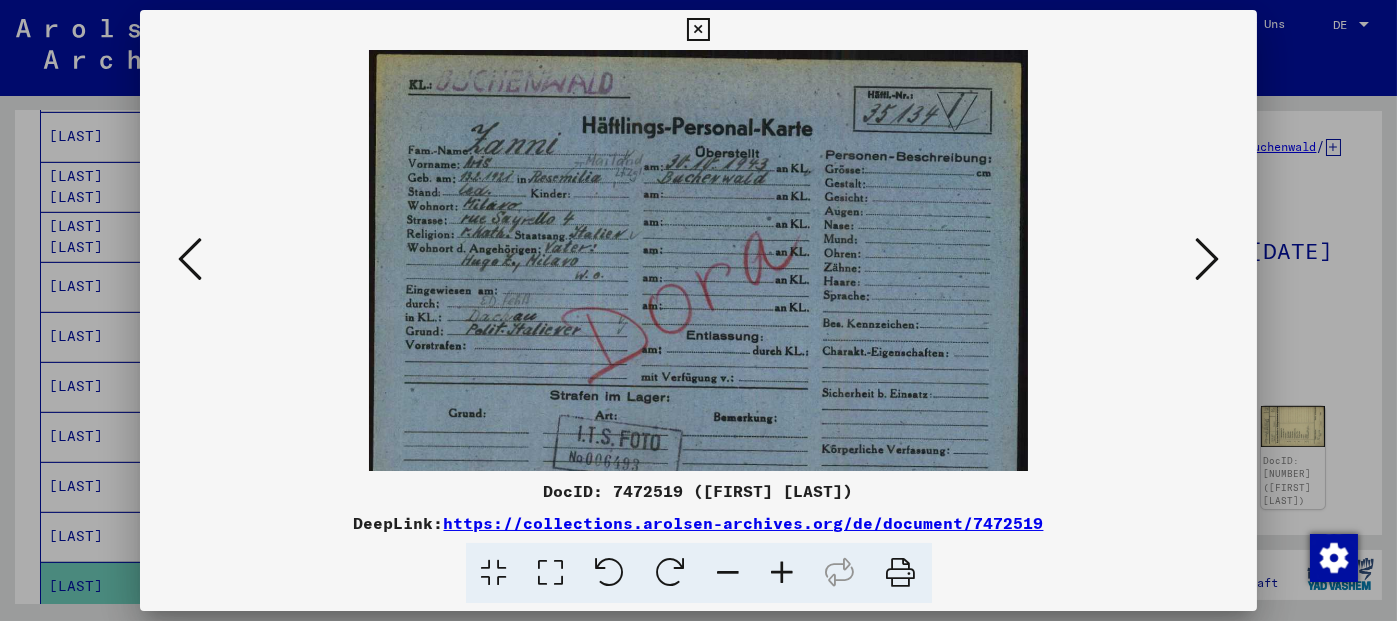 click at bounding box center (783, 573) 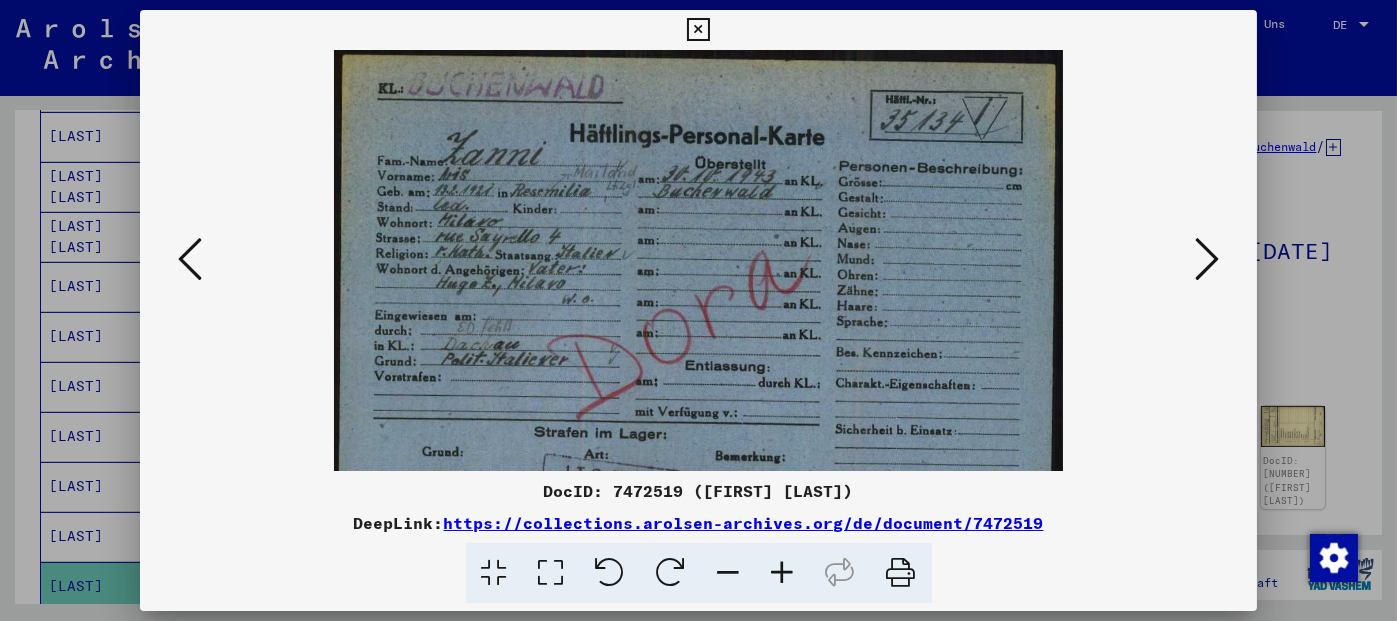 click at bounding box center [783, 573] 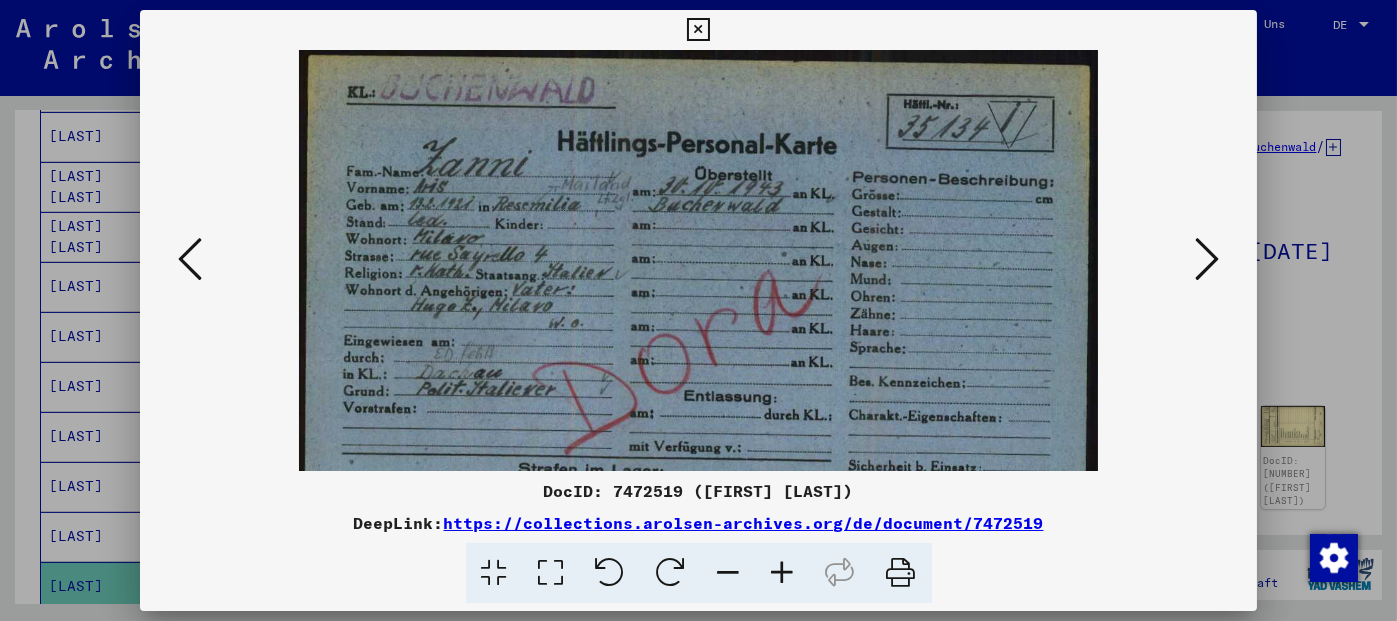 click at bounding box center (783, 573) 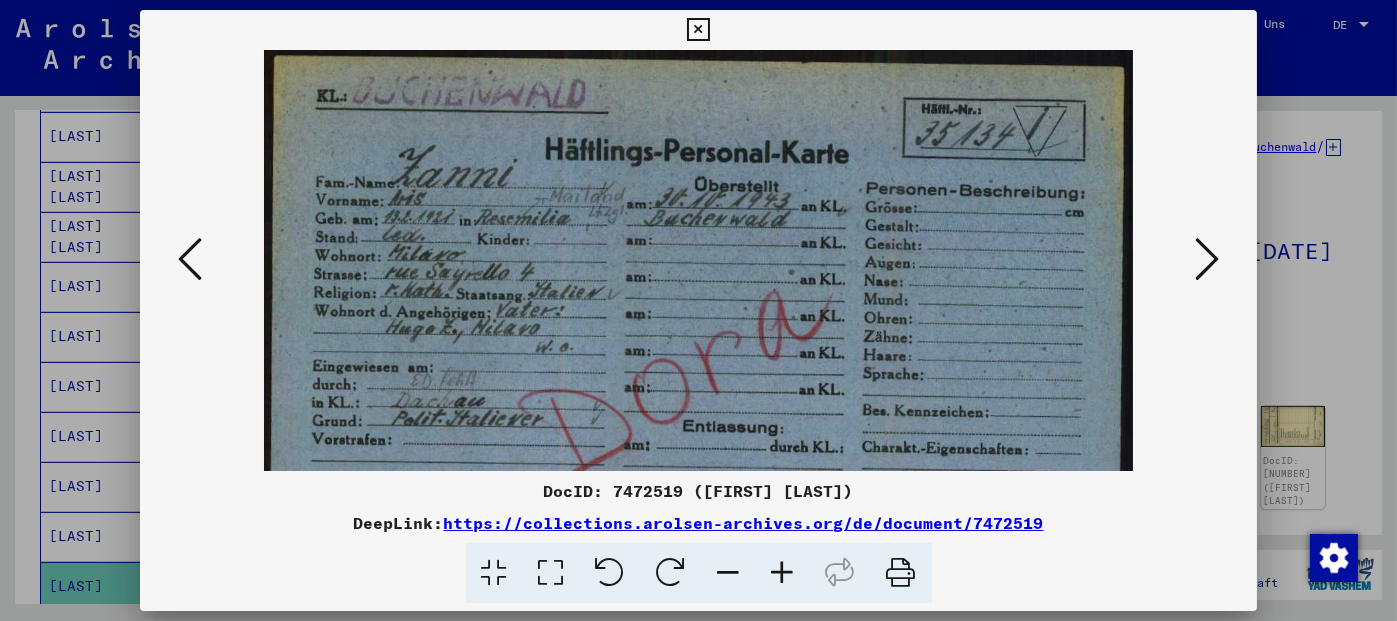 click at bounding box center (783, 573) 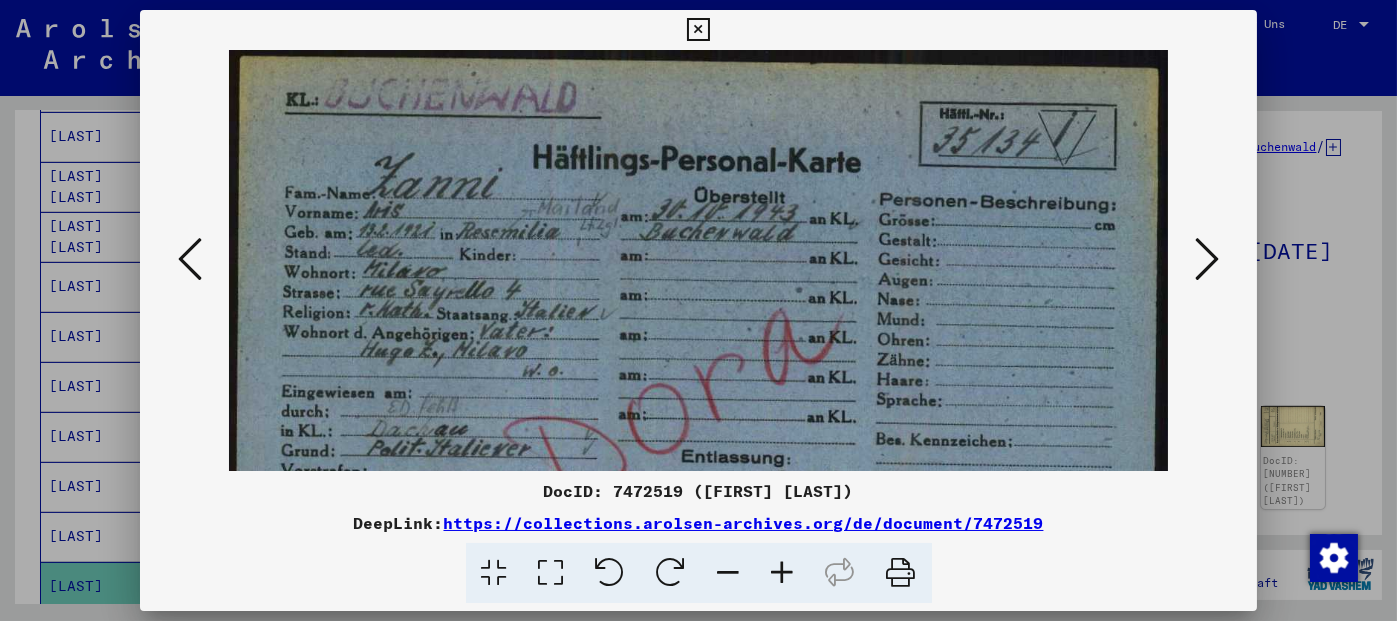 click at bounding box center [783, 573] 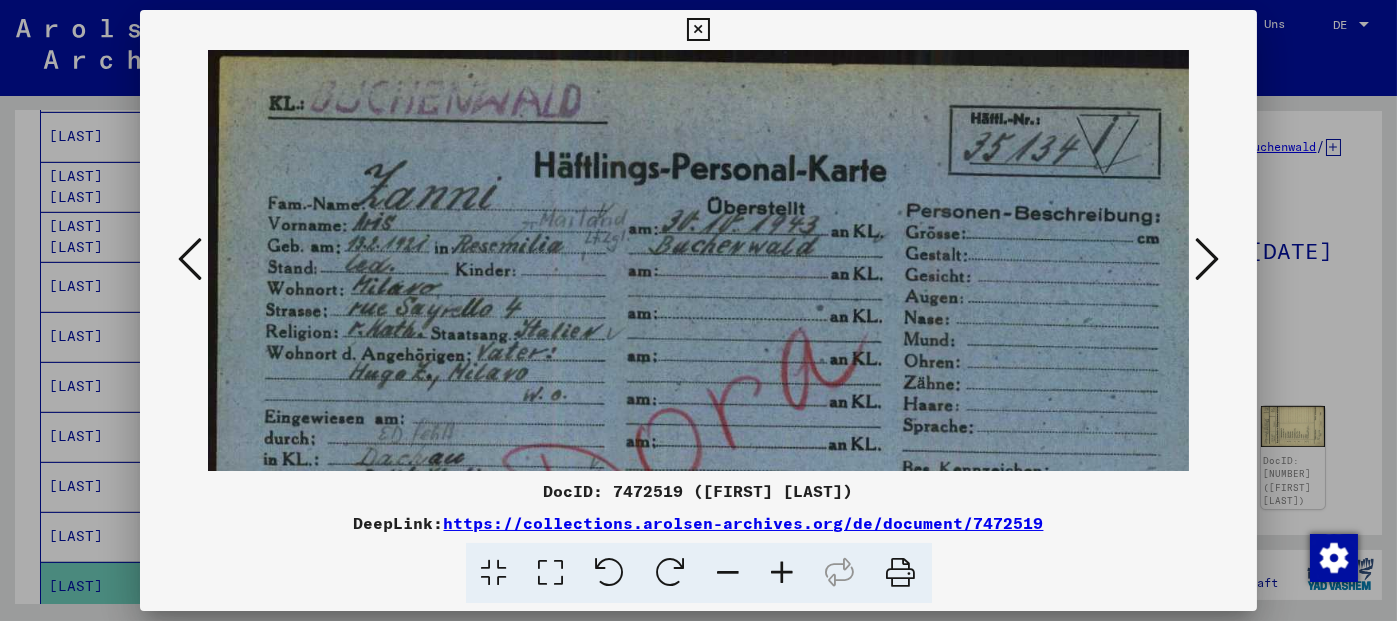 click at bounding box center (783, 573) 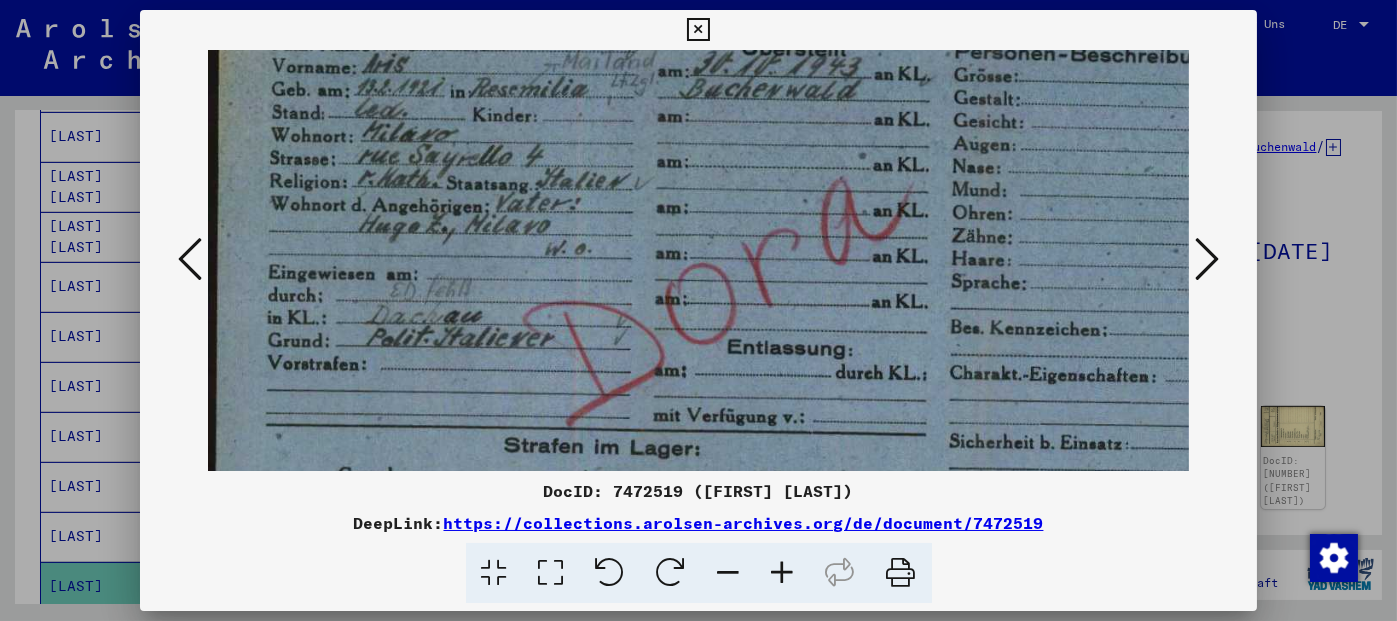 scroll, scrollTop: 171, scrollLeft: 0, axis: vertical 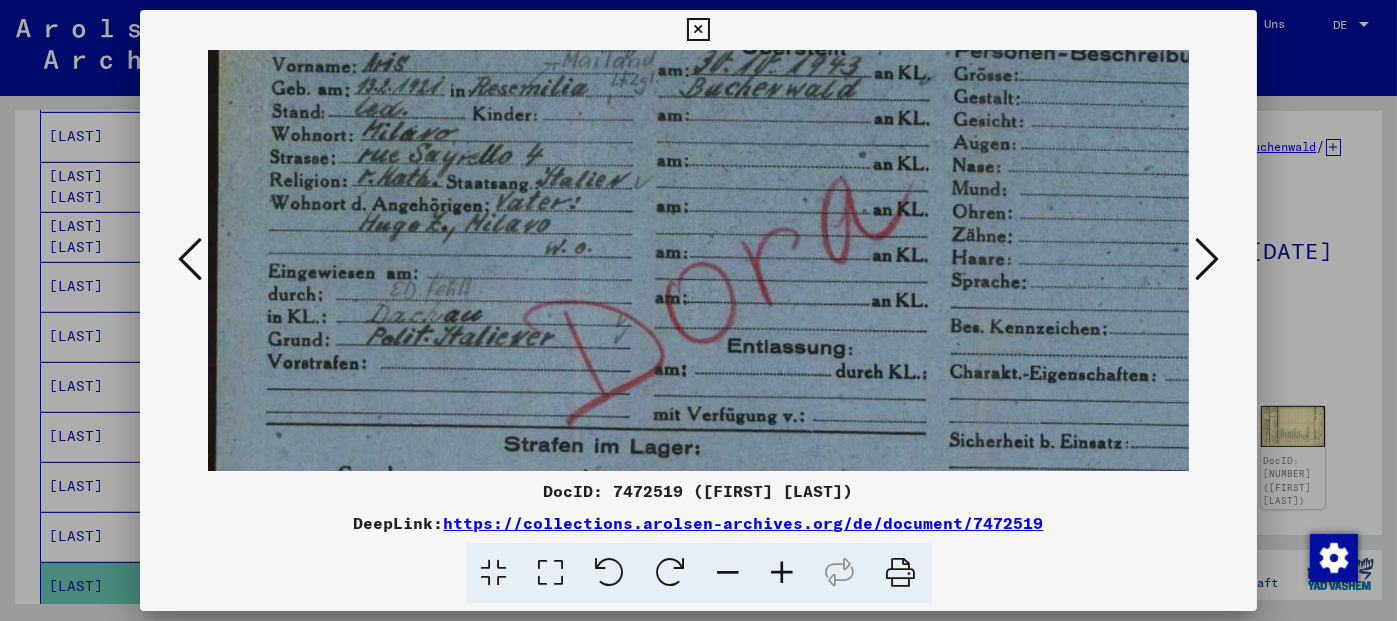 drag, startPoint x: 594, startPoint y: 391, endPoint x: 618, endPoint y: 220, distance: 172.676 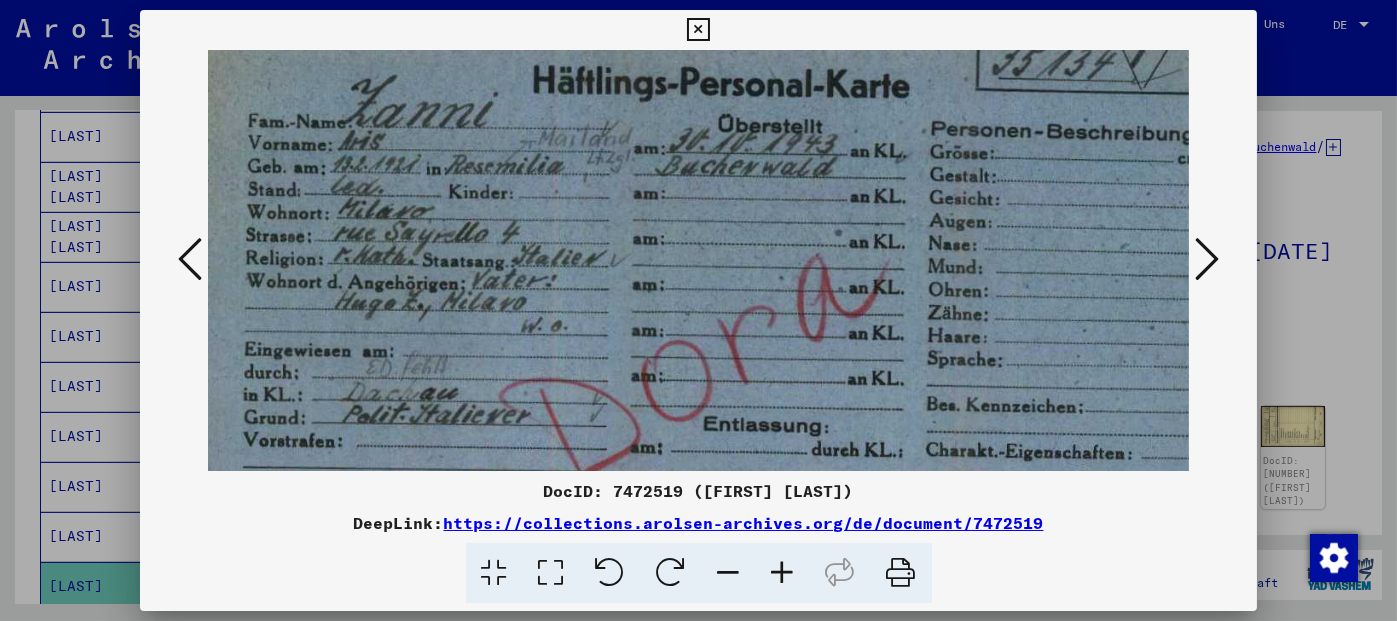 scroll, scrollTop: 93, scrollLeft: 24, axis: both 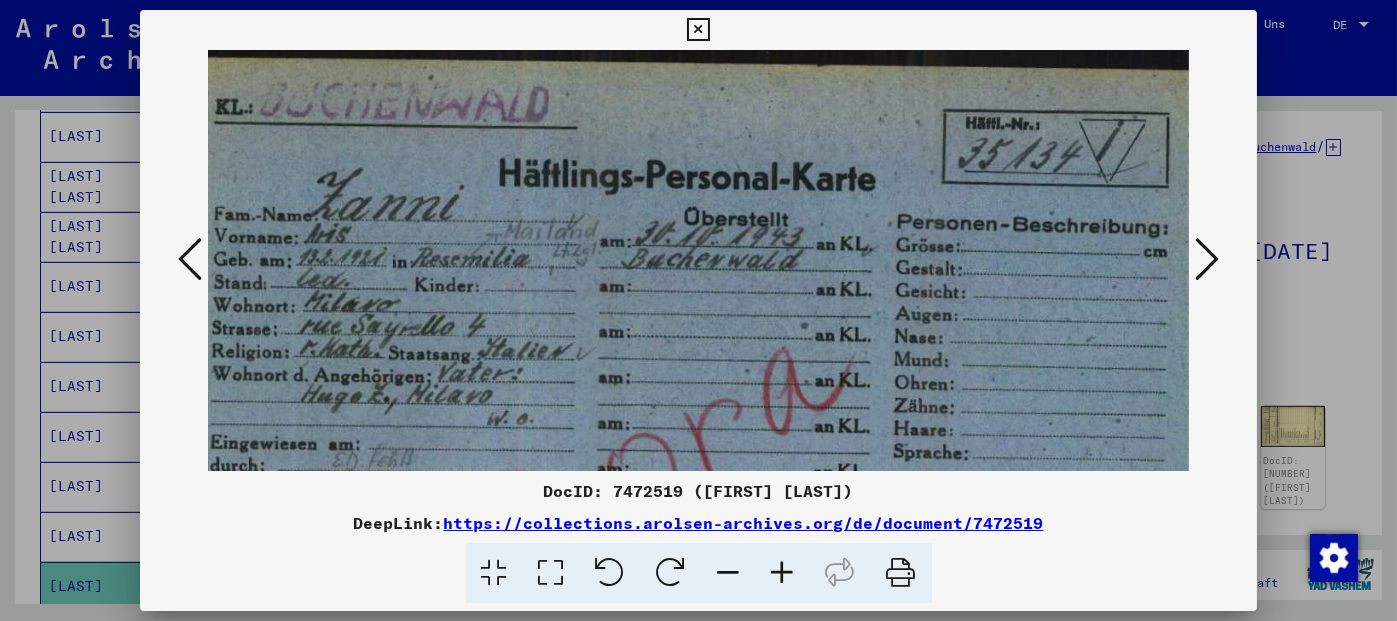 drag, startPoint x: 720, startPoint y: 243, endPoint x: 685, endPoint y: 378, distance: 139.46326 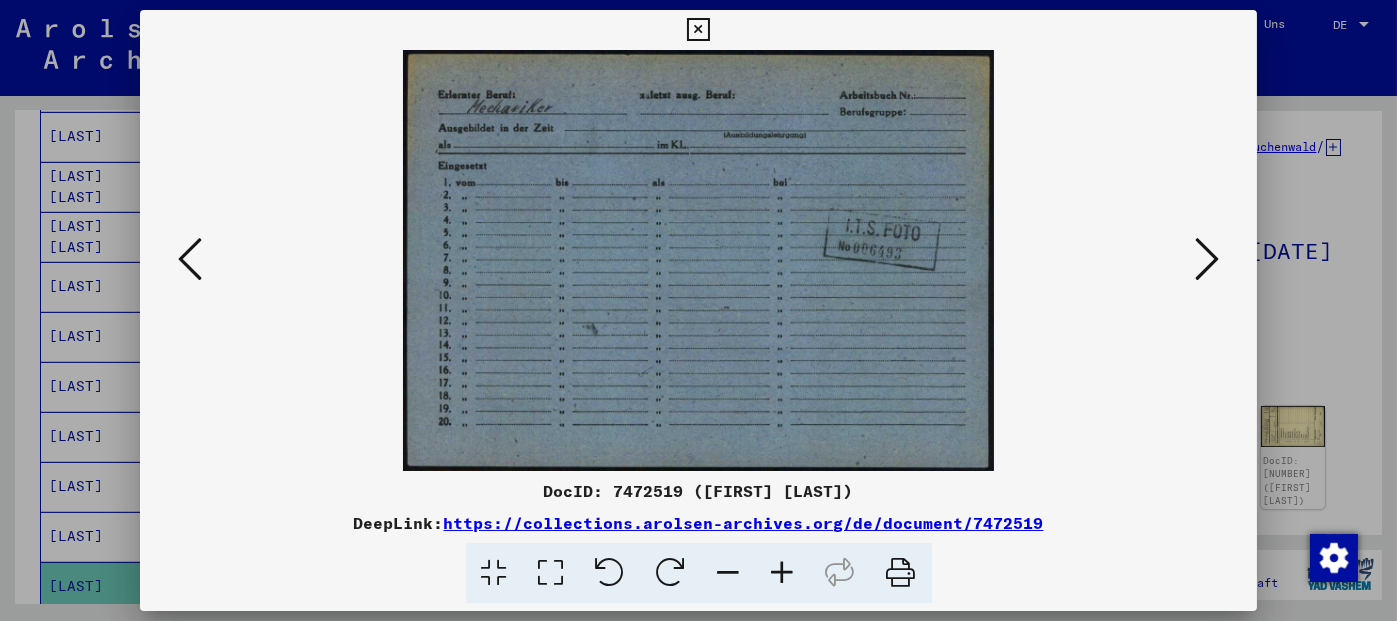 scroll, scrollTop: 0, scrollLeft: 0, axis: both 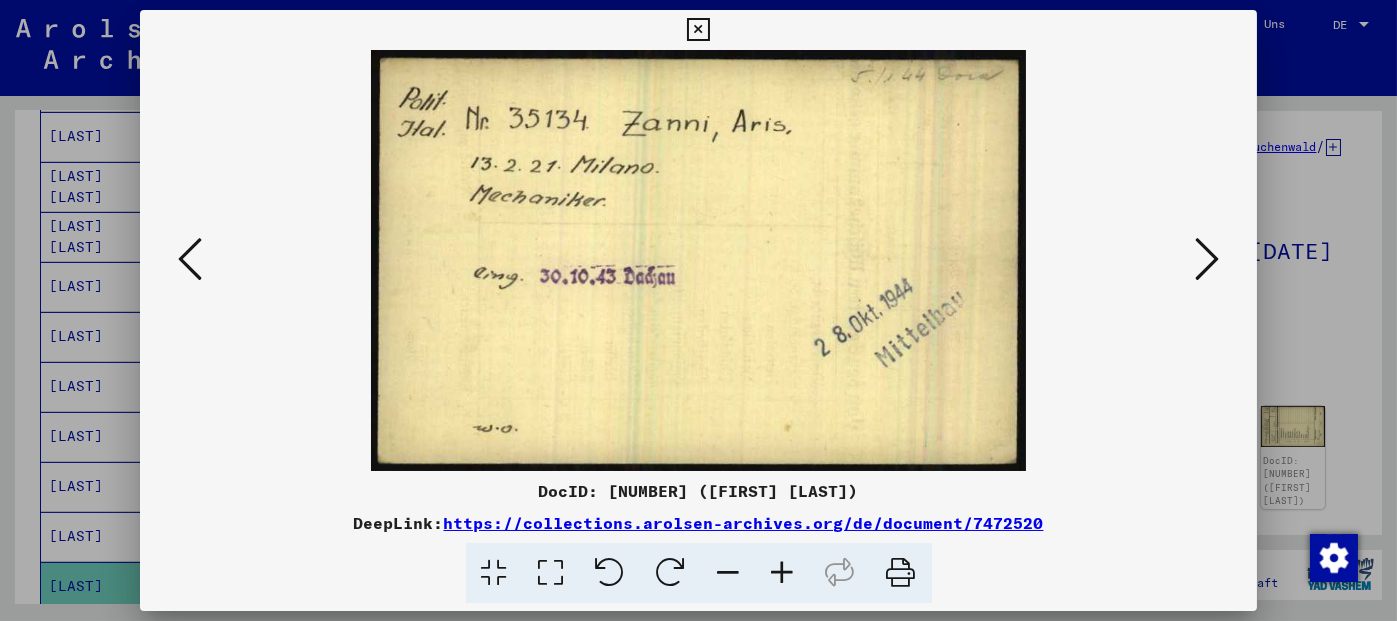 click at bounding box center (1207, 259) 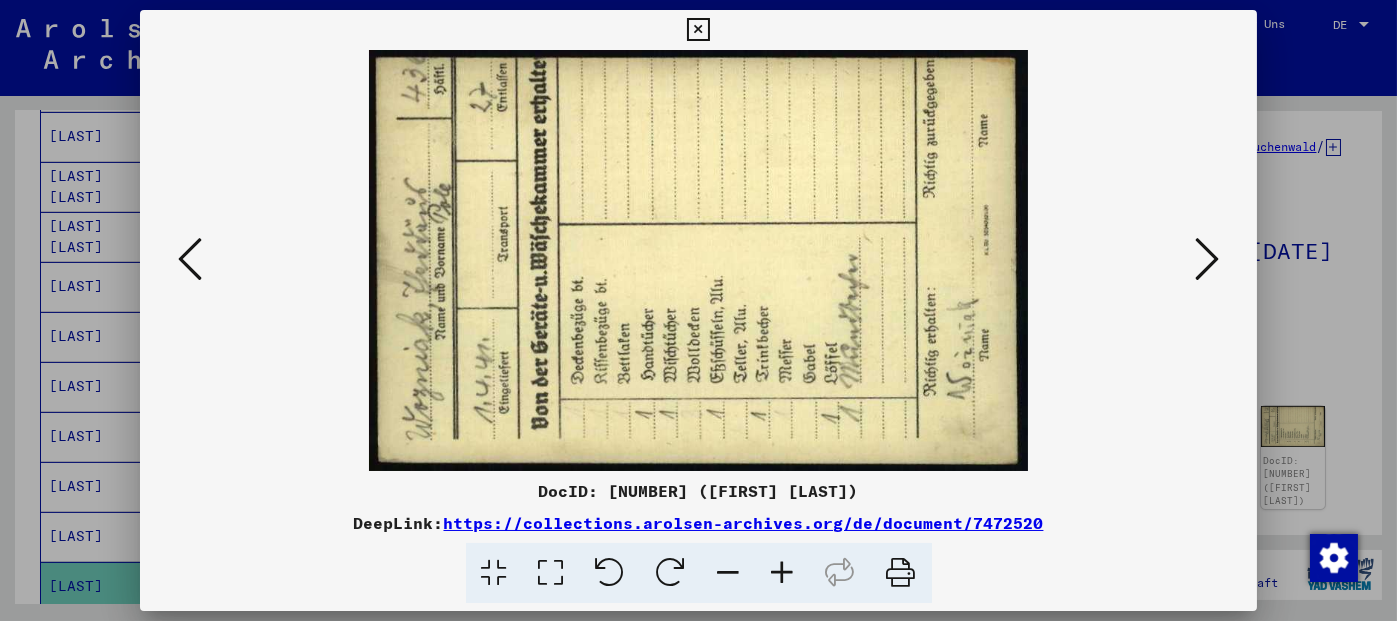 click at bounding box center [1207, 259] 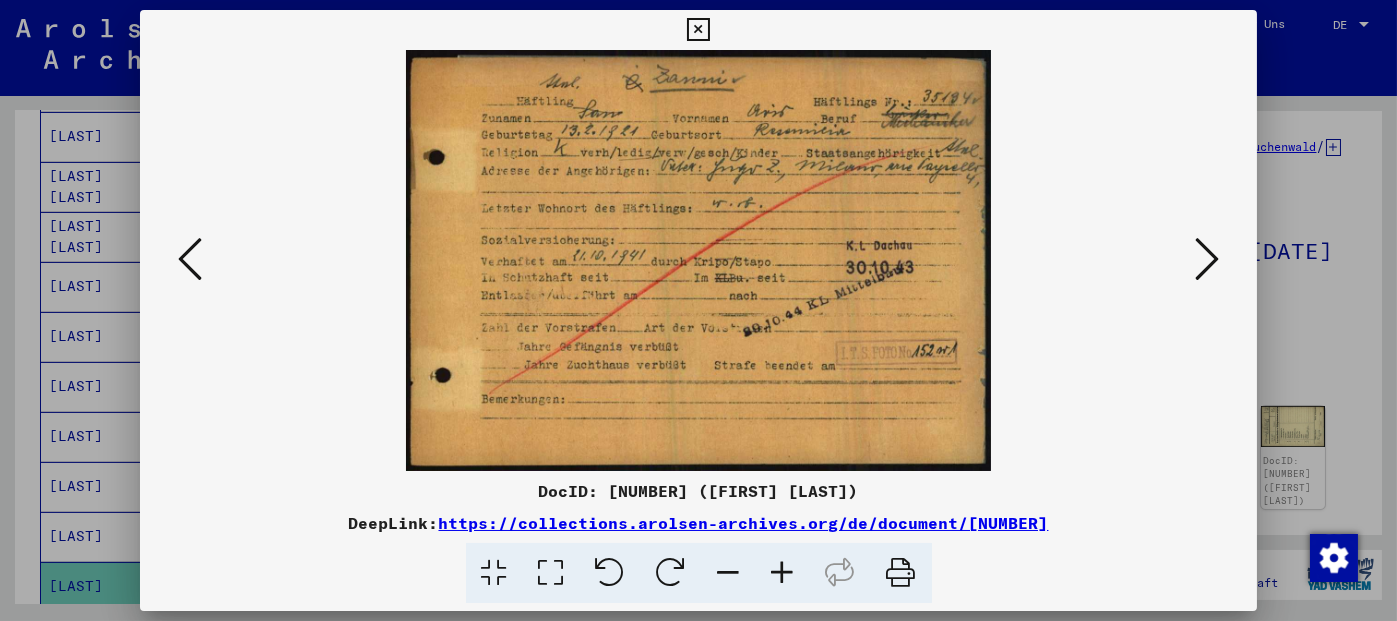 click at bounding box center (698, 30) 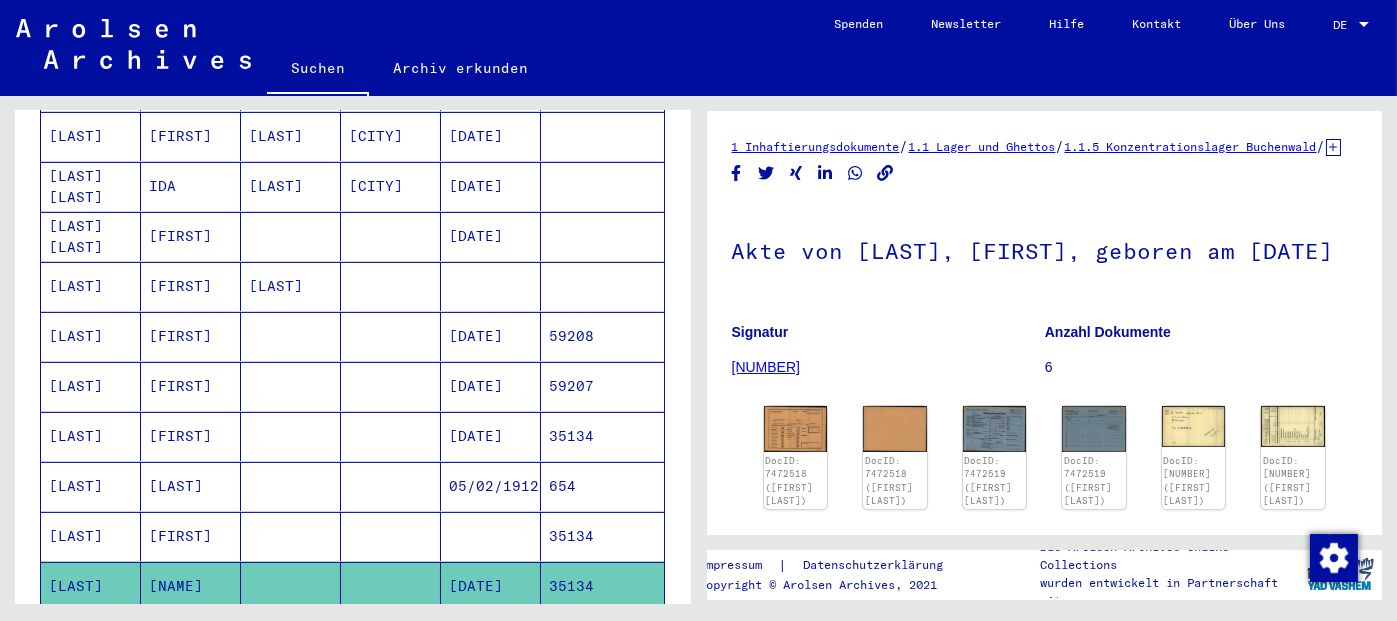 click on "[NUMBER]" 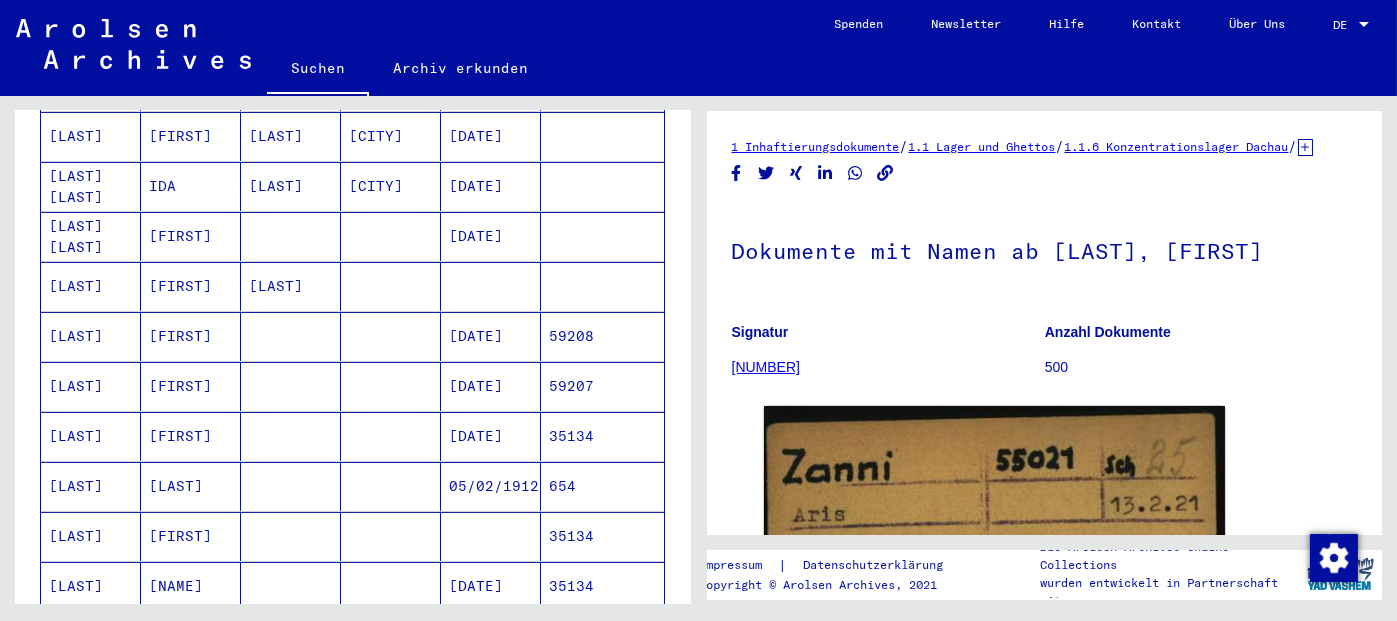 scroll, scrollTop: 0, scrollLeft: 0, axis: both 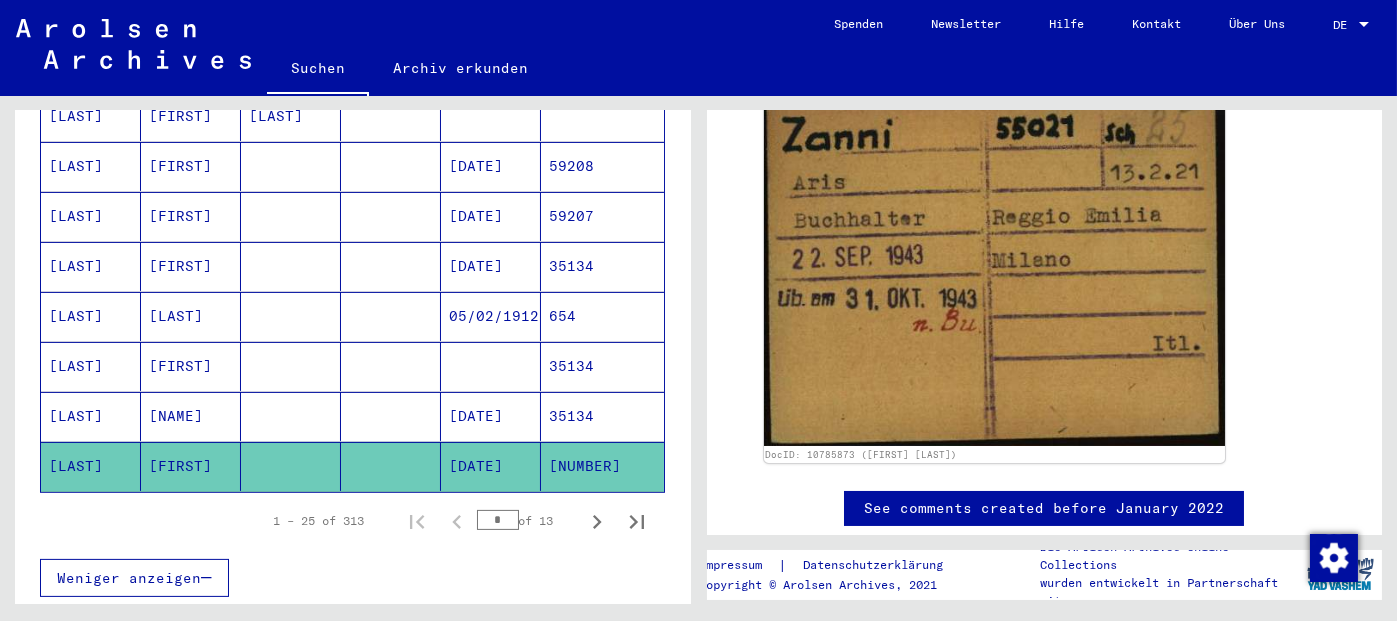 click on "35134" at bounding box center [602, 416] 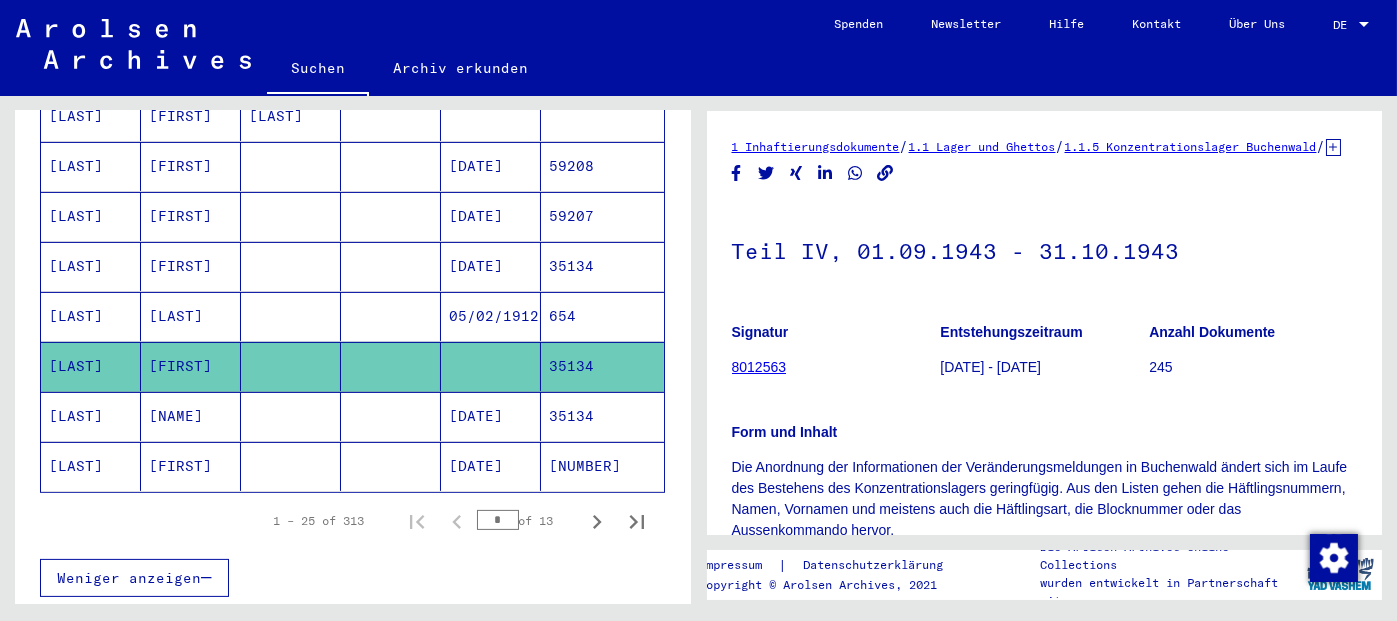 scroll, scrollTop: 0, scrollLeft: 0, axis: both 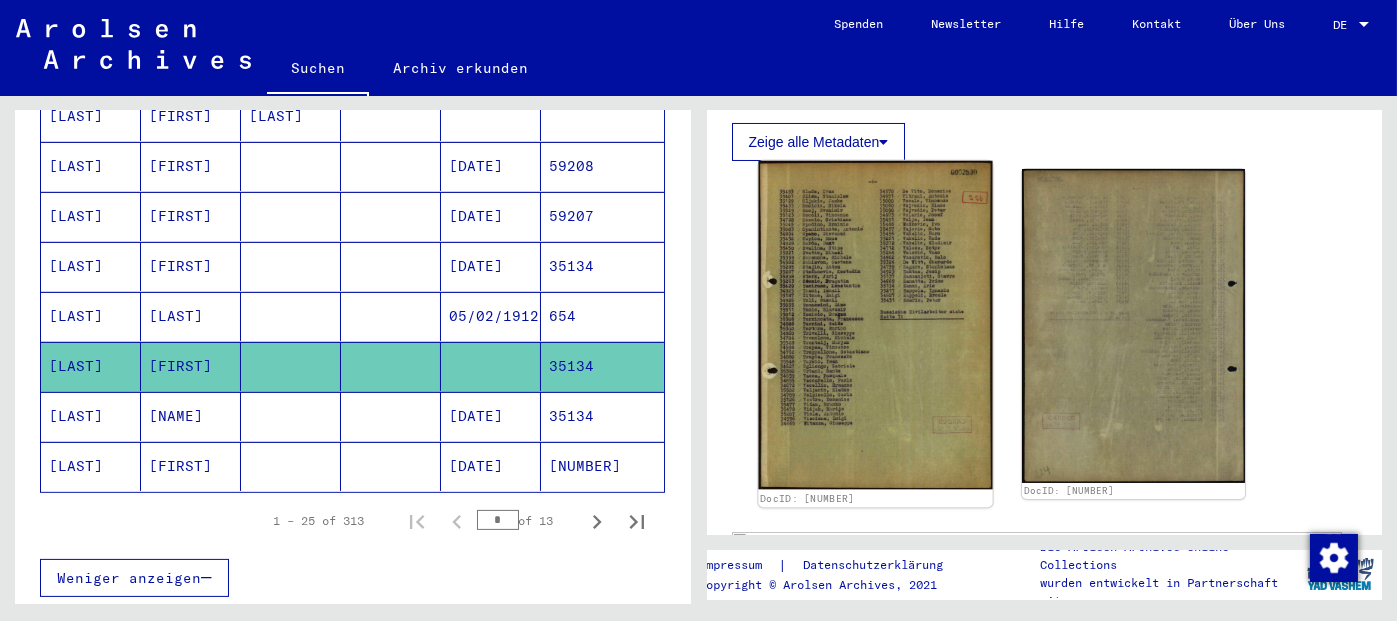 click 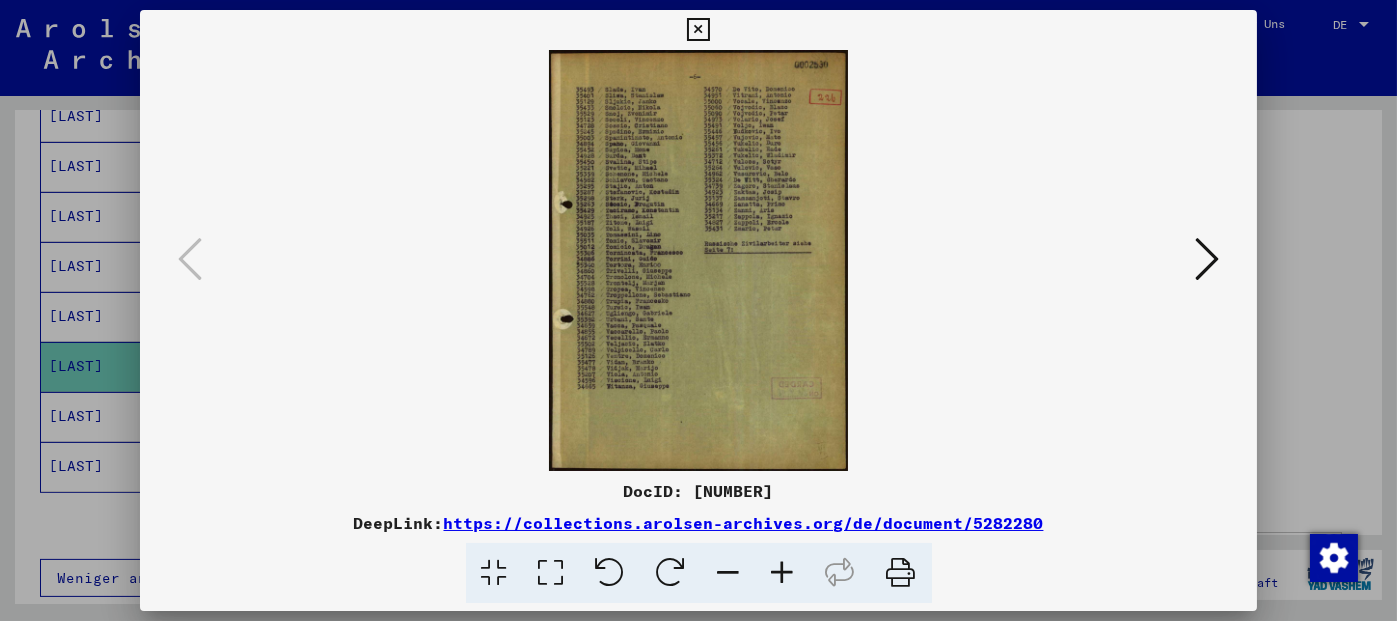click at bounding box center [698, 30] 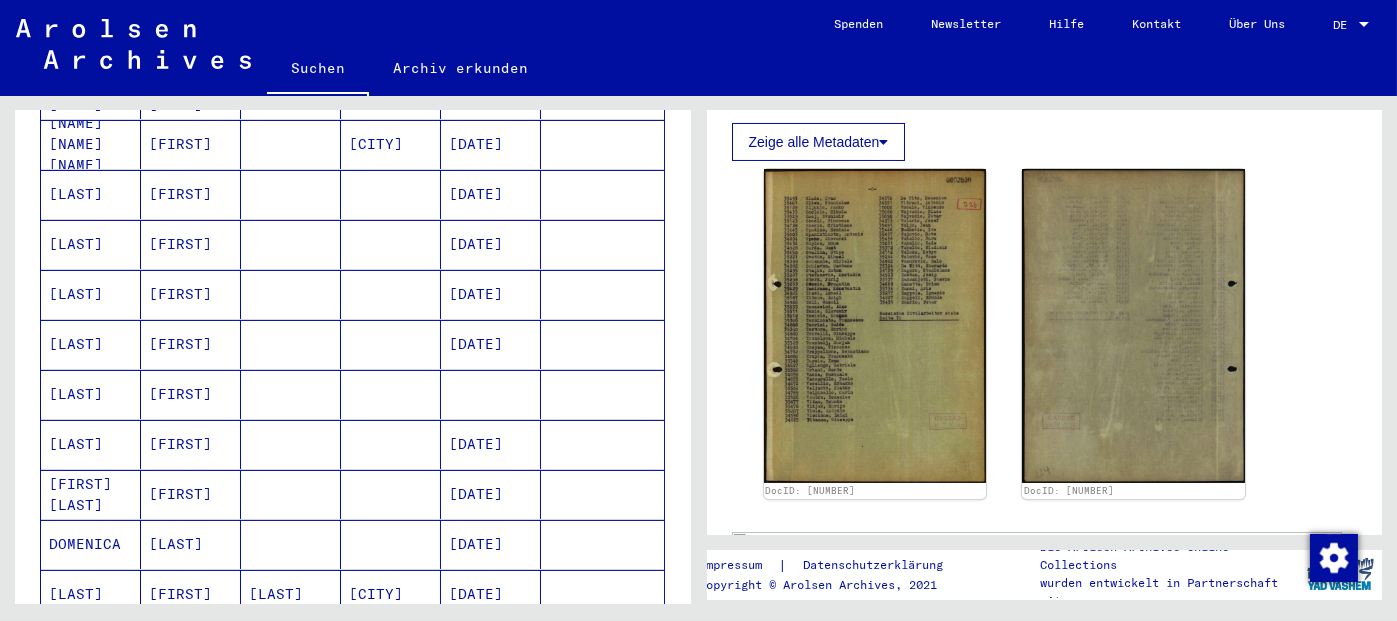 scroll, scrollTop: 0, scrollLeft: 0, axis: both 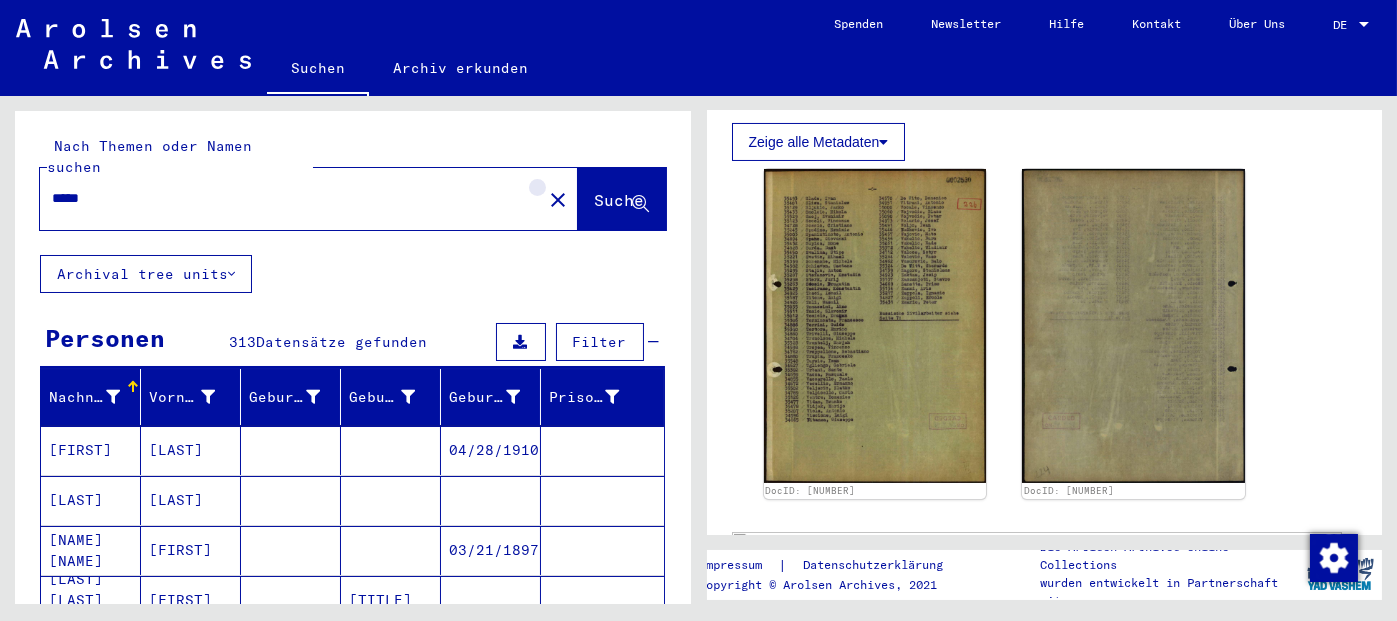 click on "close" 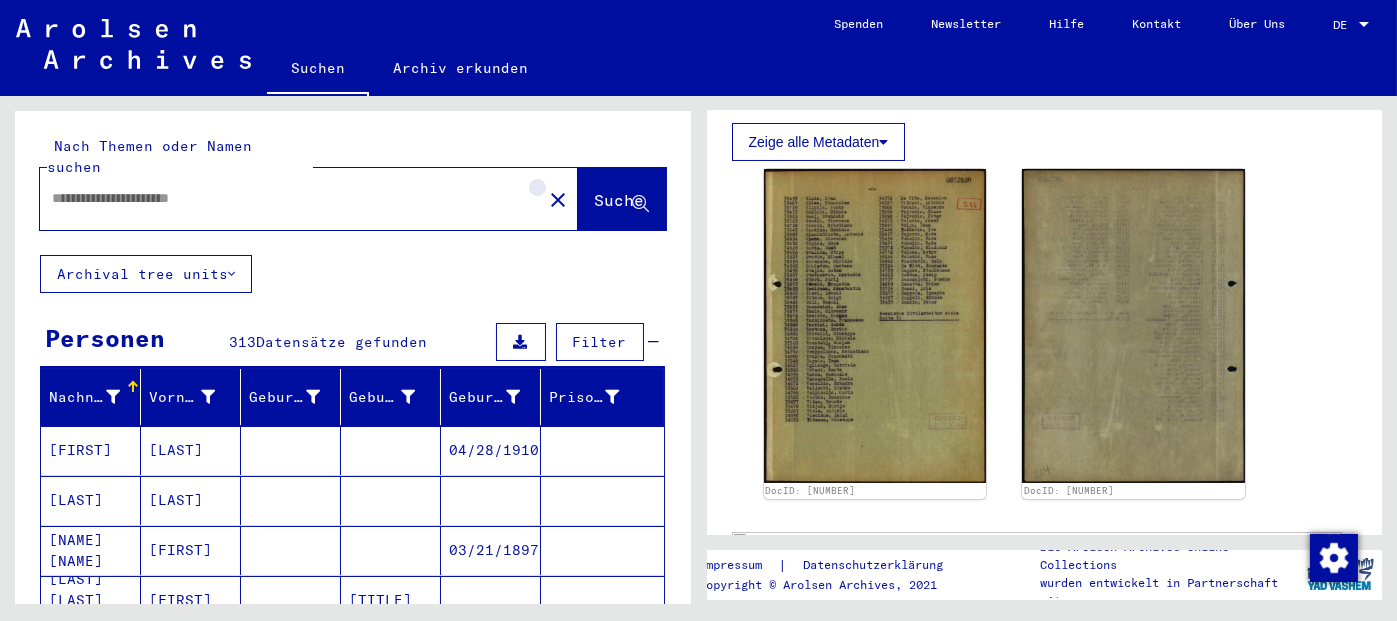 scroll, scrollTop: 0, scrollLeft: 0, axis: both 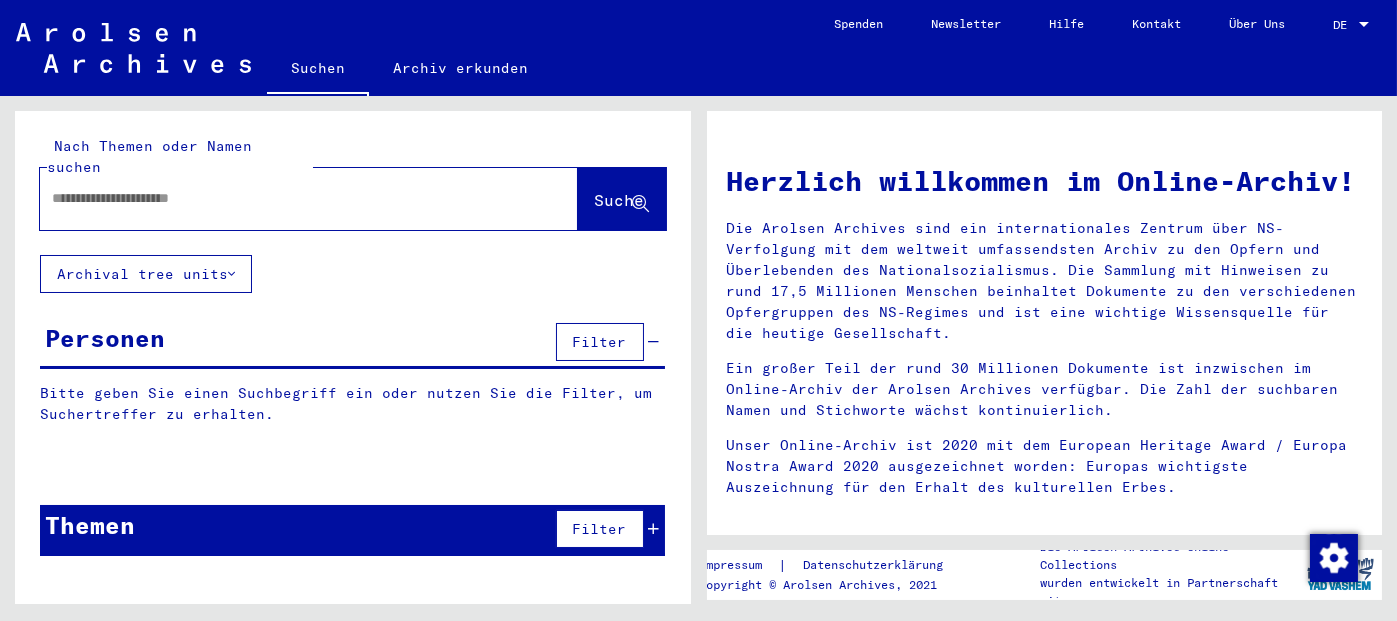 click at bounding box center (285, 198) 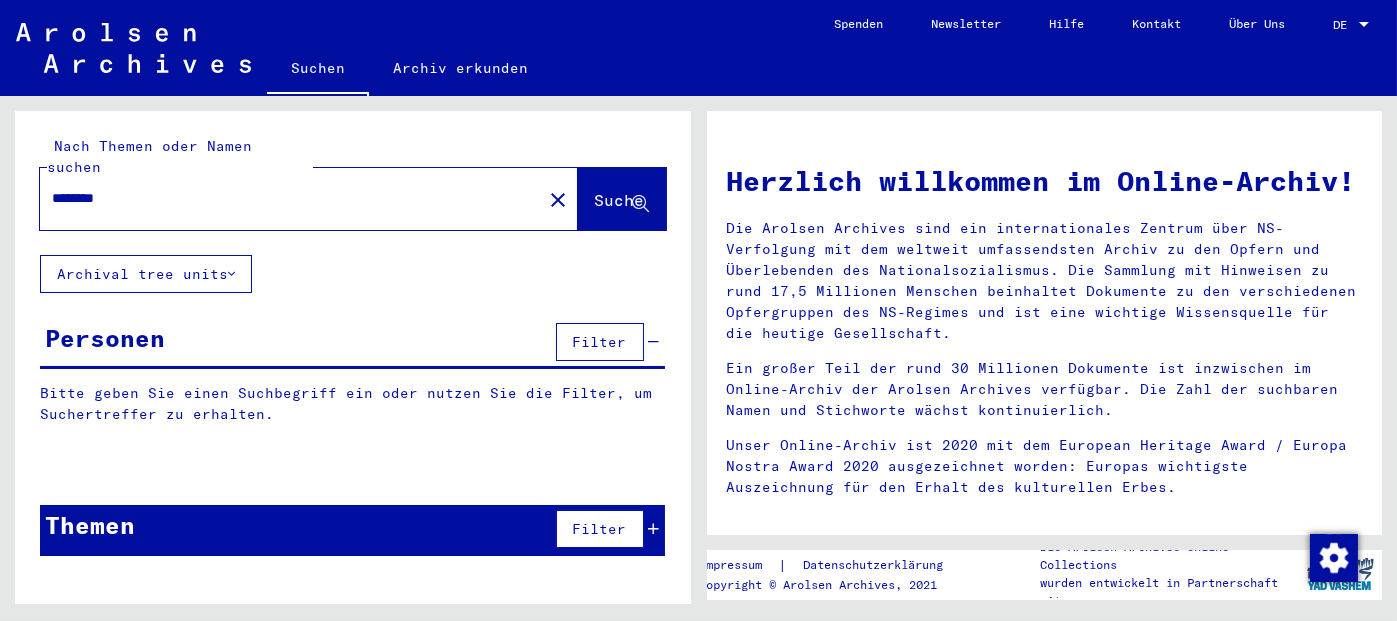 click on "Suche" 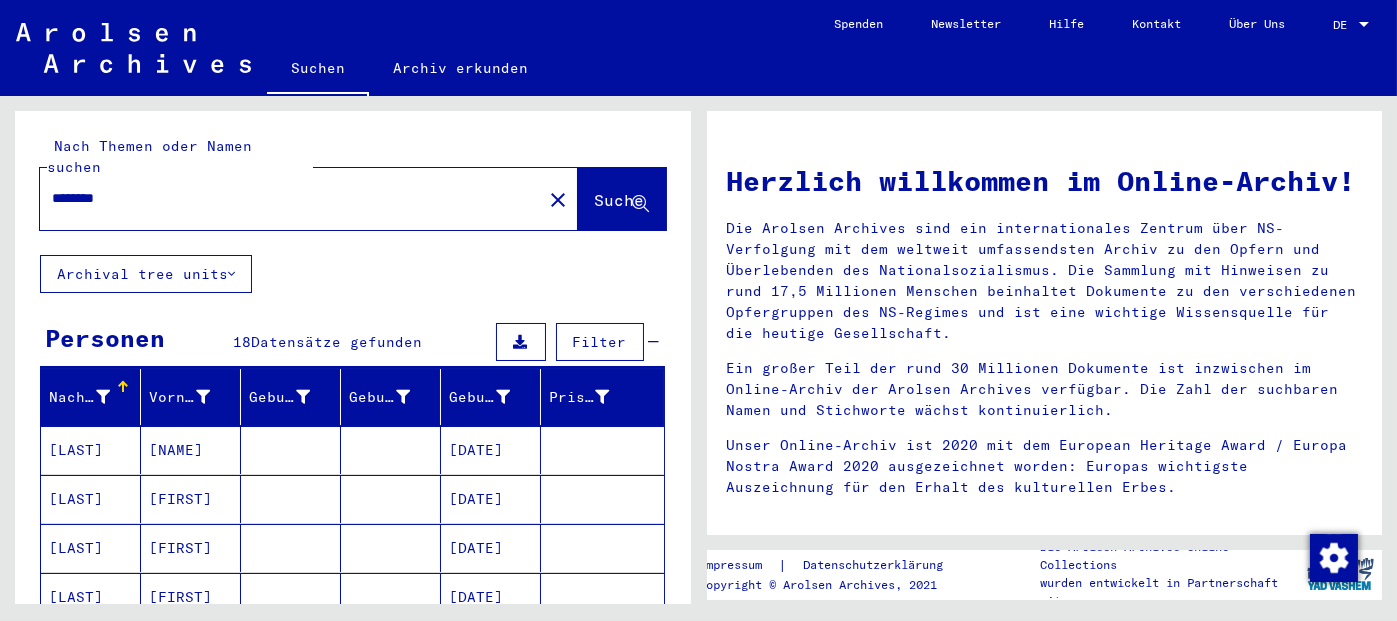 click on "********" at bounding box center (285, 198) 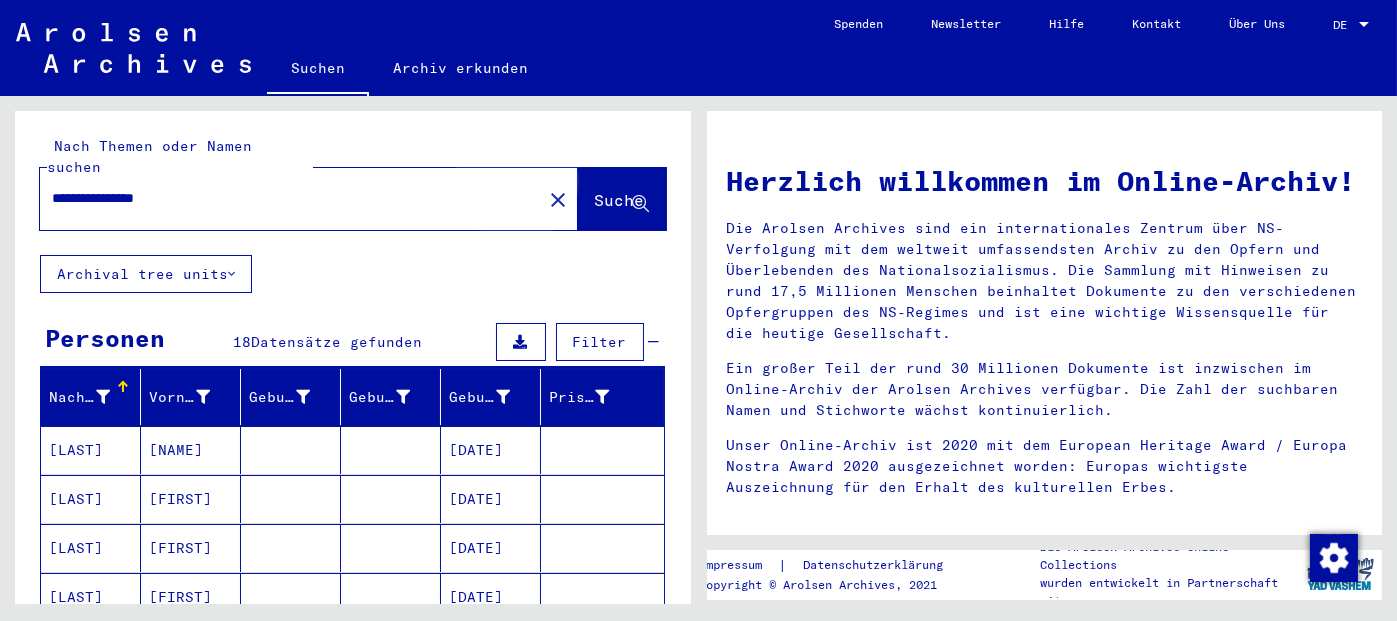 click on "Suche" 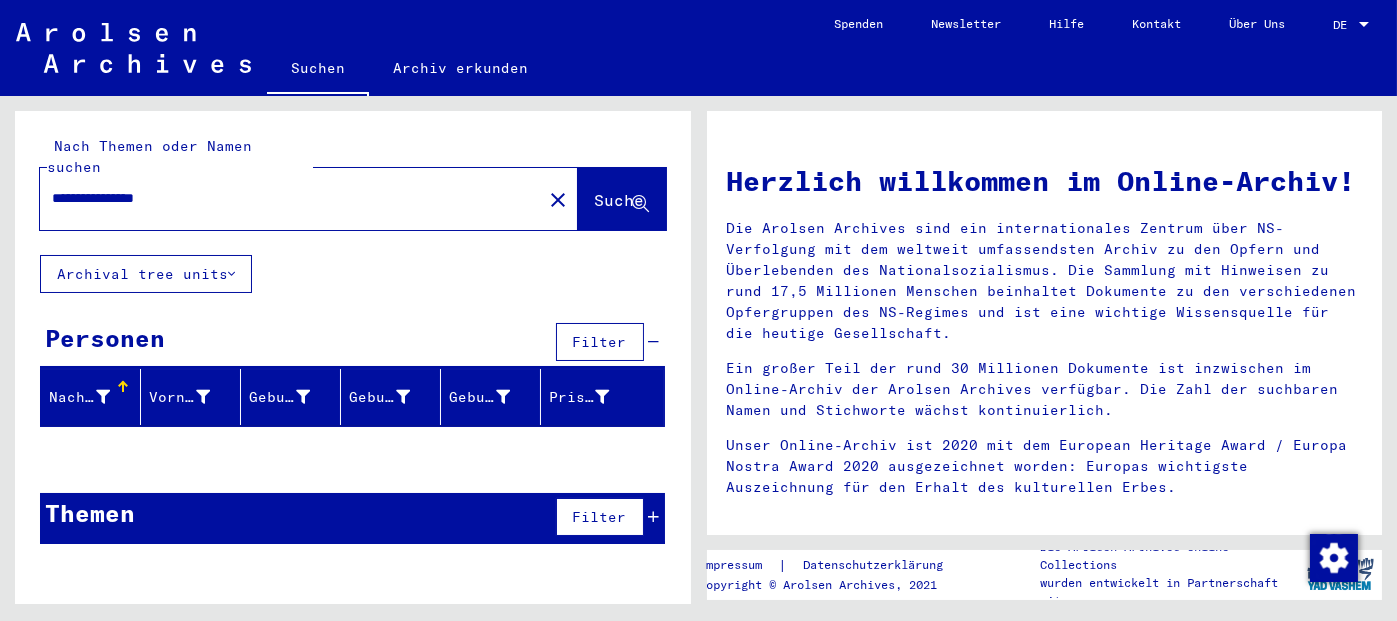 click on "**********" at bounding box center (285, 198) 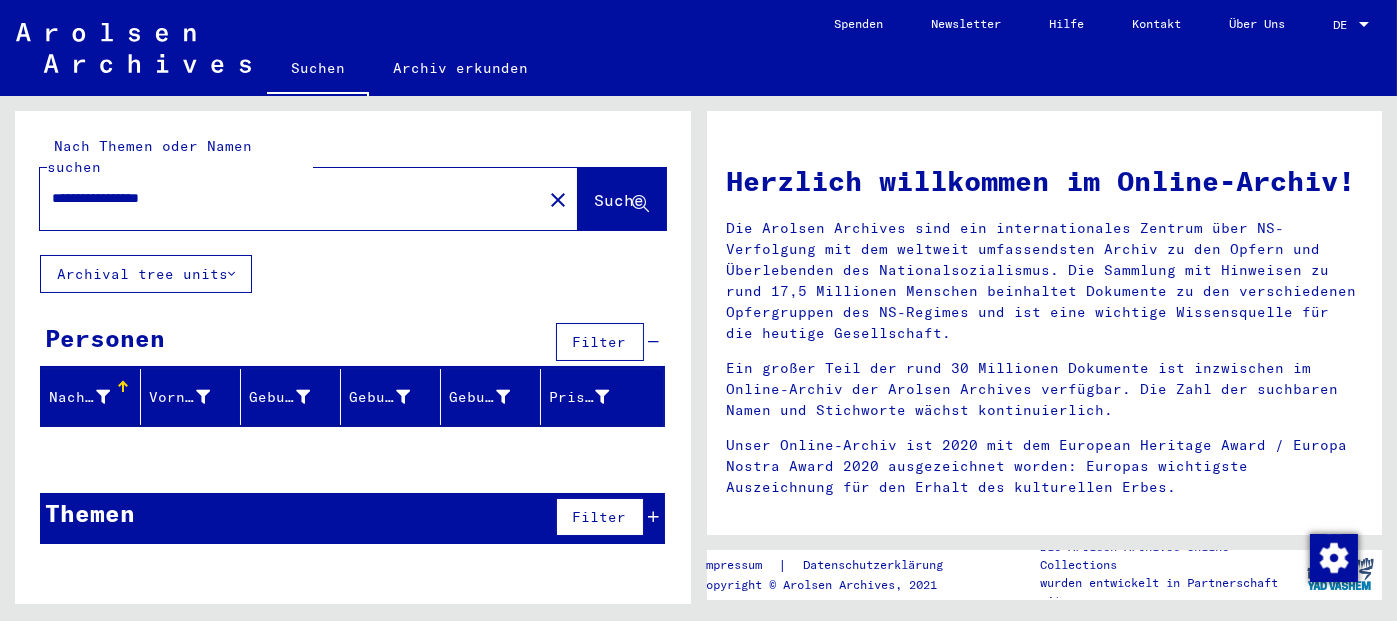 click on "**********" at bounding box center (285, 198) 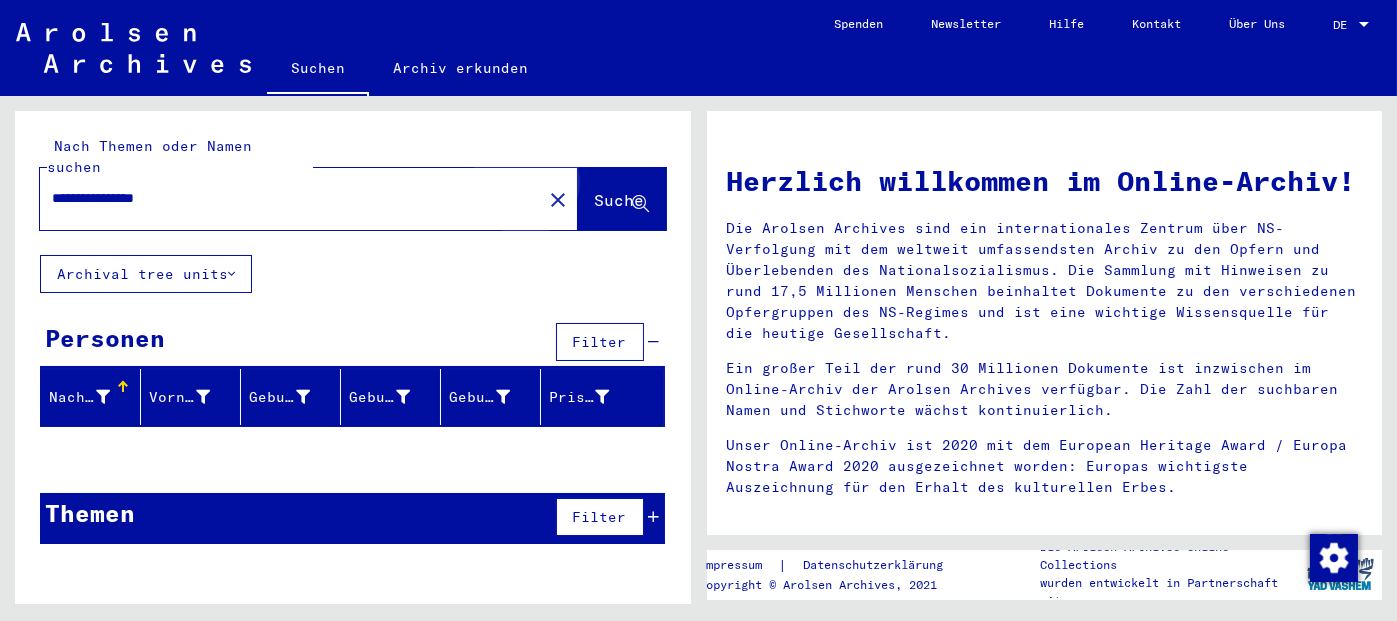 click on "Suche" 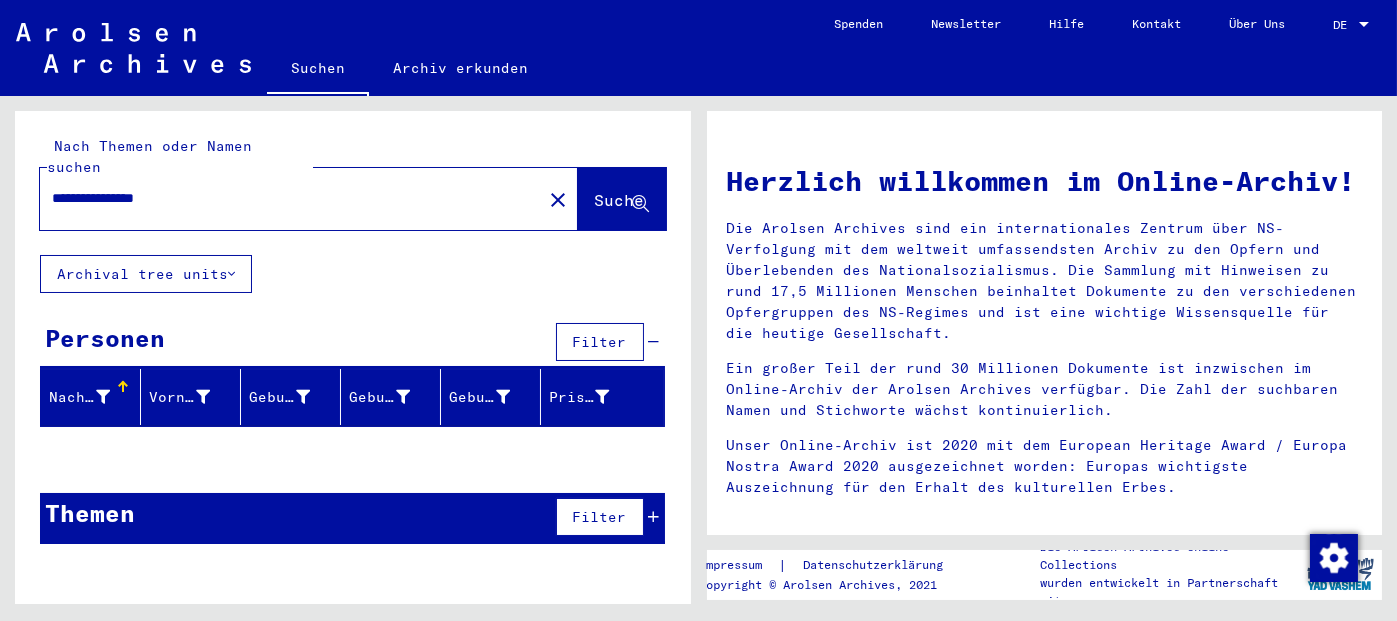 click on "**********" 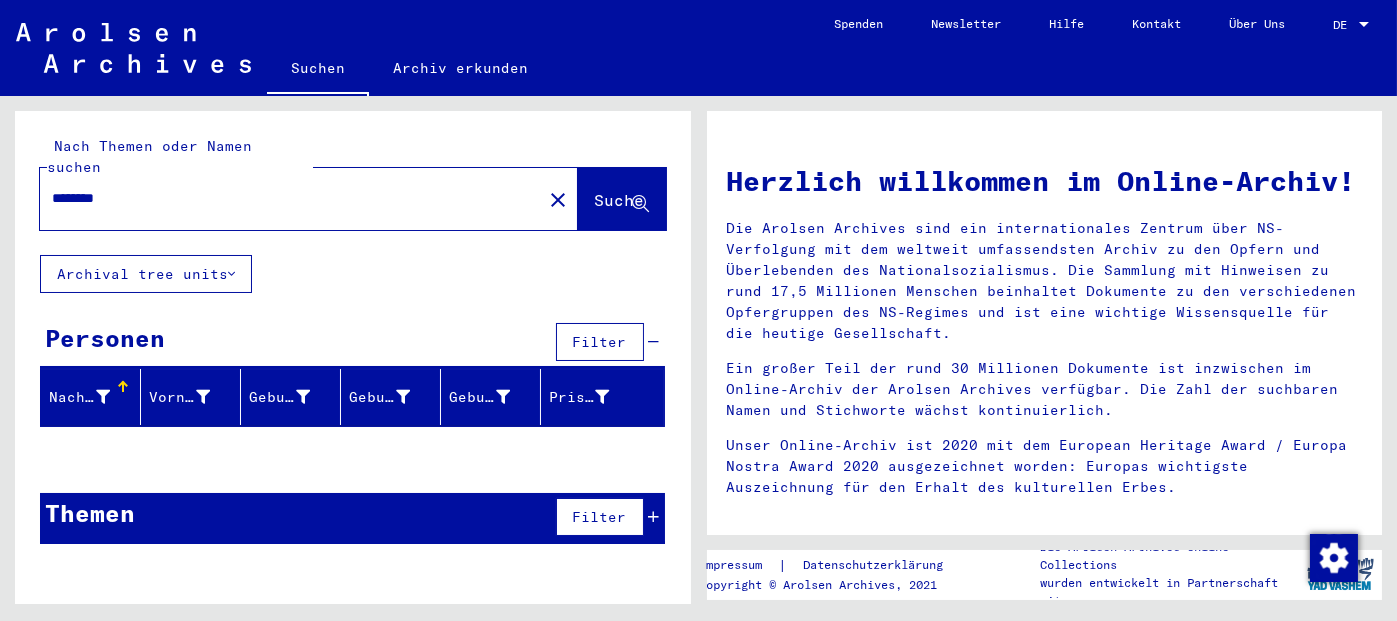 type on "********" 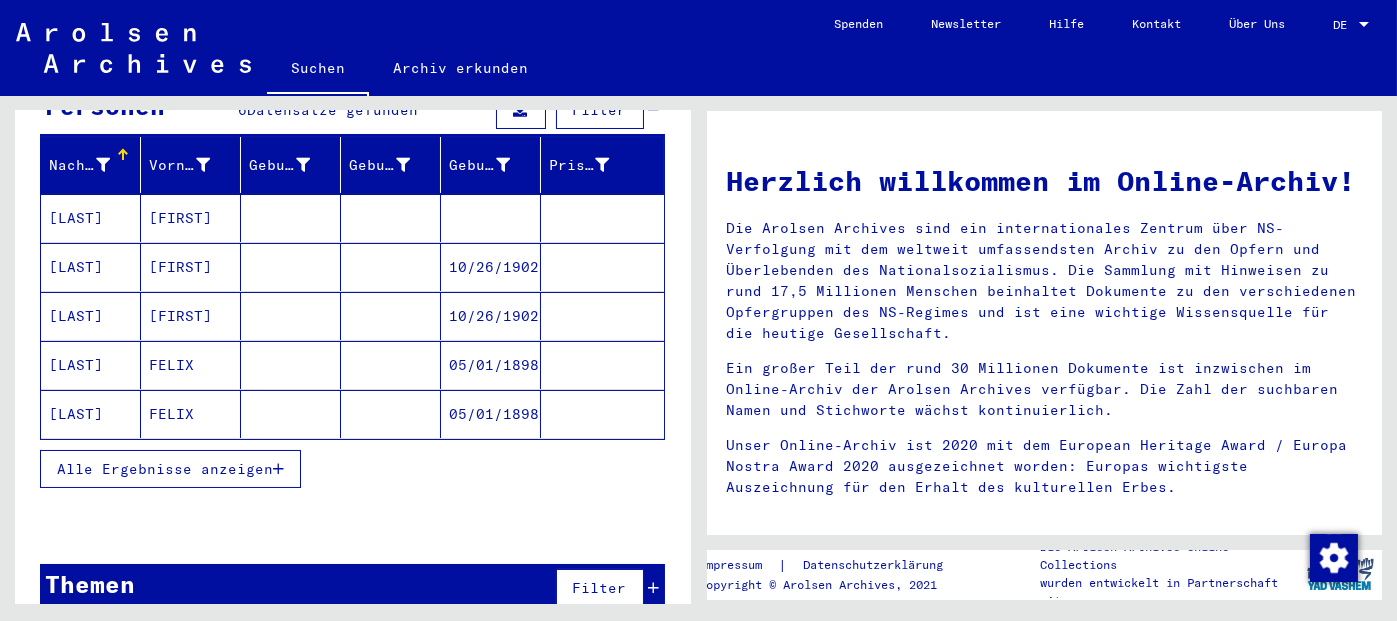 scroll, scrollTop: 237, scrollLeft: 0, axis: vertical 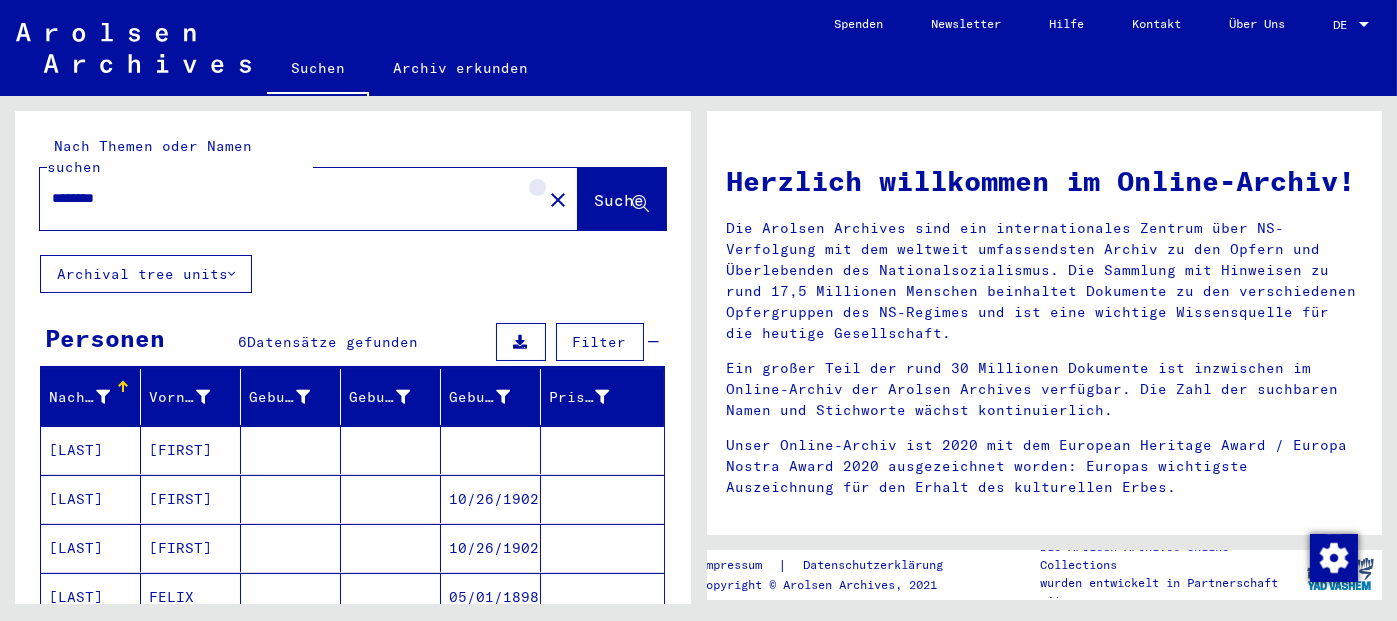 click on "close" 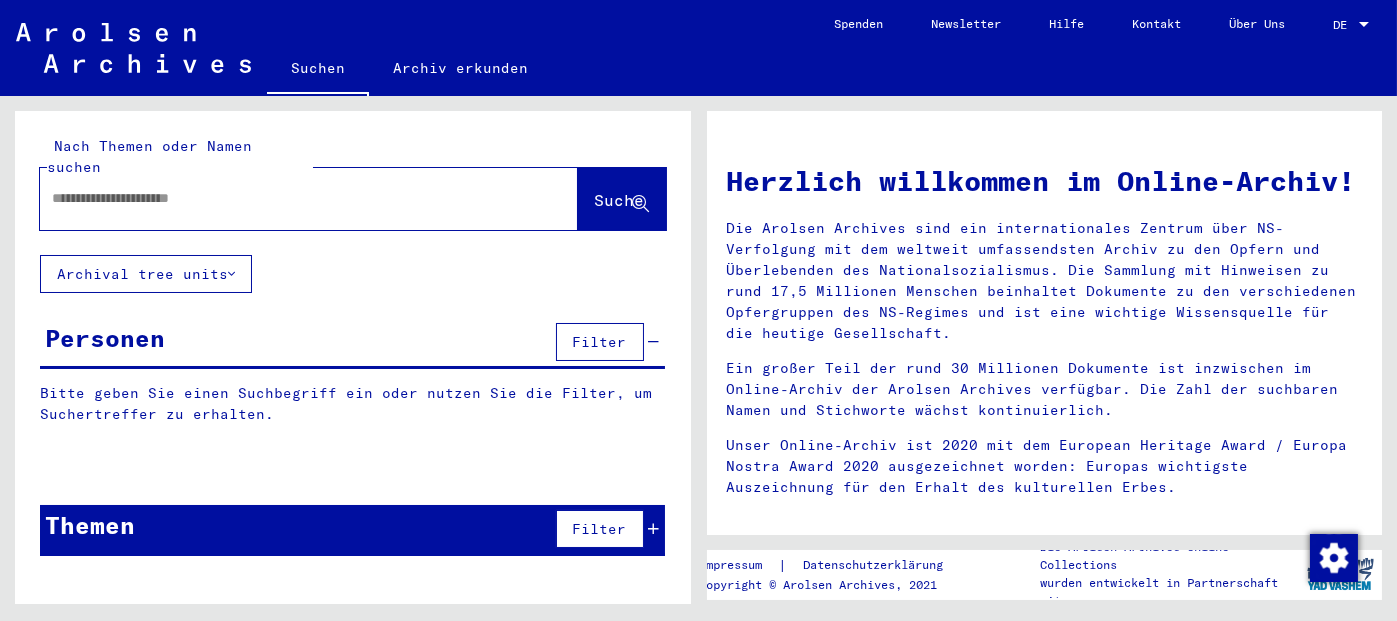 click 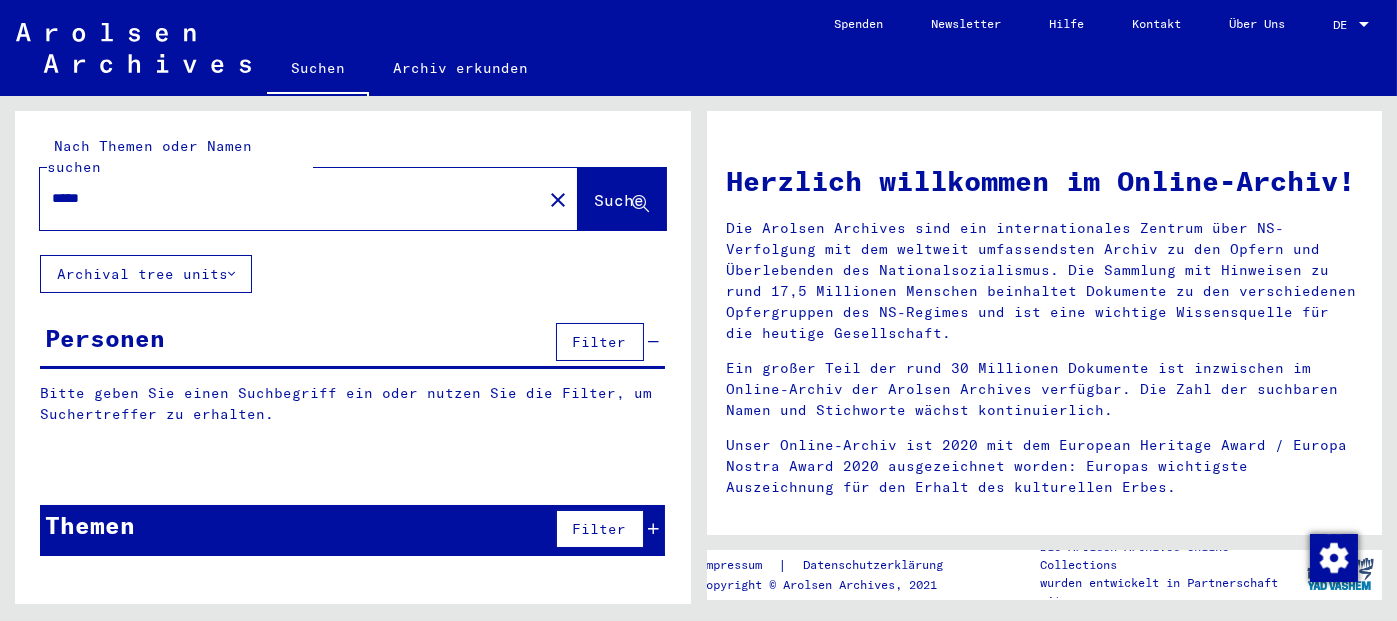type on "*****" 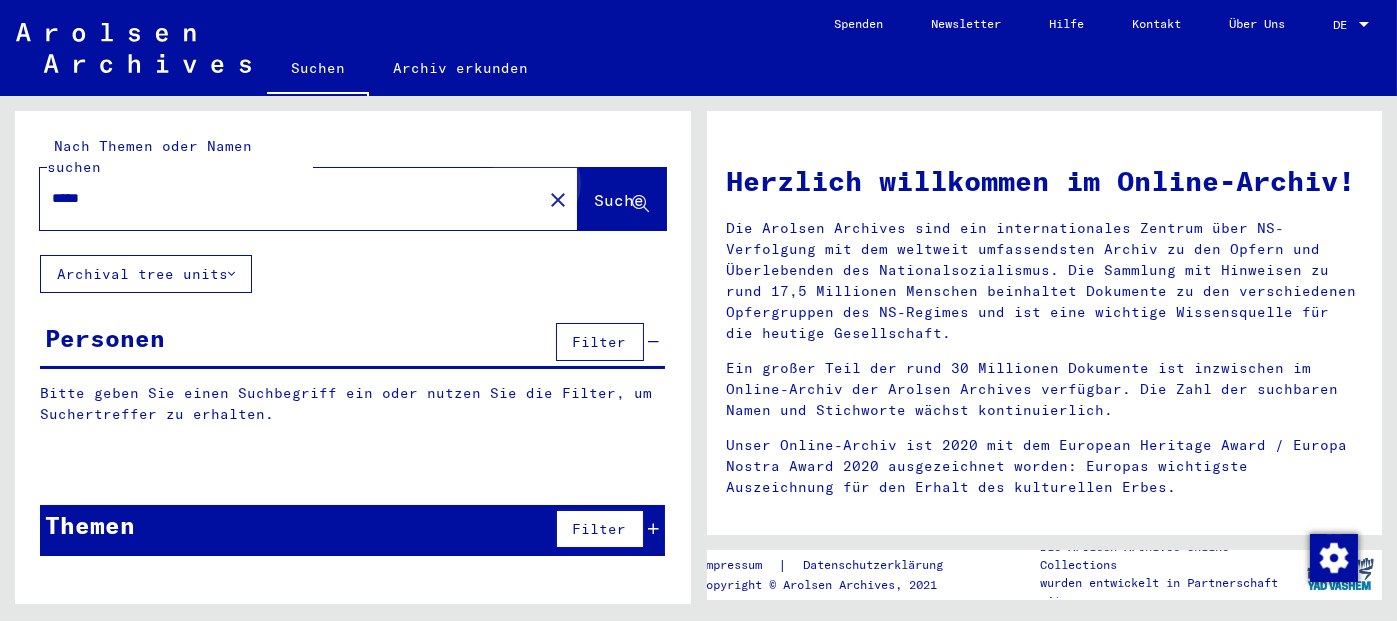click on "Suche" 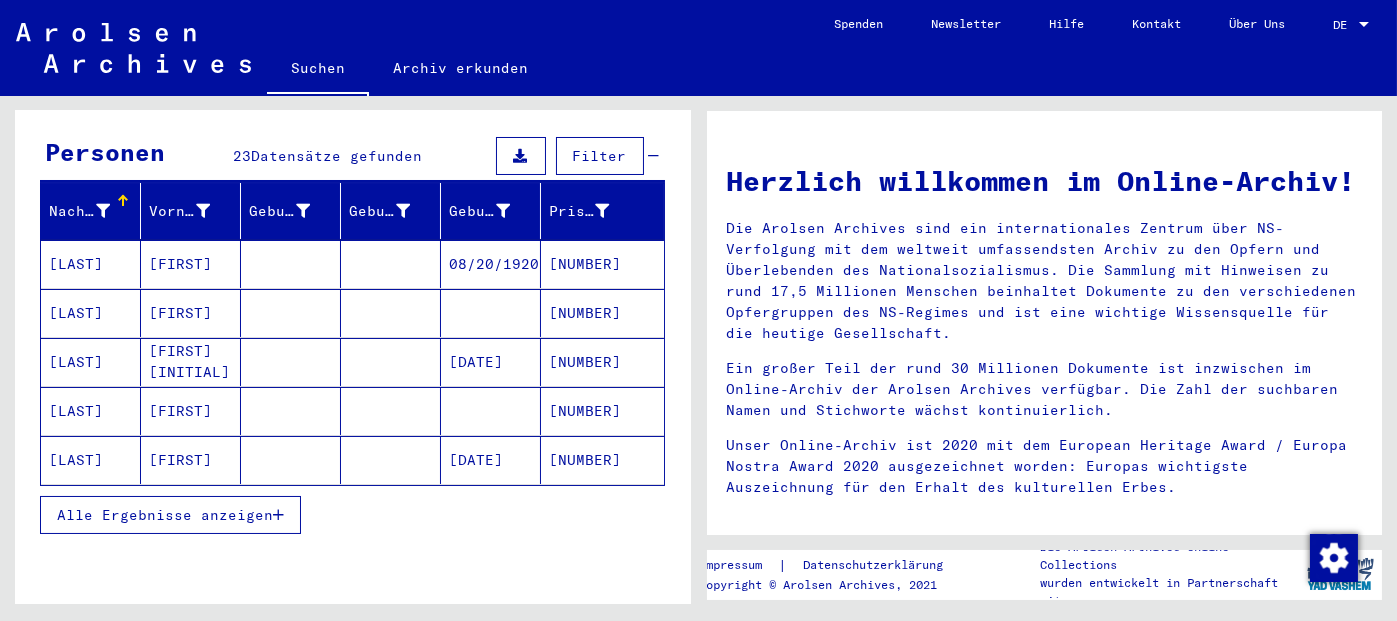 scroll, scrollTop: 190, scrollLeft: 0, axis: vertical 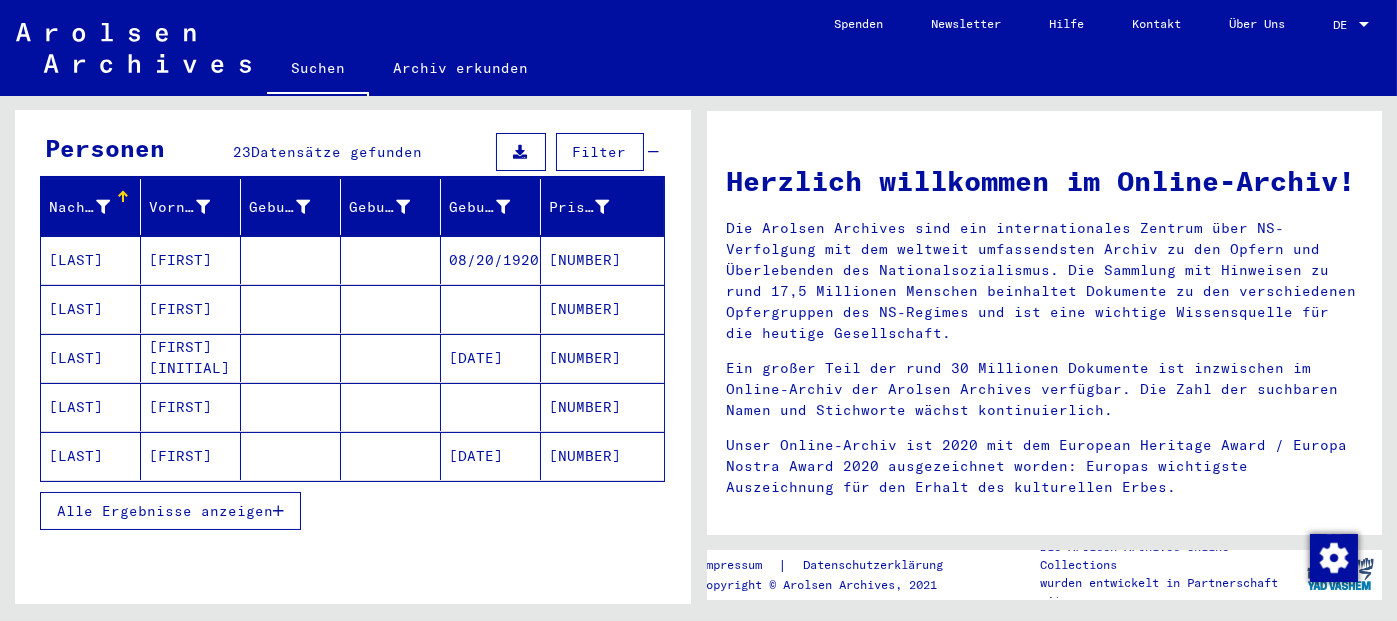 click at bounding box center [278, 511] 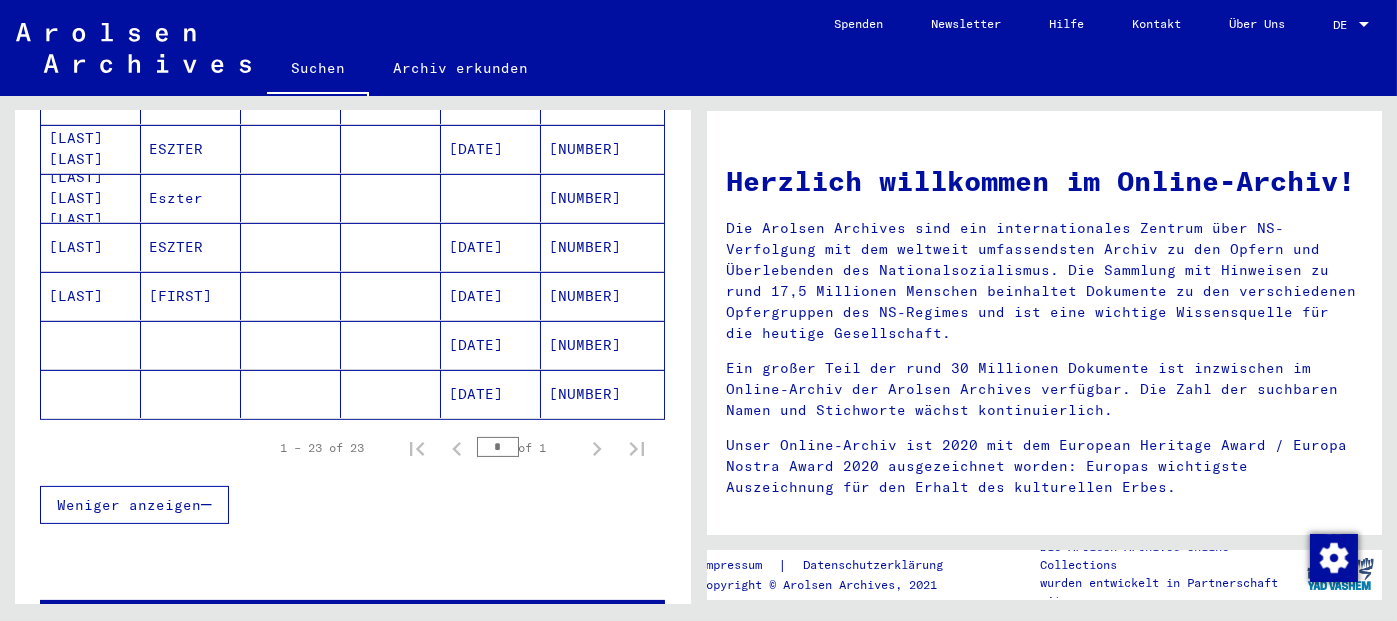 scroll, scrollTop: 0, scrollLeft: 0, axis: both 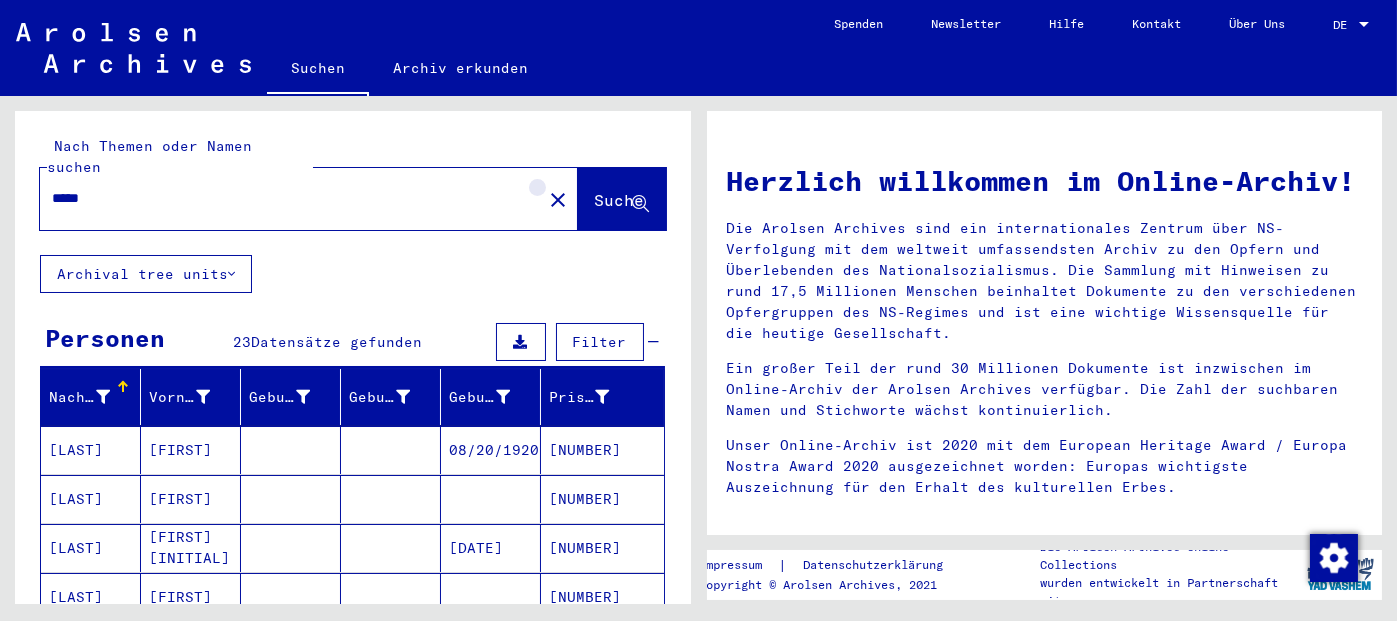 click on "close" 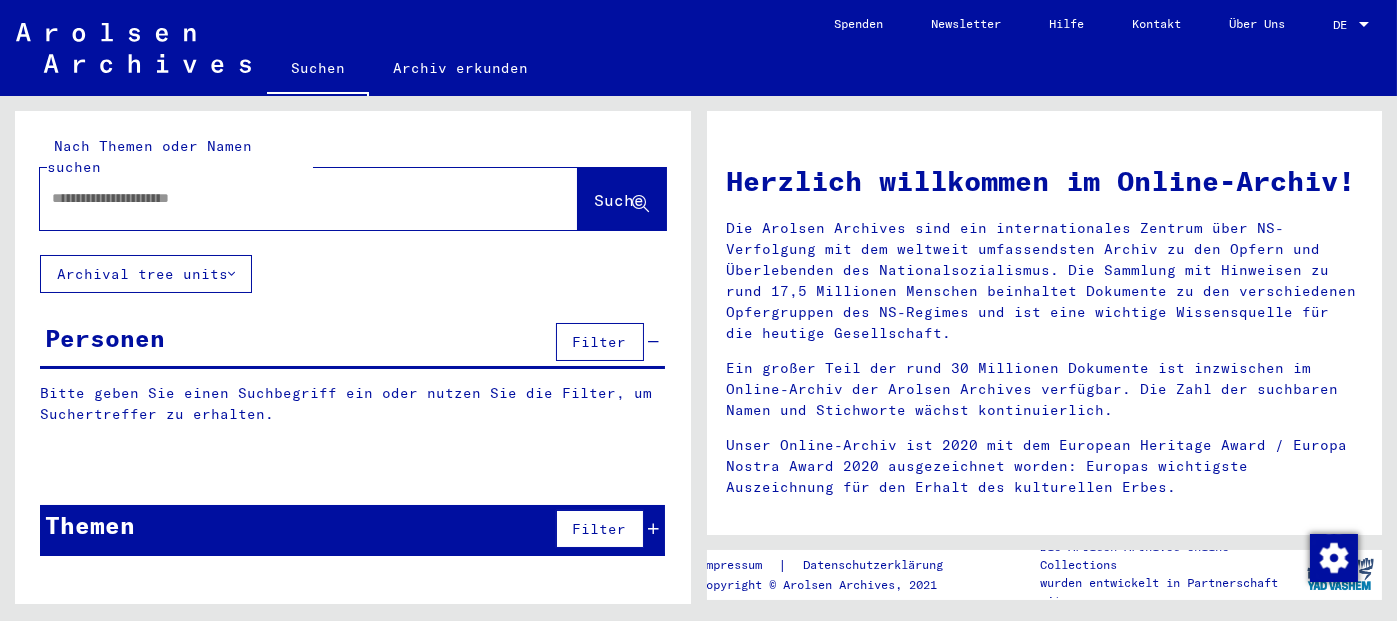 click 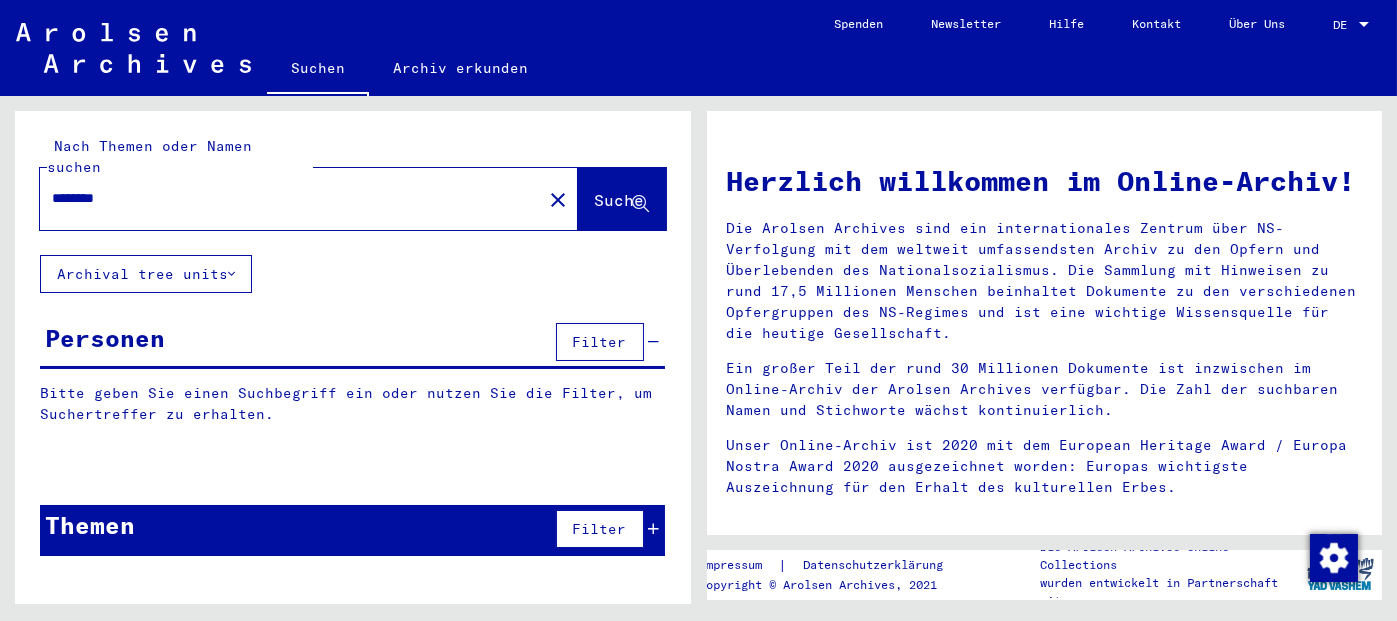 type on "********" 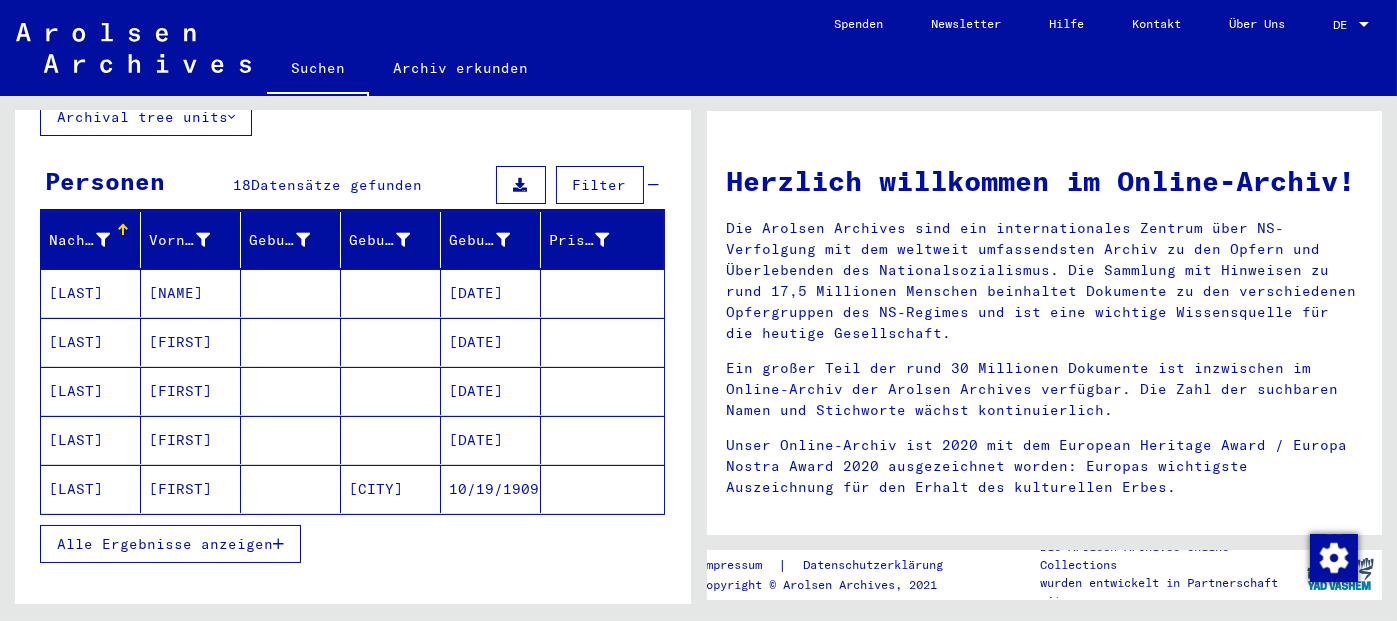 scroll, scrollTop: 162, scrollLeft: 0, axis: vertical 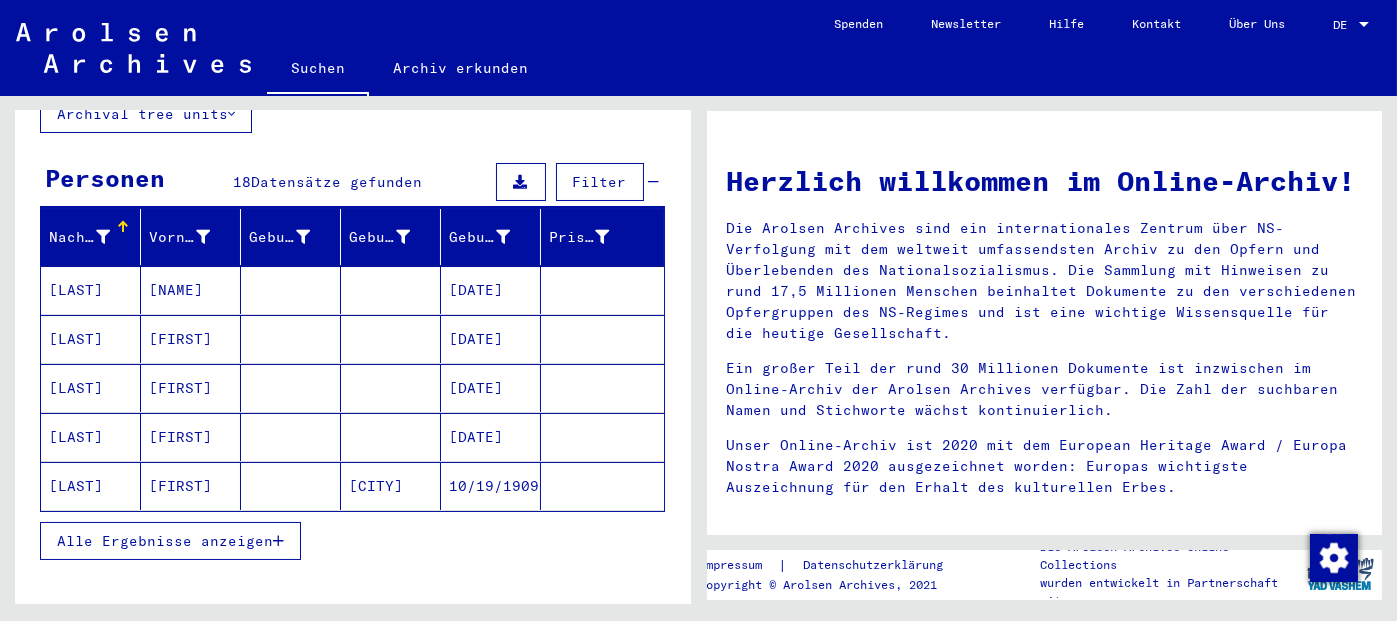 click at bounding box center [278, 541] 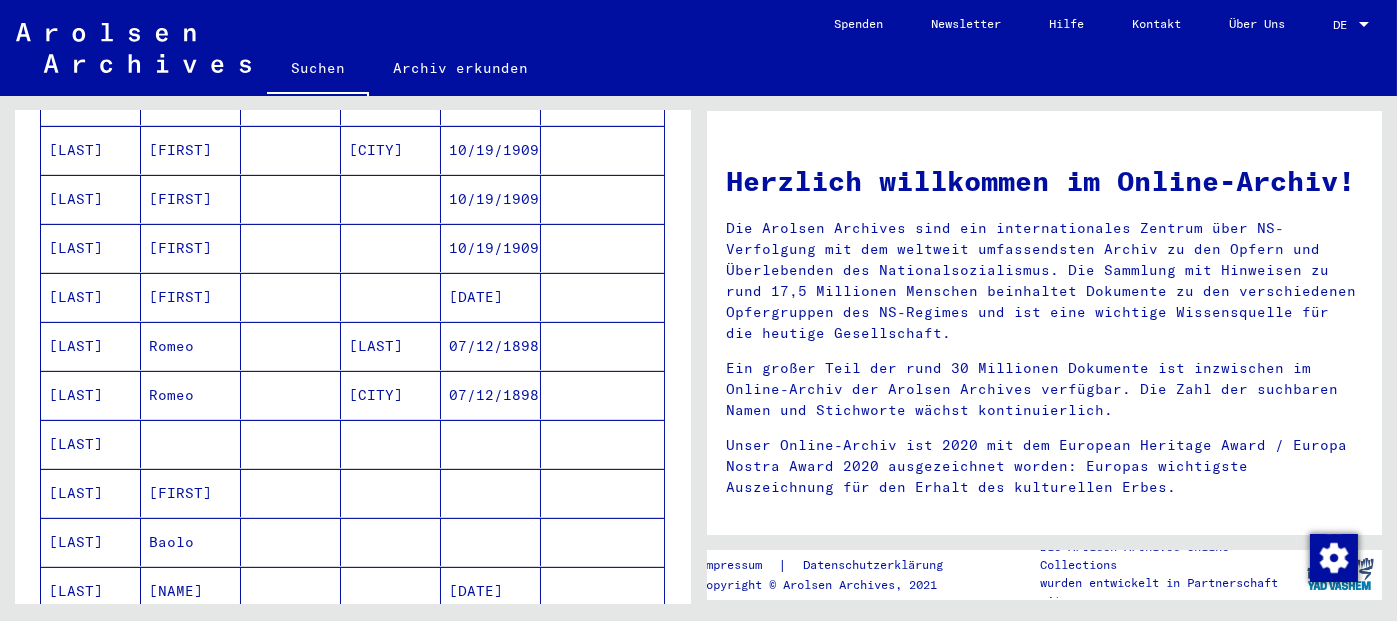 scroll, scrollTop: 506, scrollLeft: 0, axis: vertical 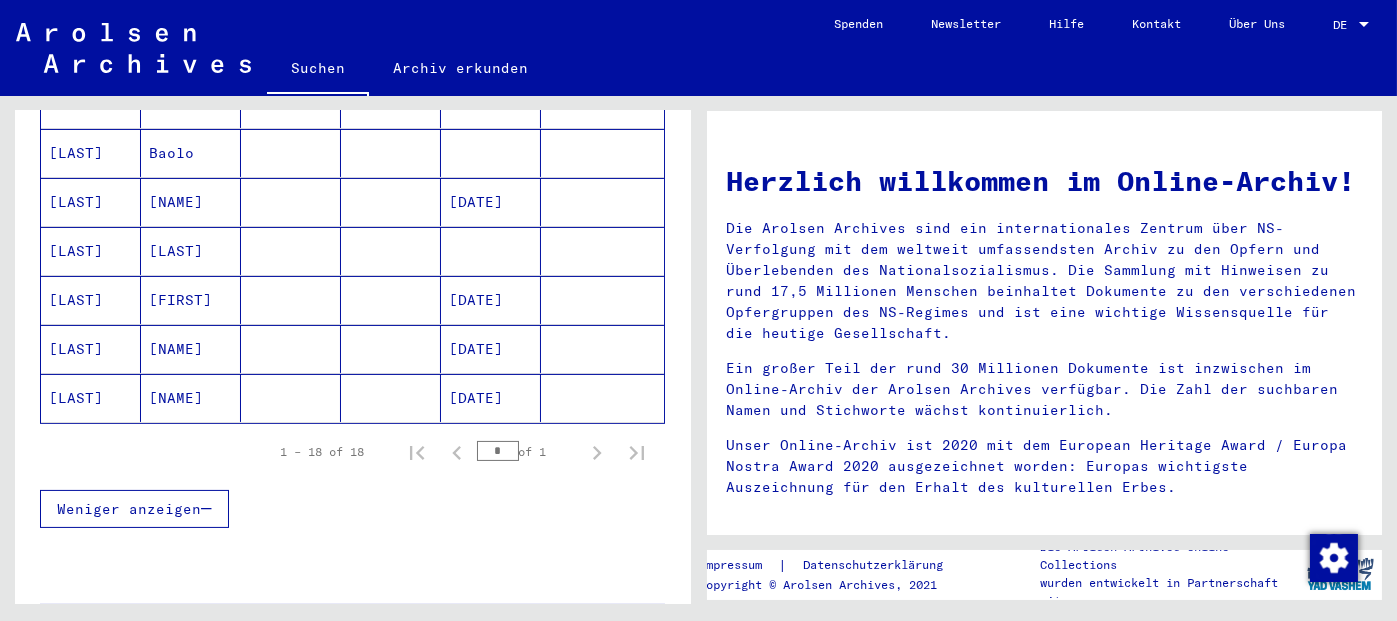 click on "[DATE]" at bounding box center (491, 398) 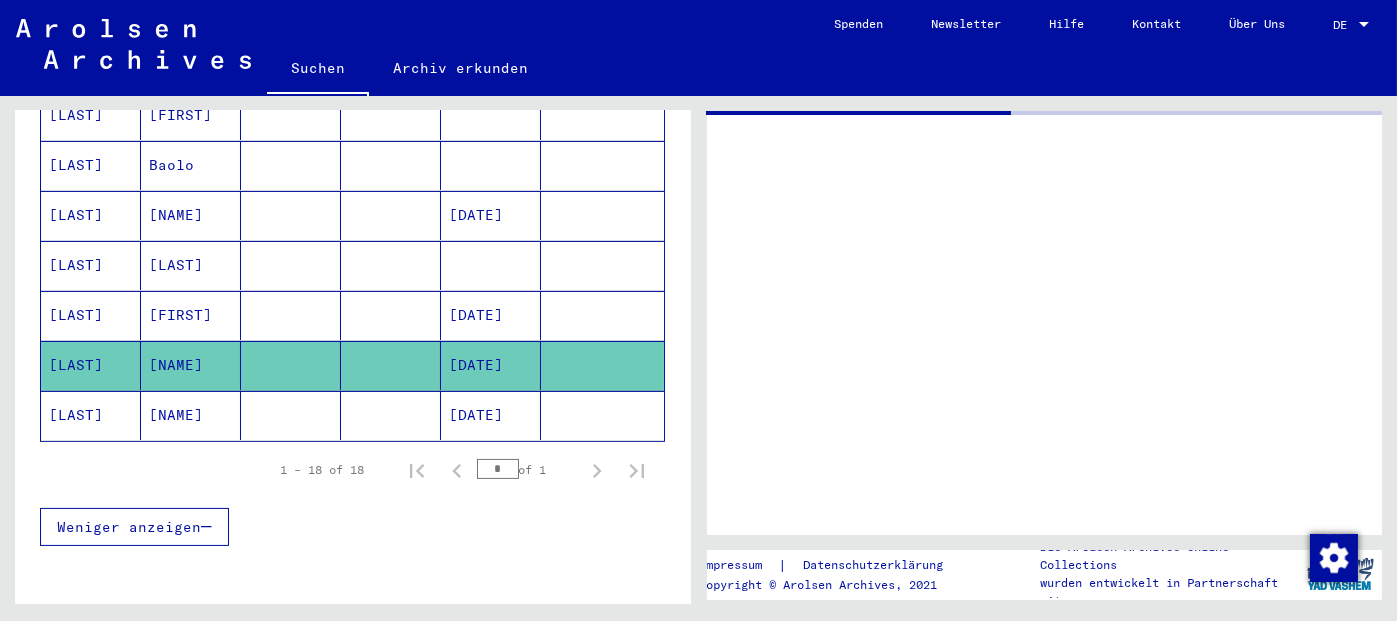 scroll, scrollTop: 893, scrollLeft: 0, axis: vertical 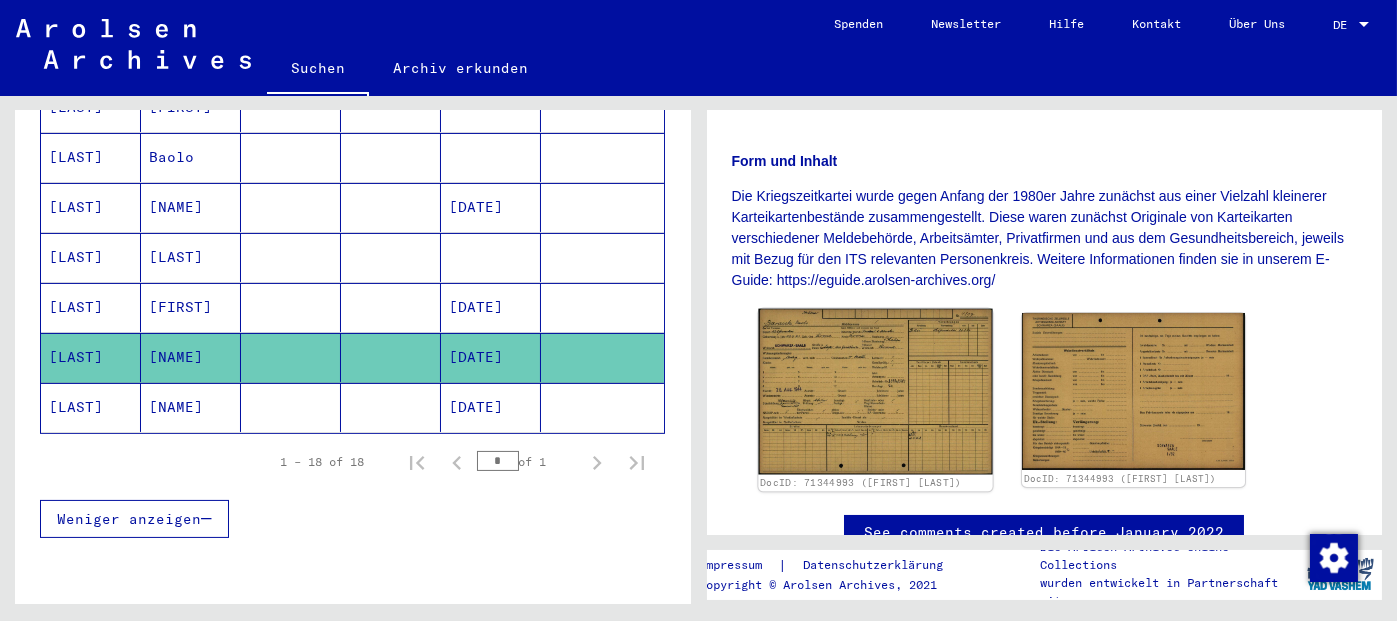 click 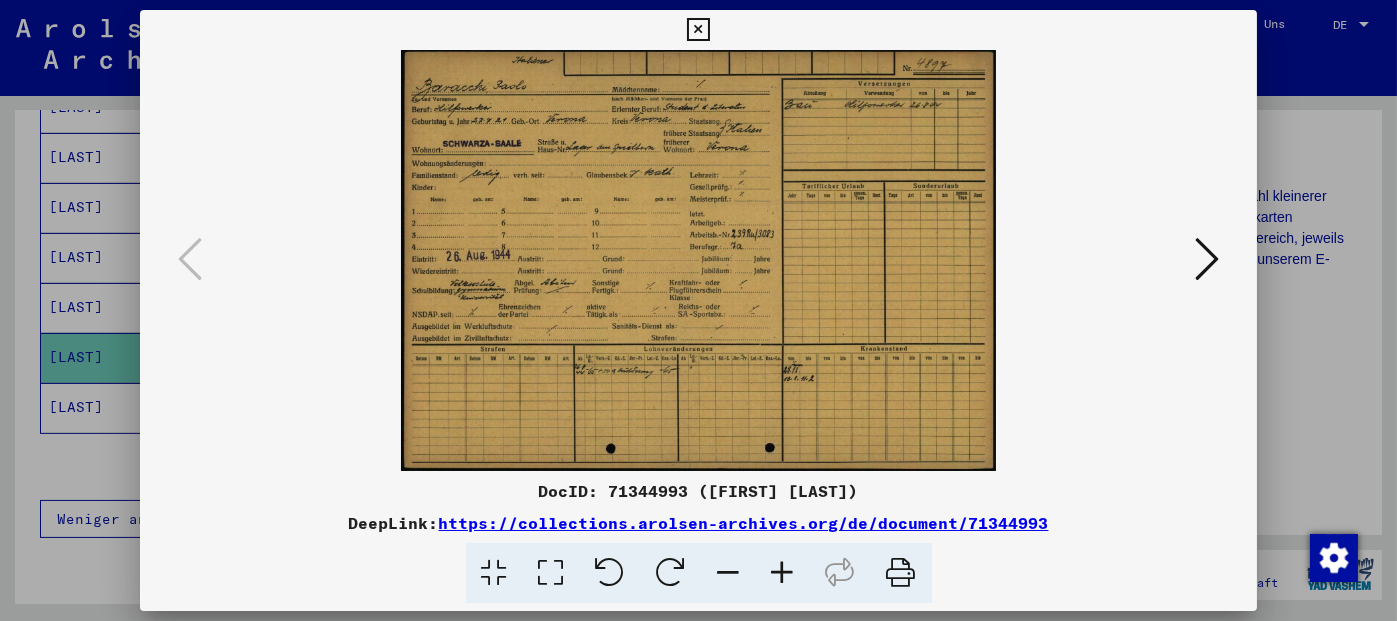 click at bounding box center (783, 573) 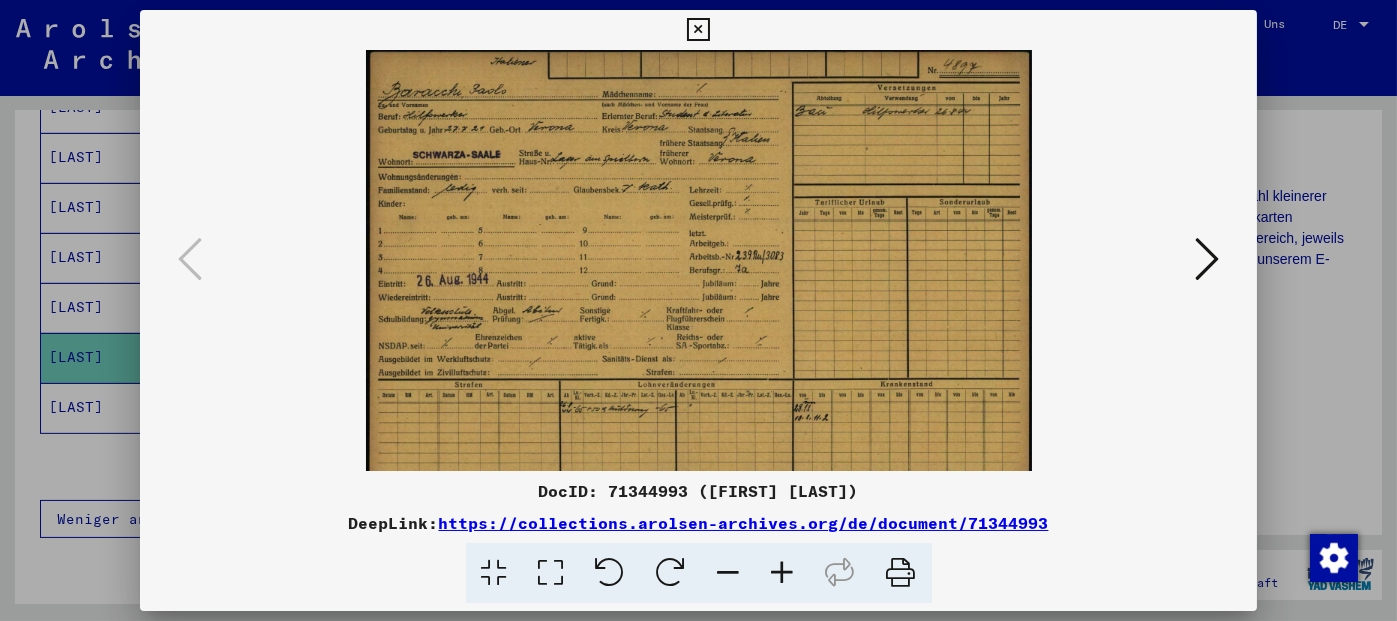 click at bounding box center (783, 573) 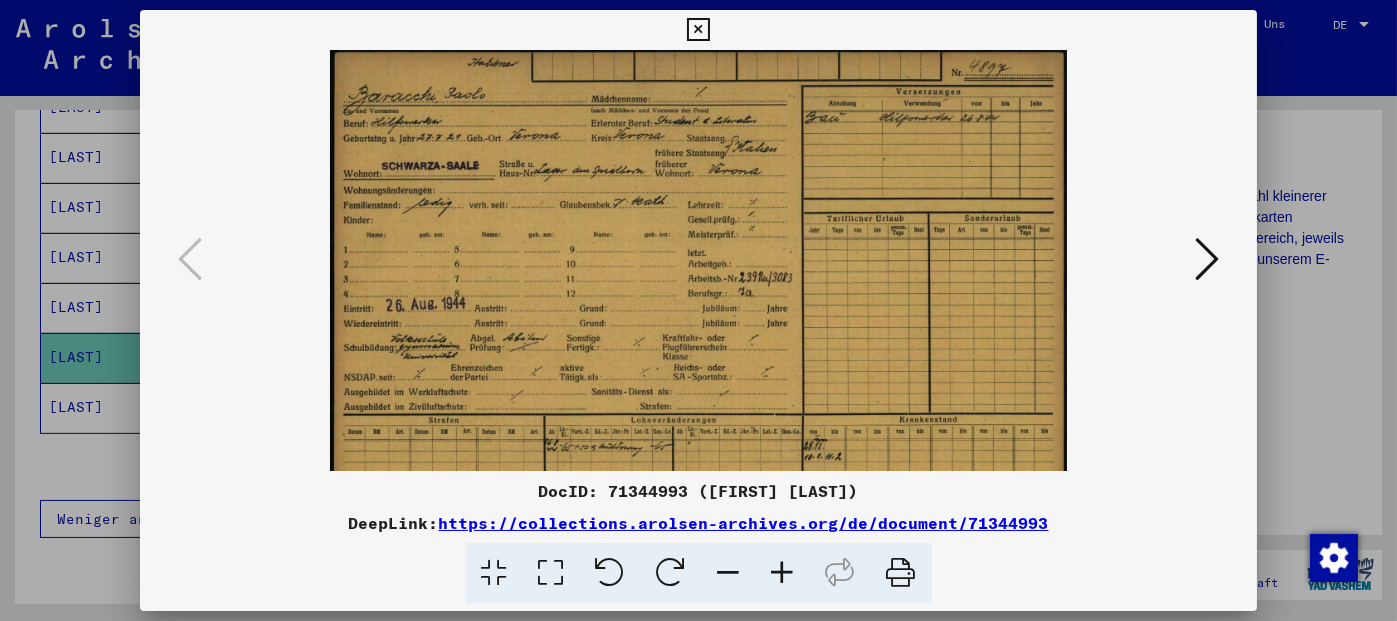 click at bounding box center [783, 573] 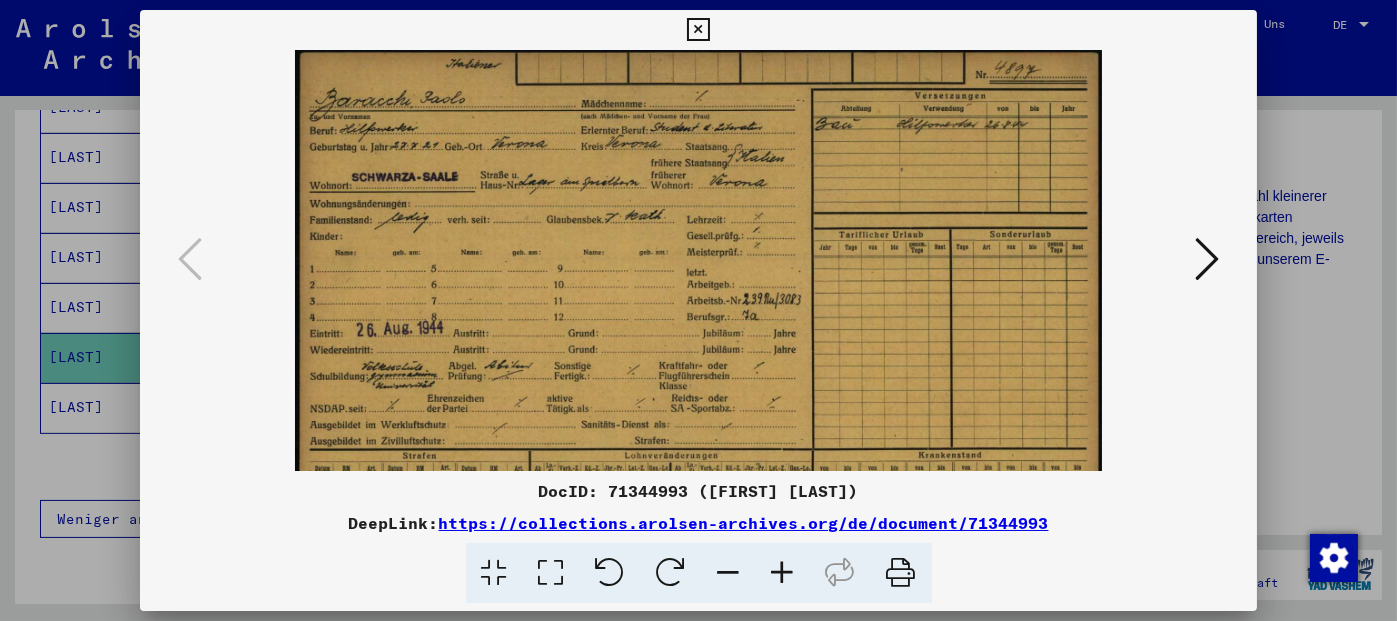 click at bounding box center [783, 573] 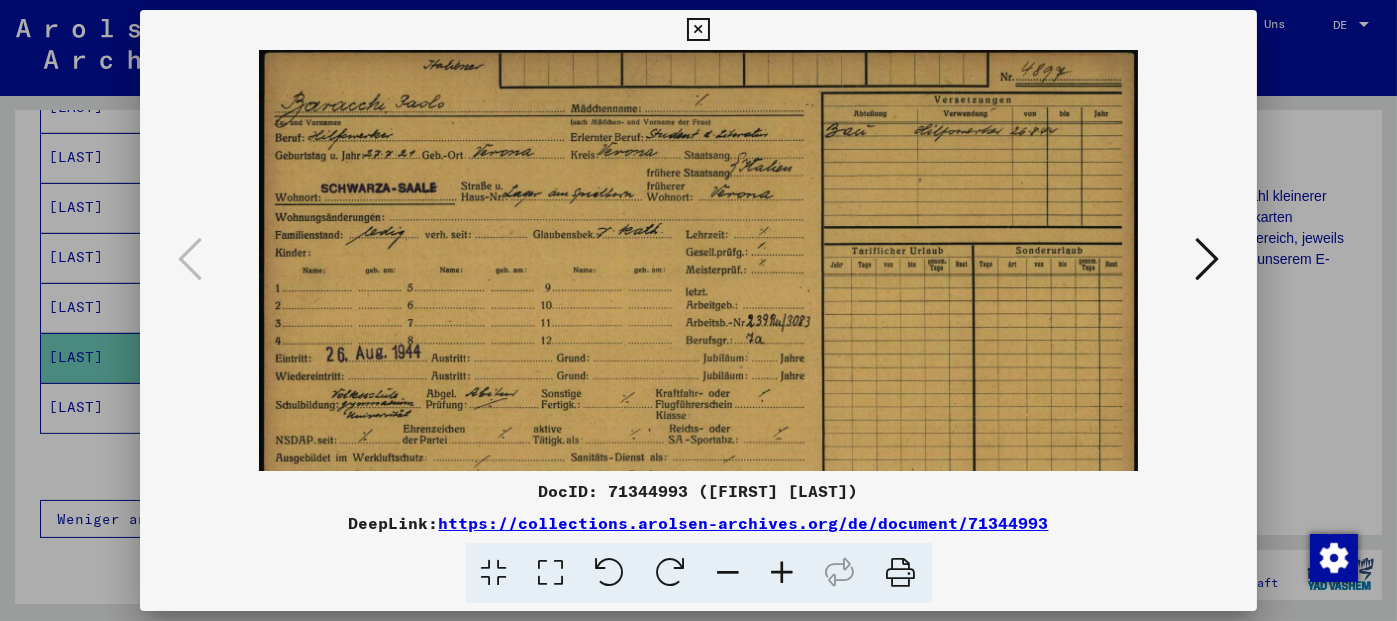 click at bounding box center (783, 573) 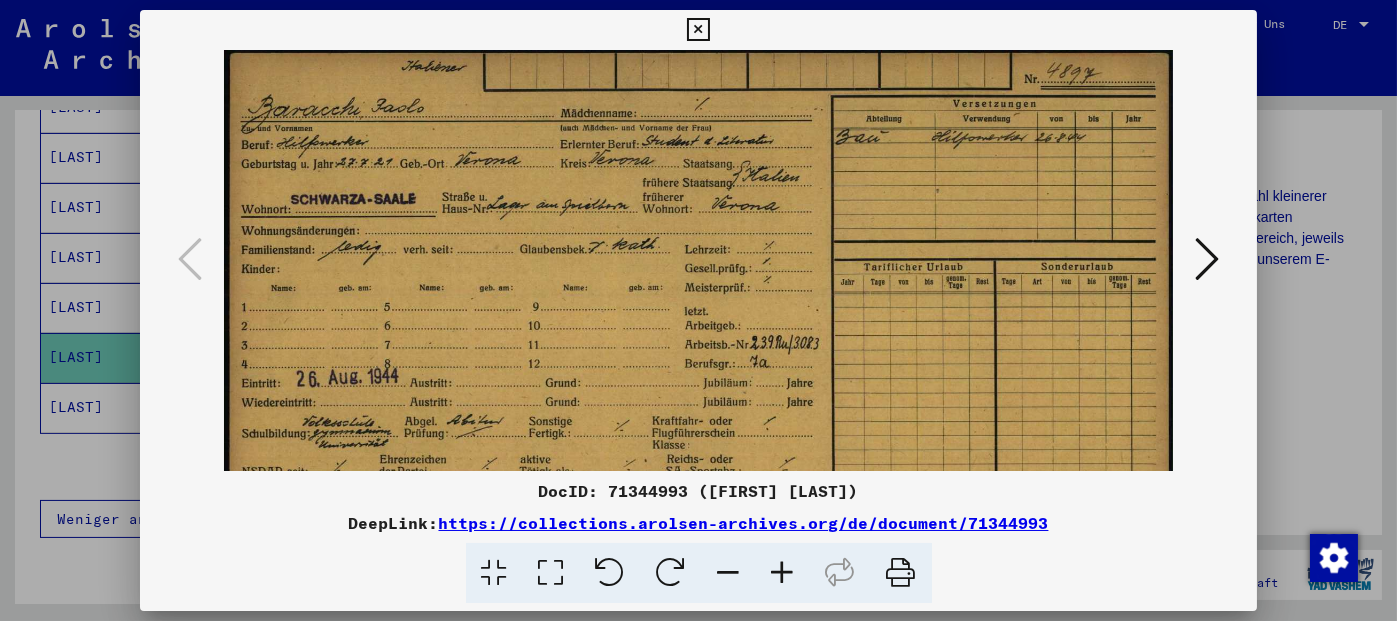 click at bounding box center [783, 573] 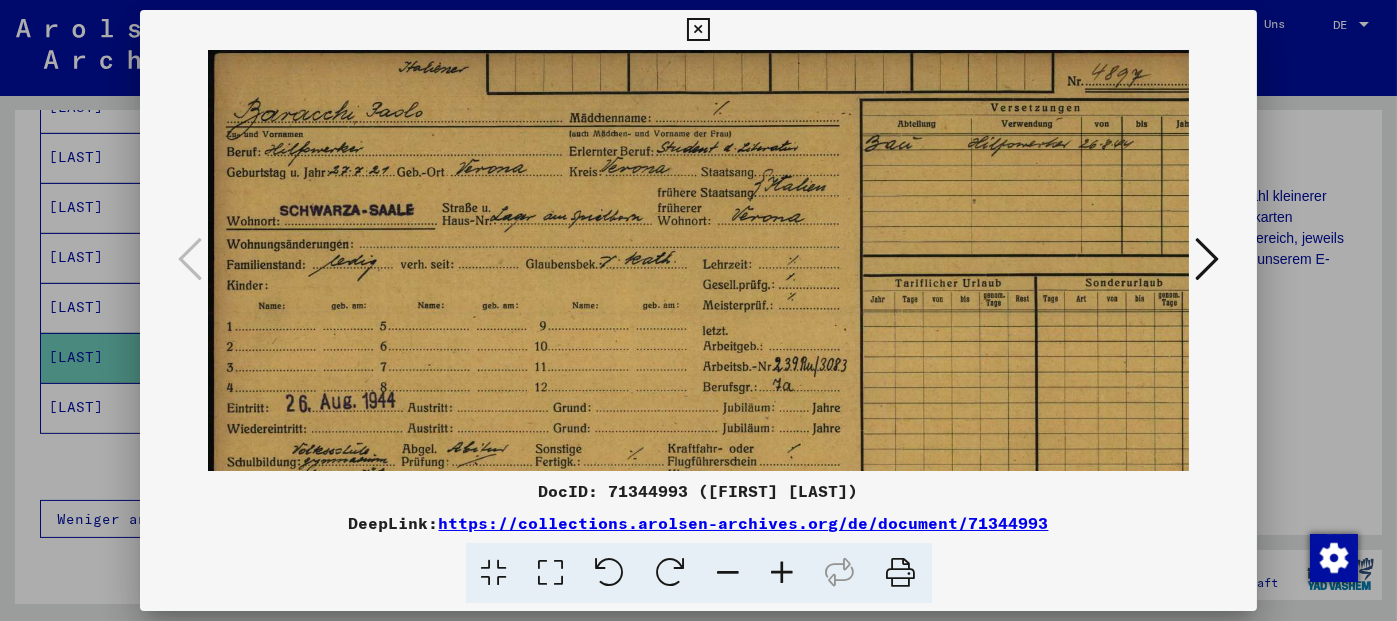click at bounding box center [783, 573] 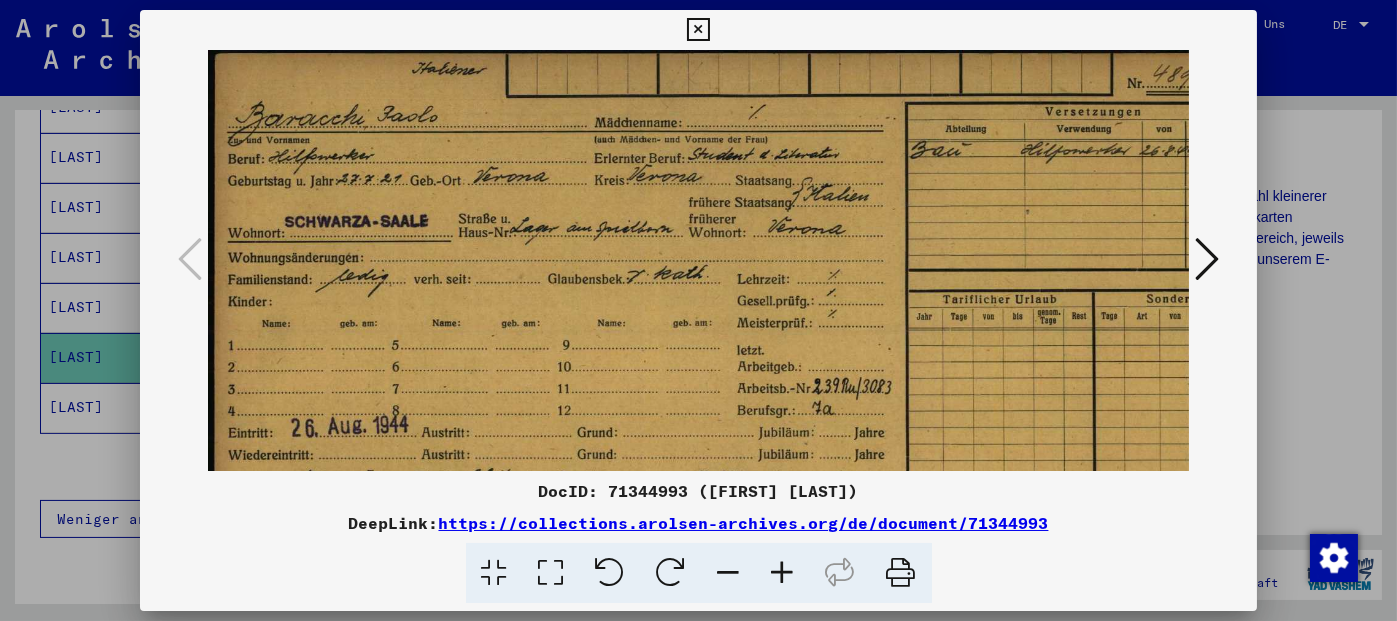 click at bounding box center [783, 573] 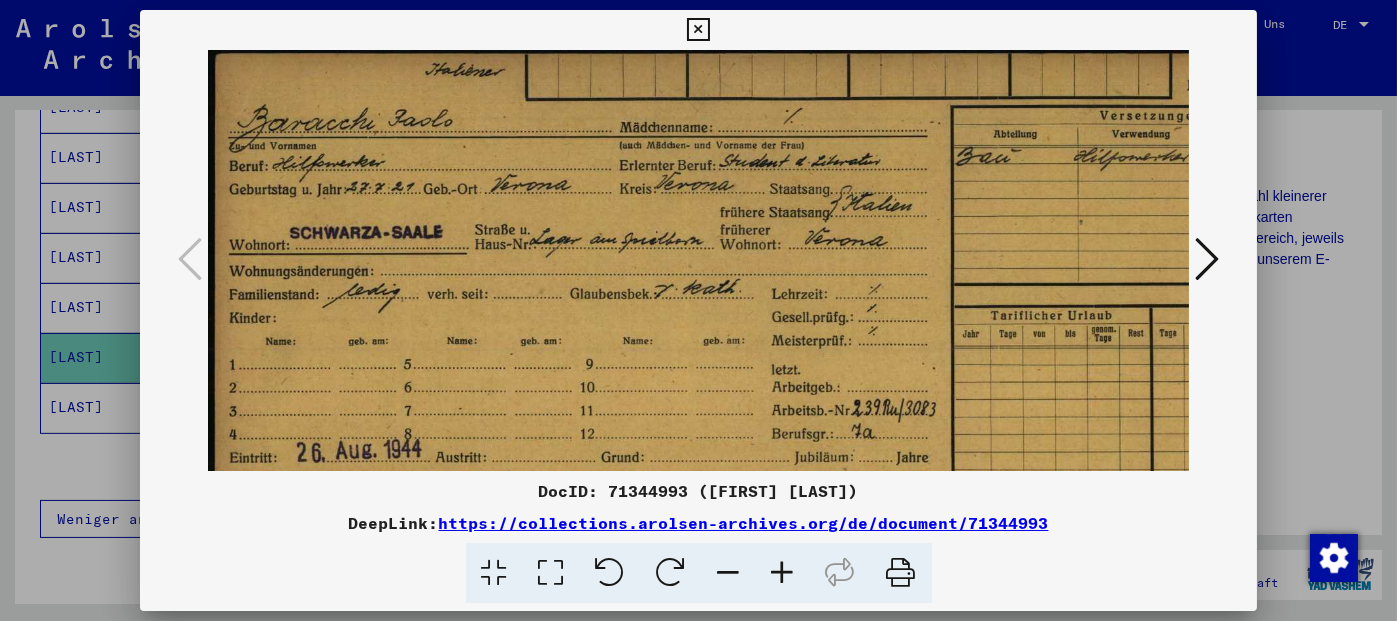 click at bounding box center (788, 460) 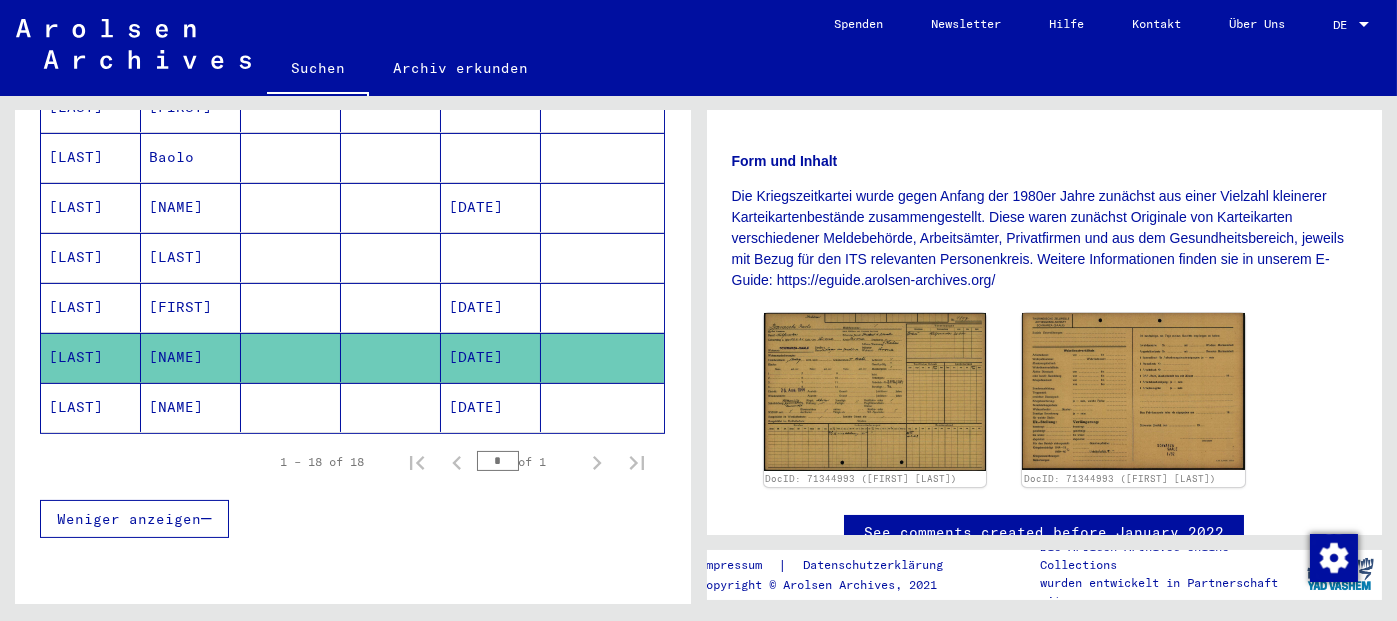 click on "[DATE]" 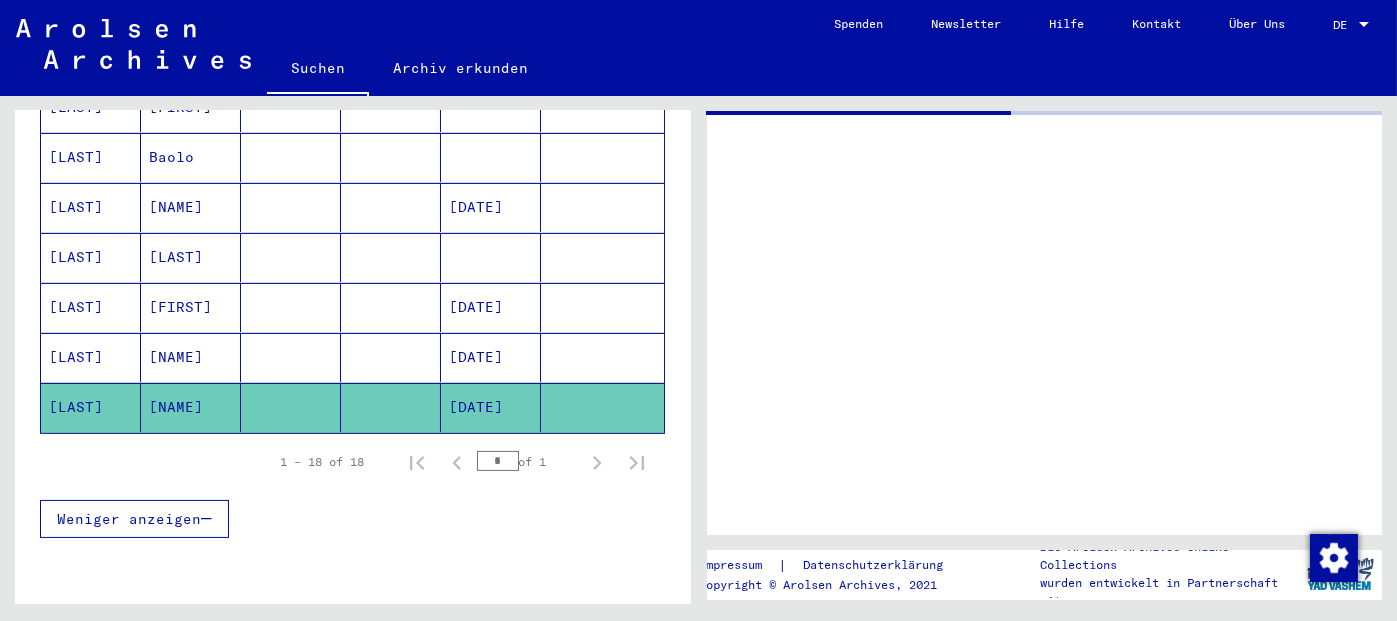 scroll, scrollTop: 0, scrollLeft: 0, axis: both 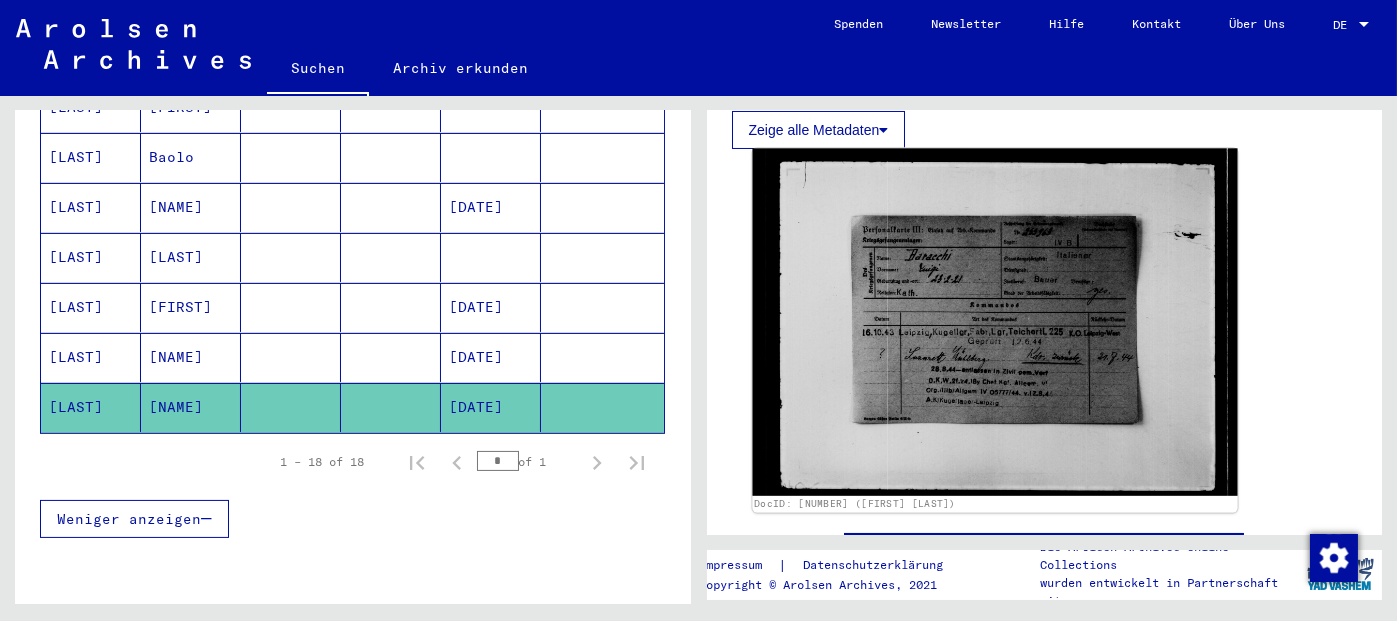 click 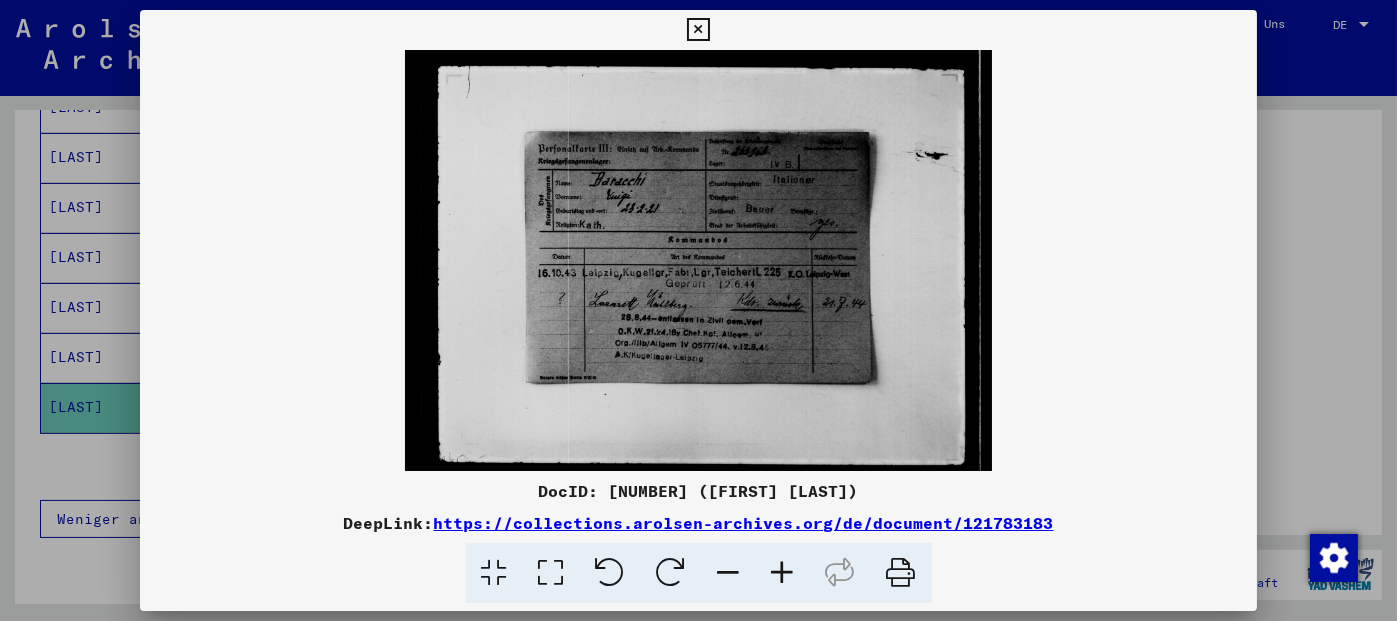 click at bounding box center [783, 573] 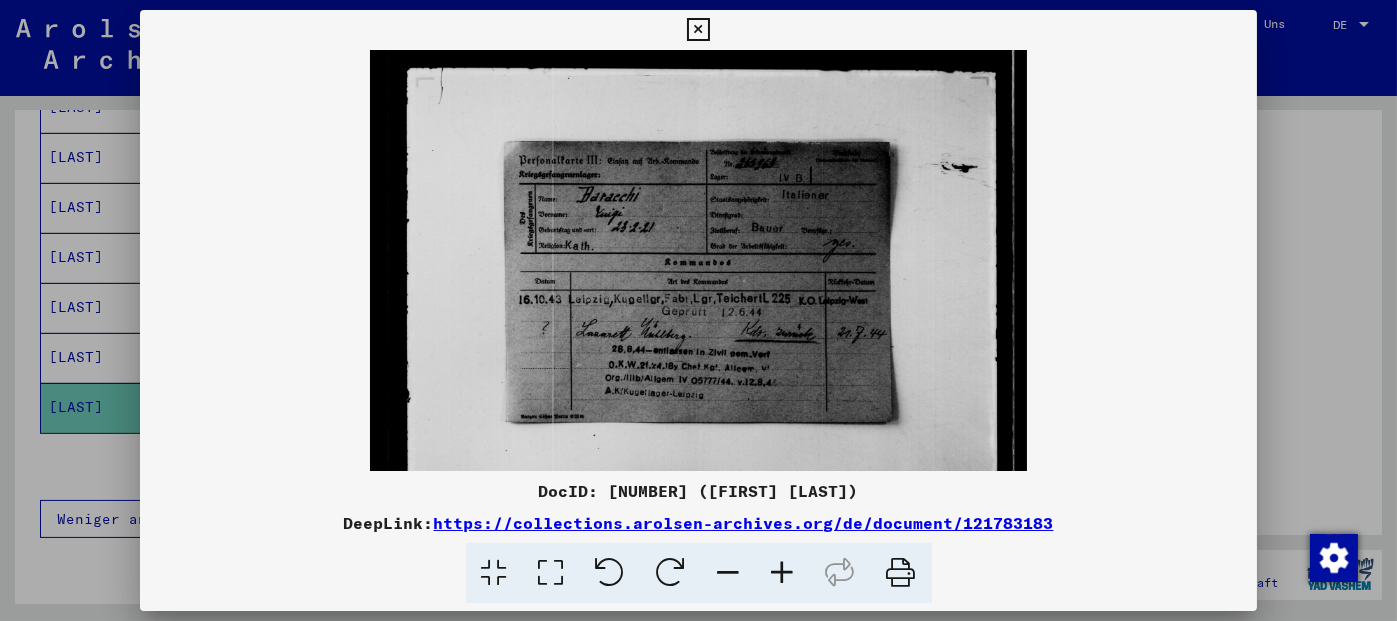 click at bounding box center (783, 573) 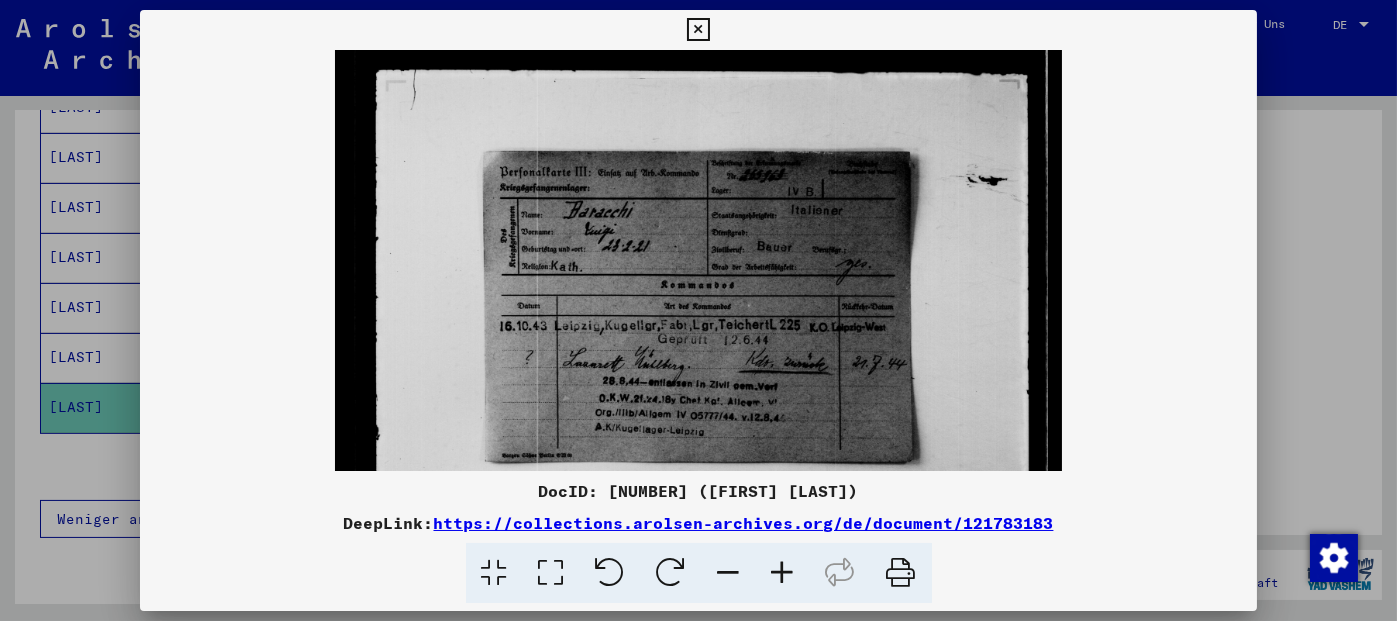 click at bounding box center [783, 573] 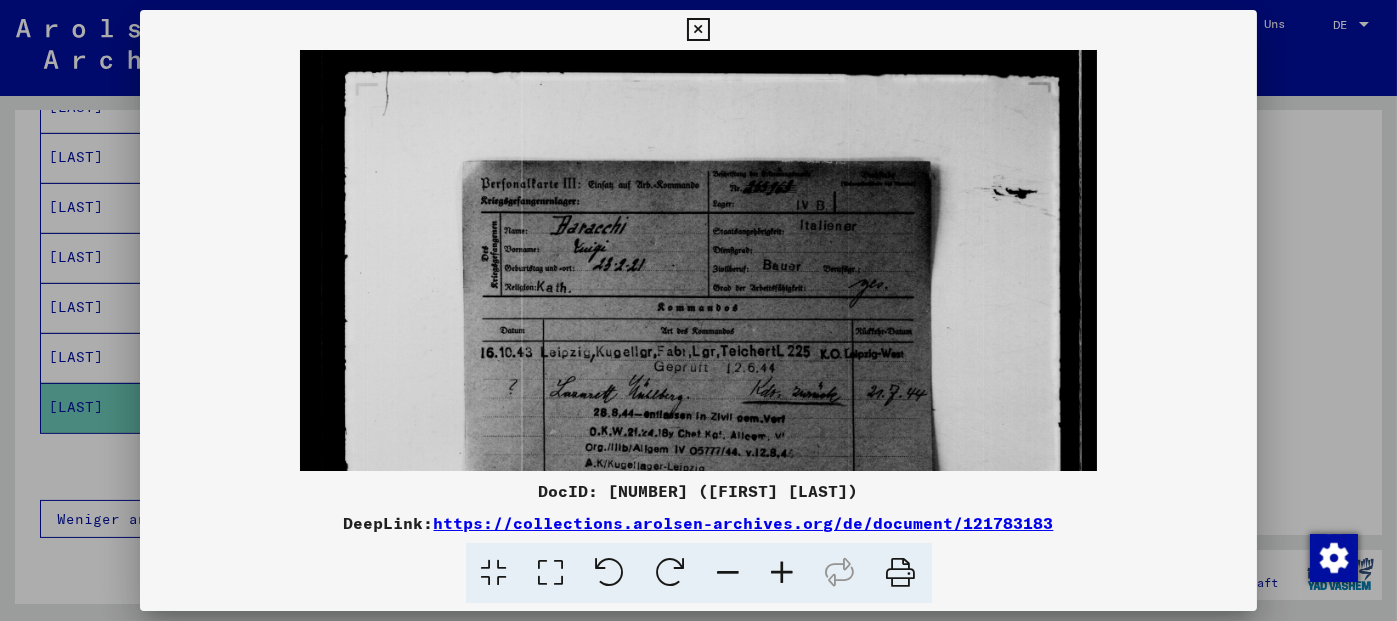 click at bounding box center (783, 573) 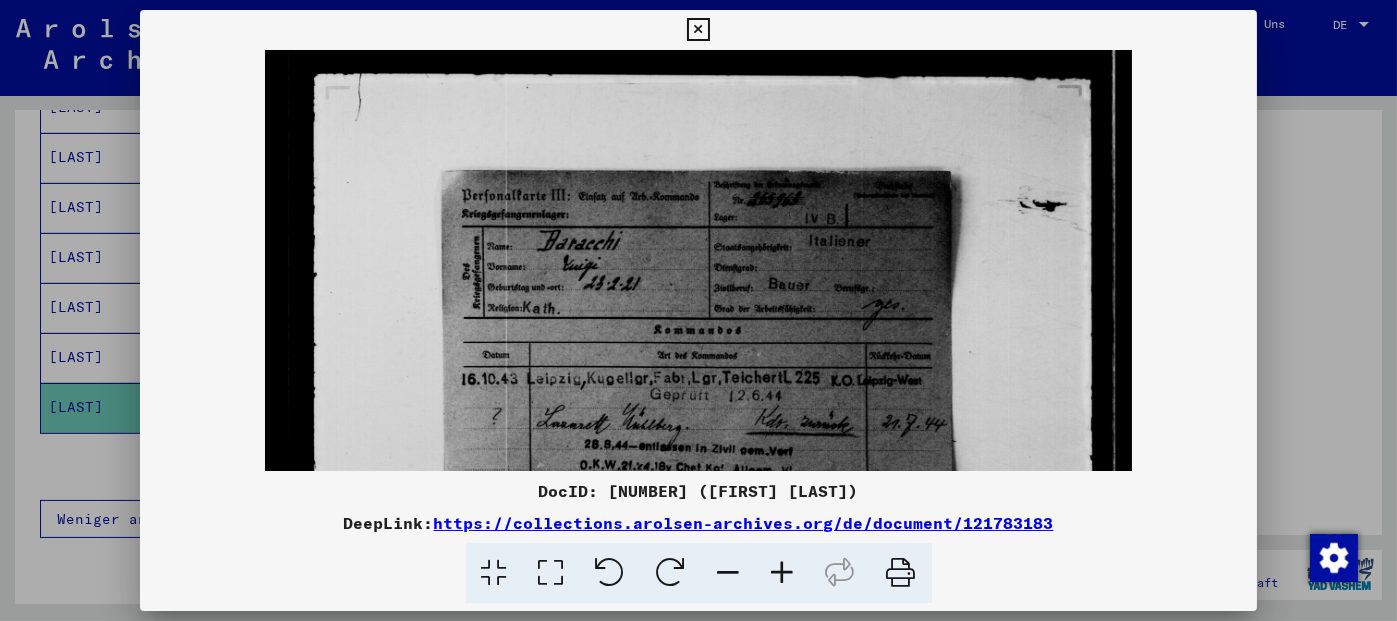 click at bounding box center (783, 573) 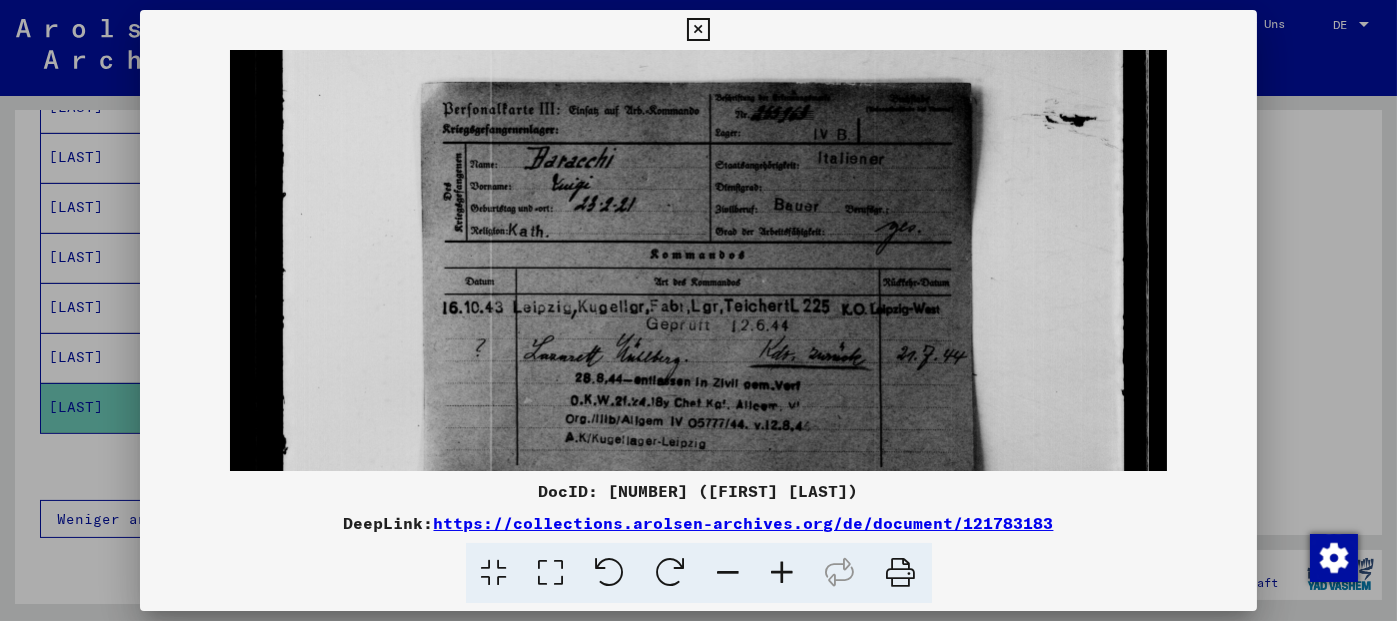 scroll, scrollTop: 126, scrollLeft: 0, axis: vertical 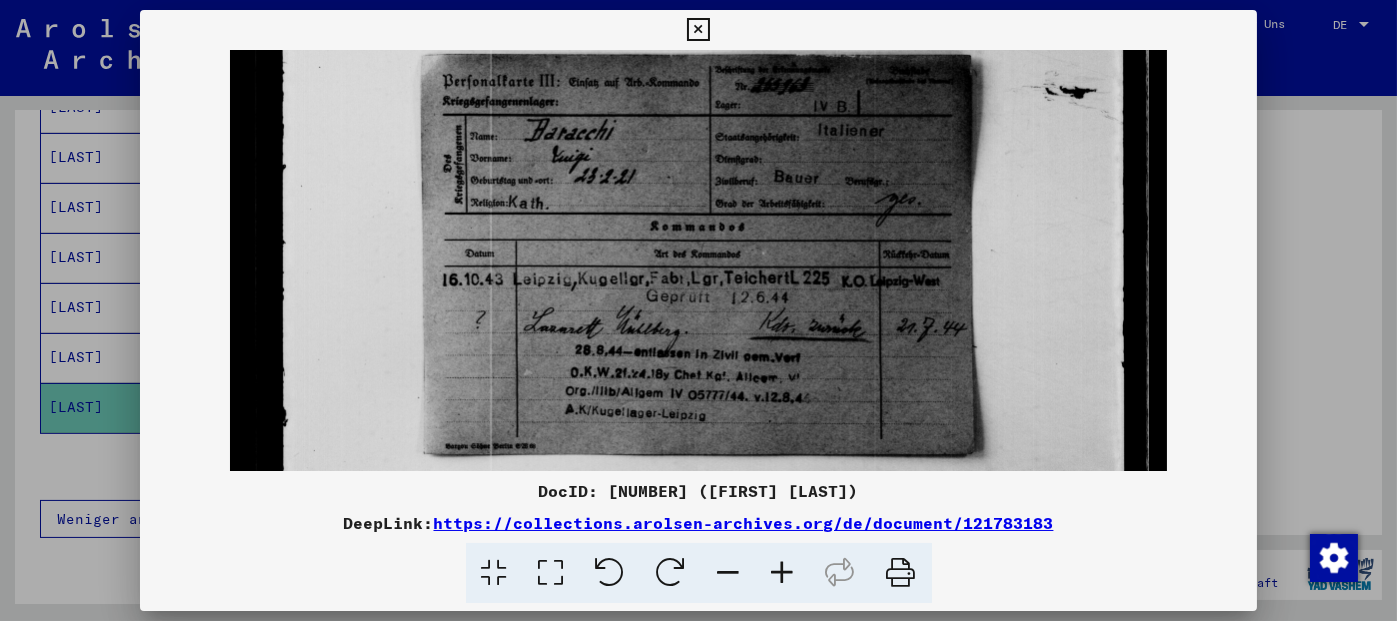drag, startPoint x: 752, startPoint y: 372, endPoint x: 754, endPoint y: 245, distance: 127.01575 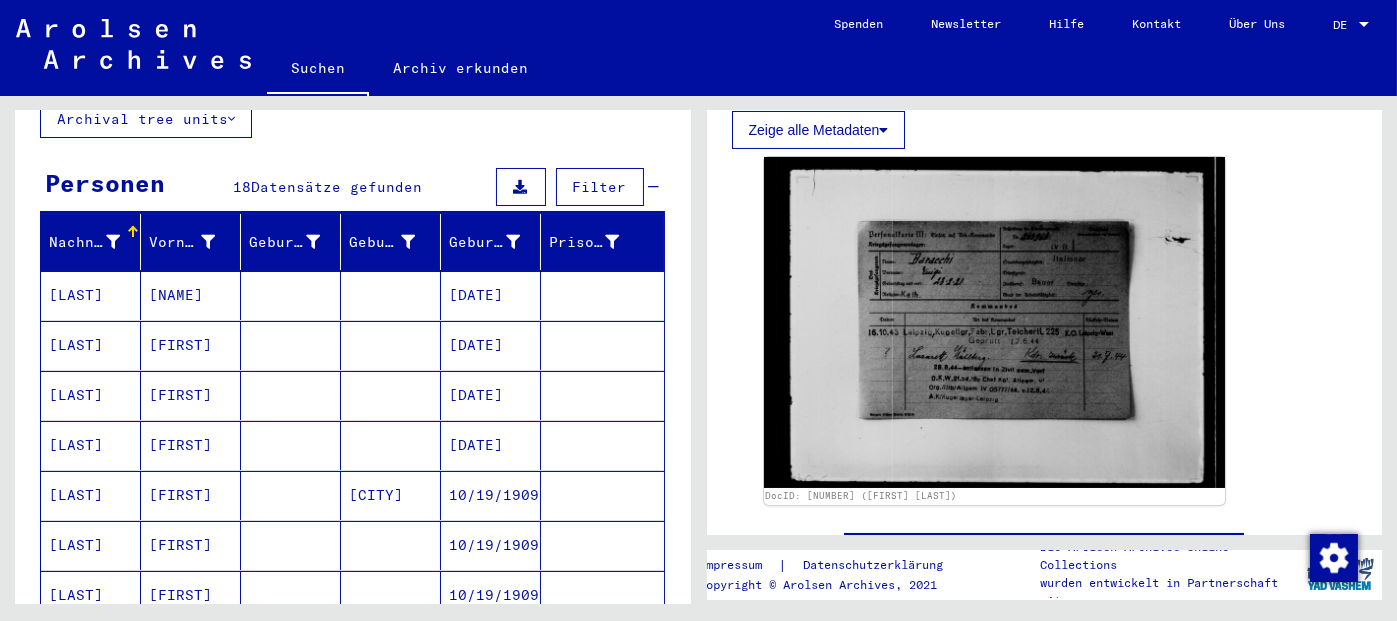 scroll, scrollTop: 0, scrollLeft: 0, axis: both 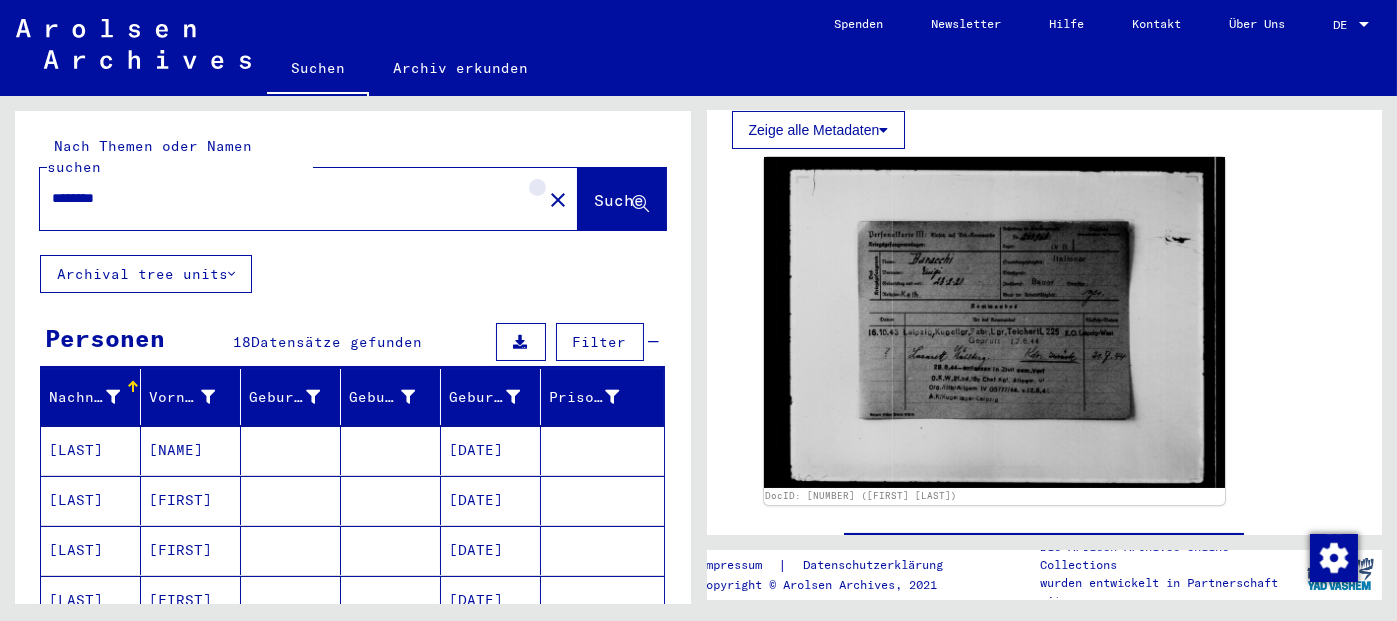 click on "close" 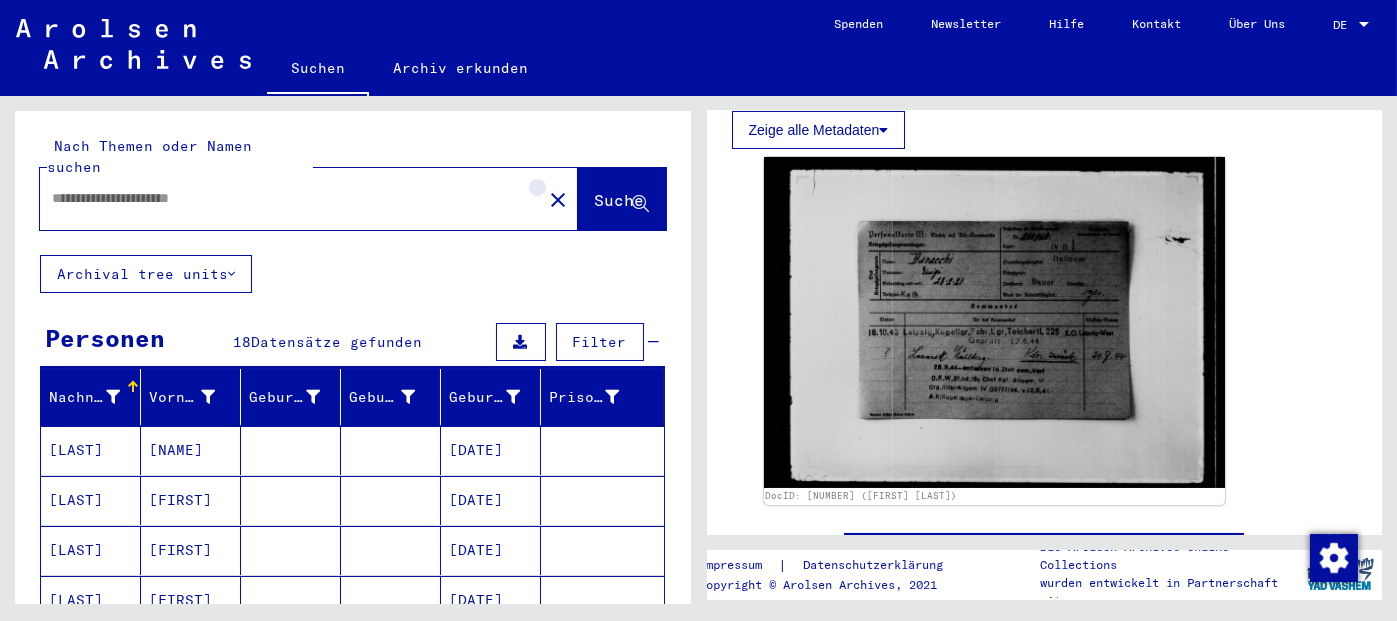 scroll, scrollTop: 0, scrollLeft: 0, axis: both 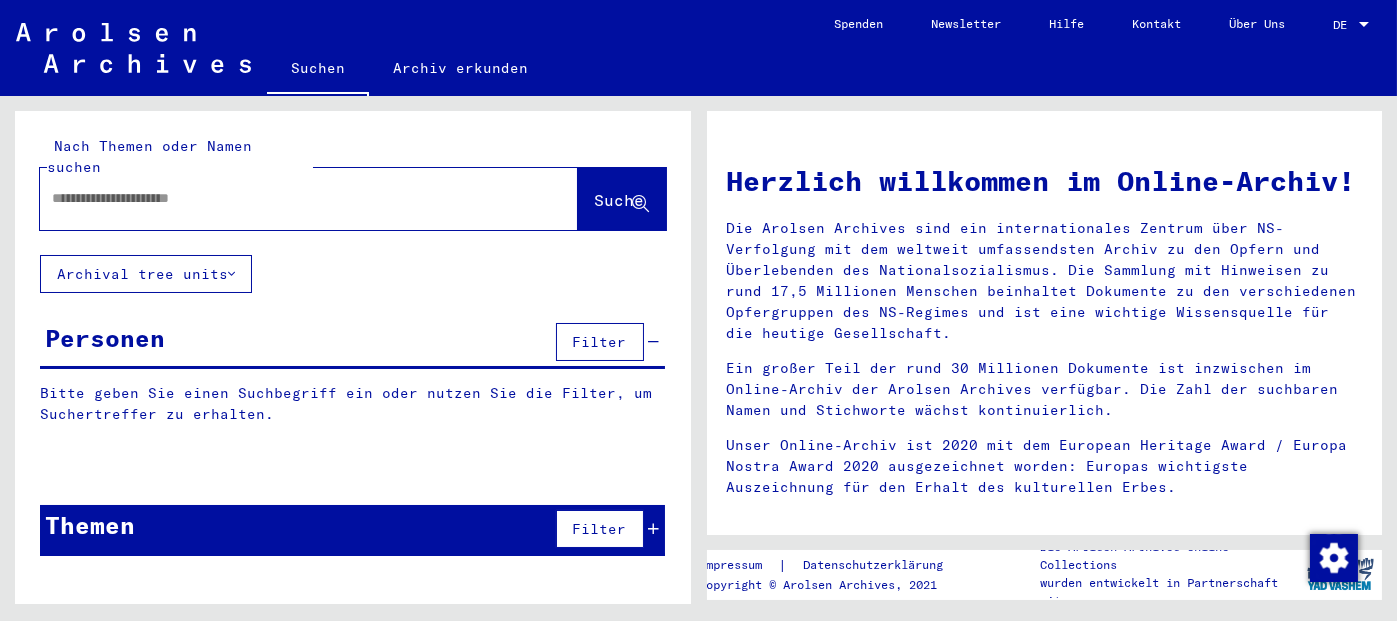 click 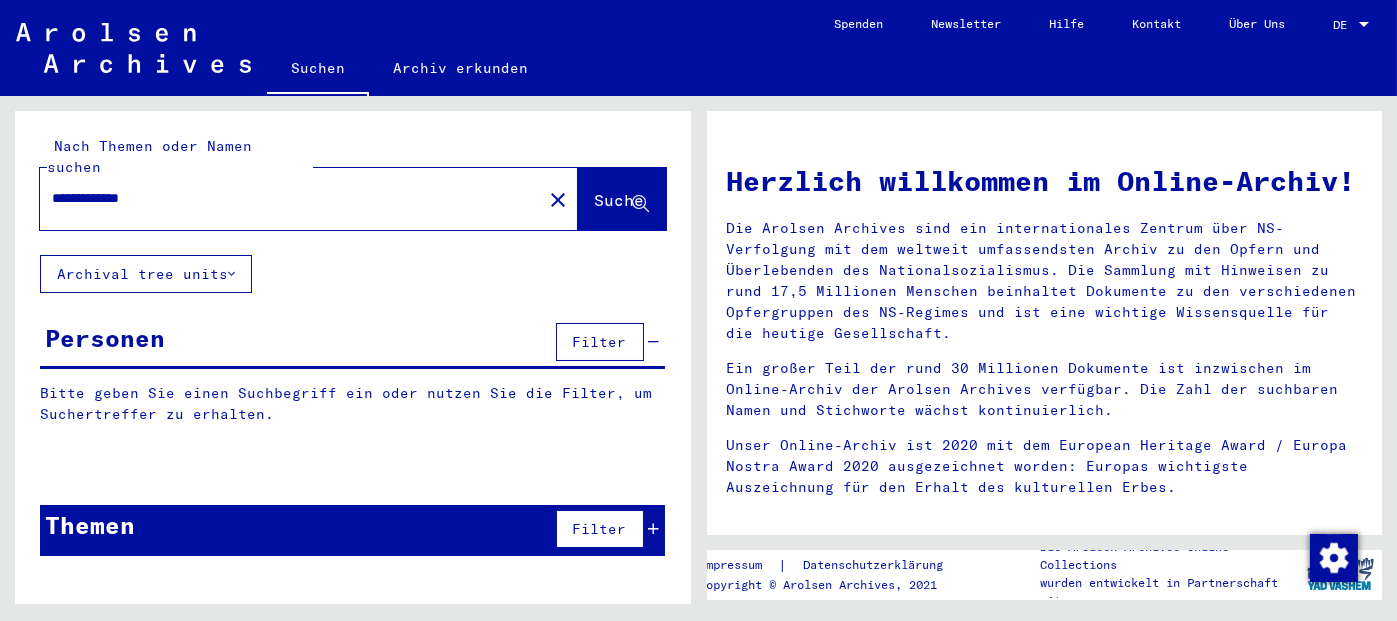 type on "**********" 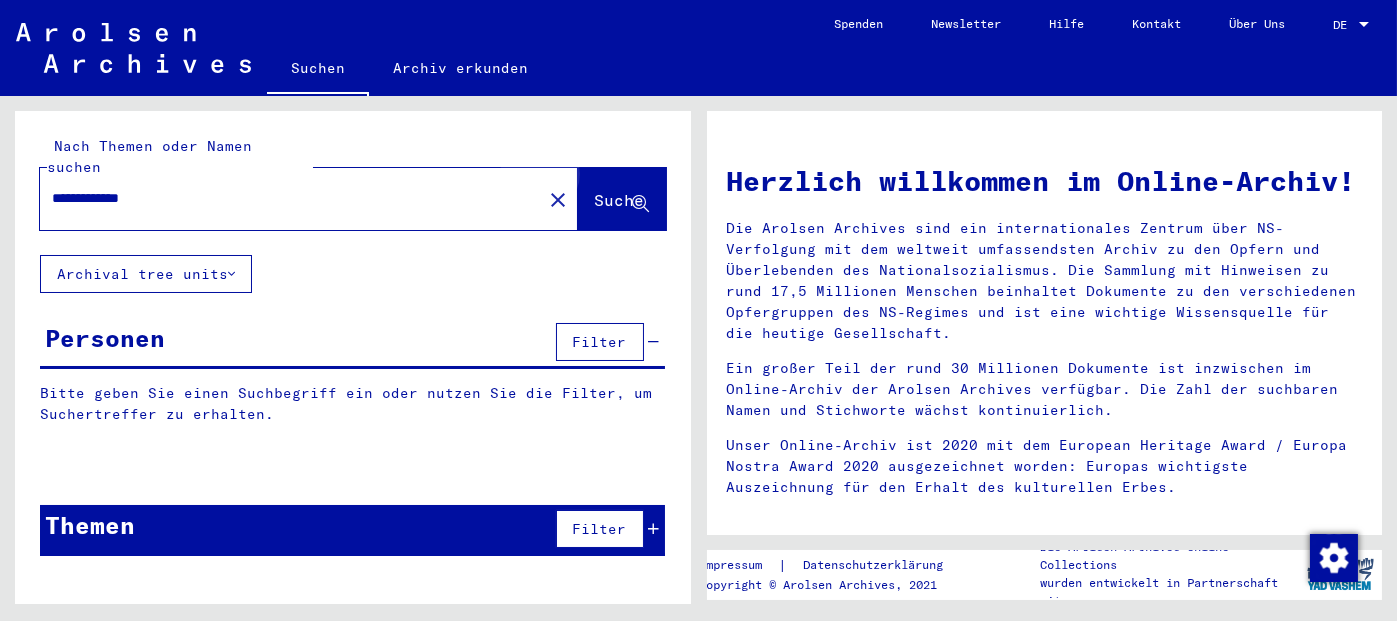 click on "Suche" 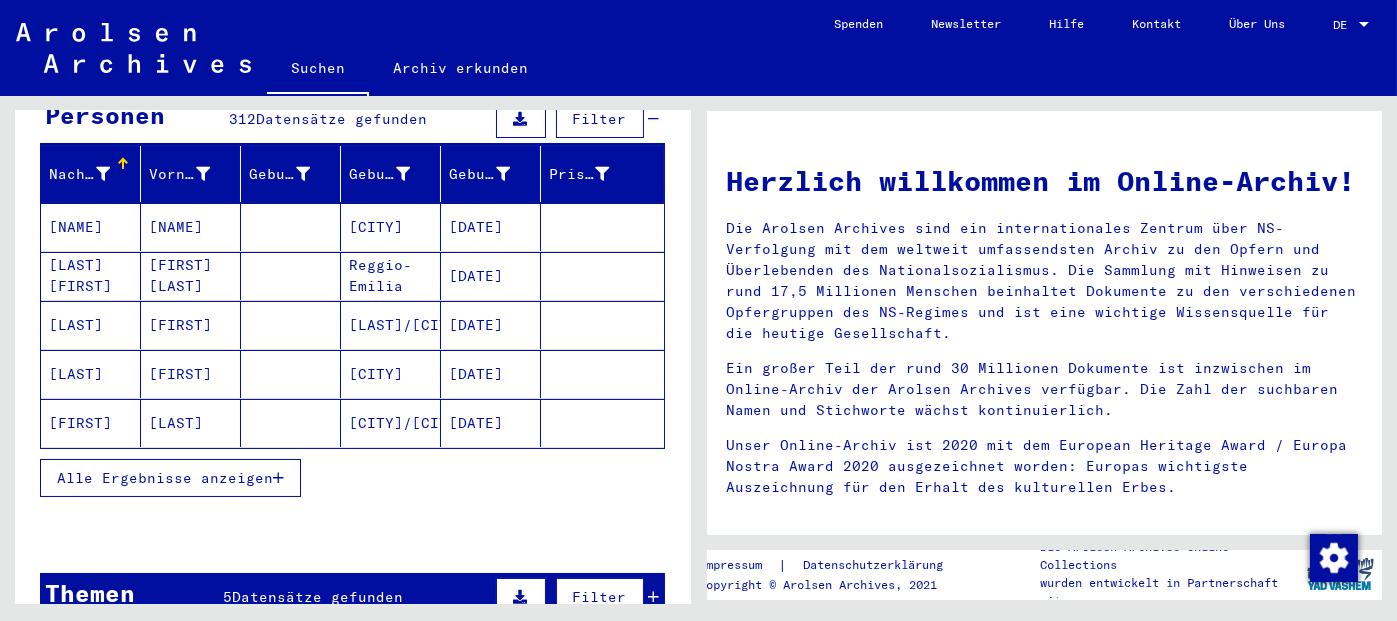 scroll, scrollTop: 231, scrollLeft: 0, axis: vertical 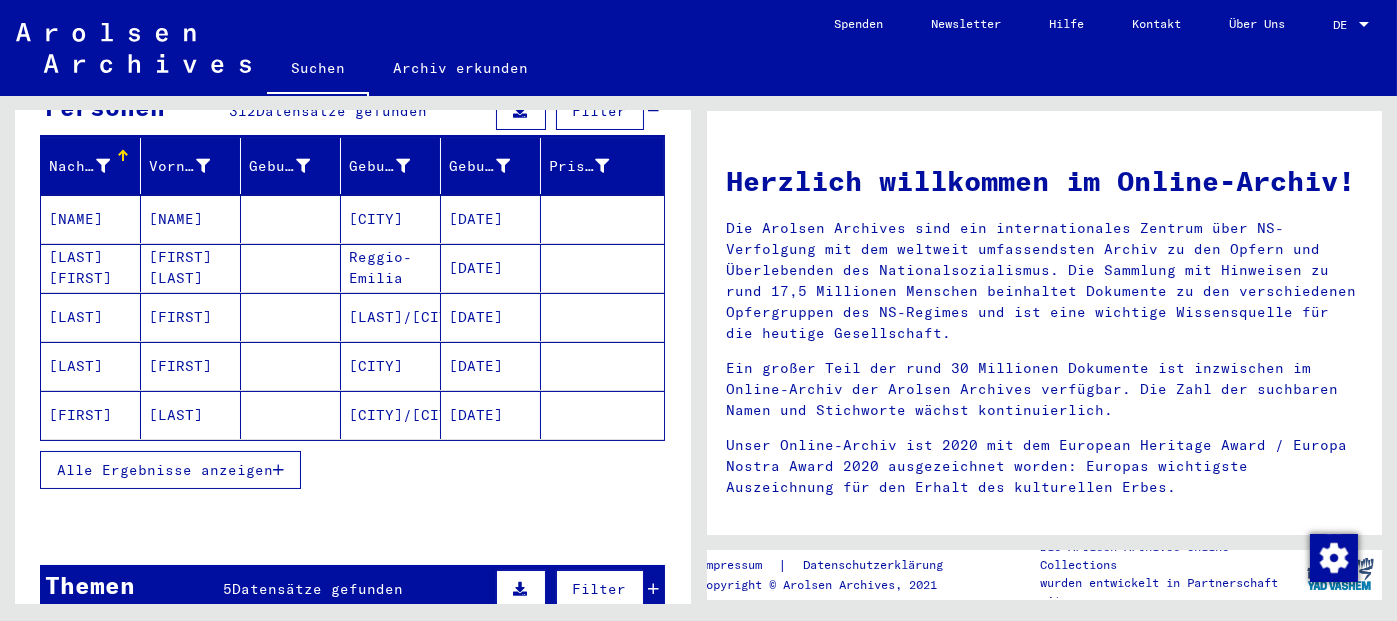 click on "Alle Ergebnisse anzeigen" at bounding box center [170, 470] 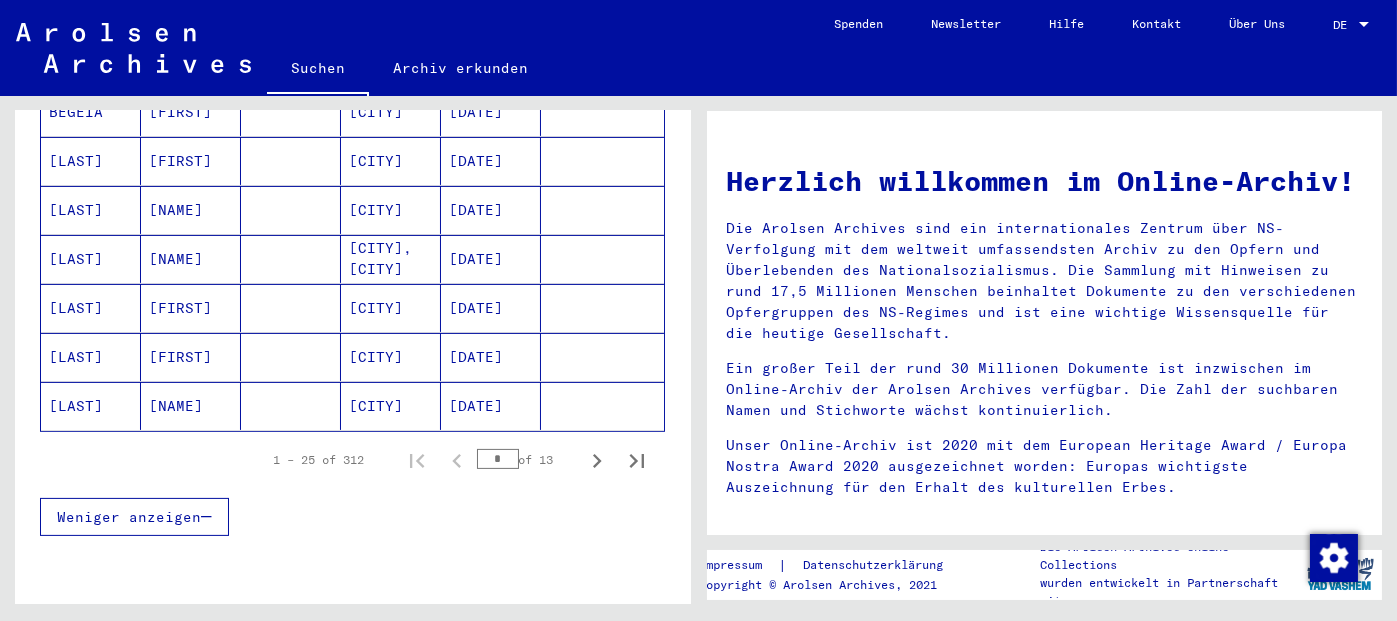 scroll, scrollTop: 1224, scrollLeft: 0, axis: vertical 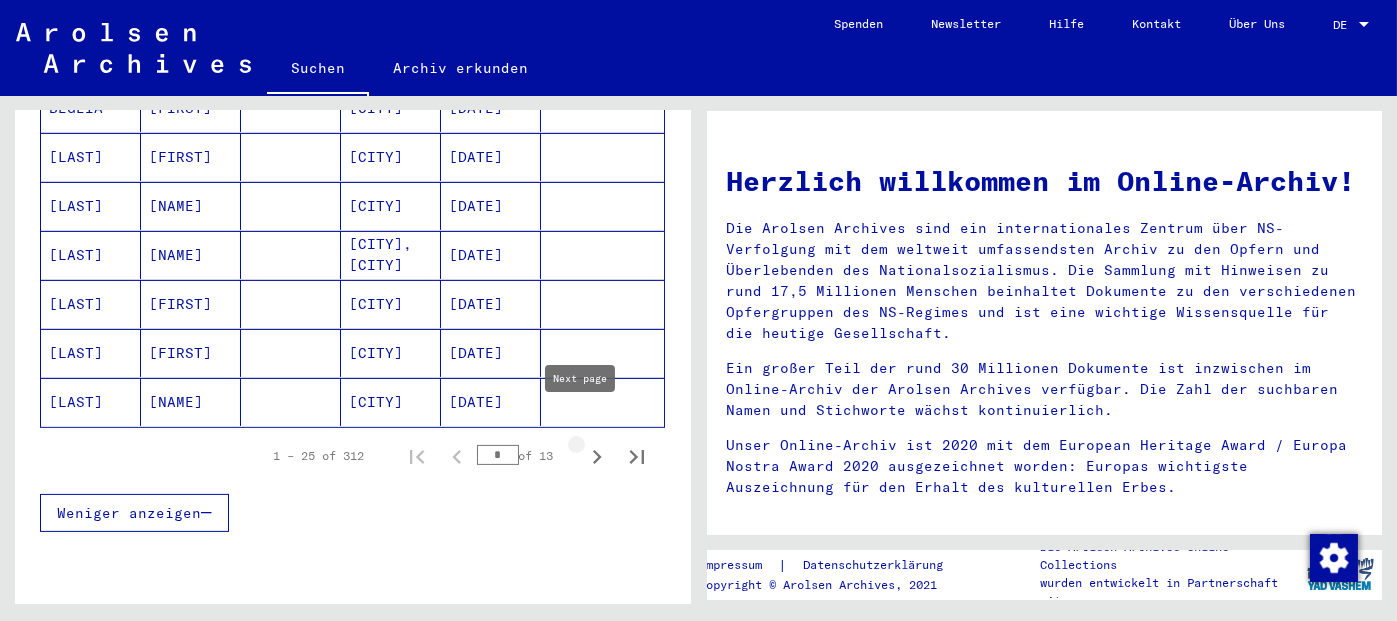 click 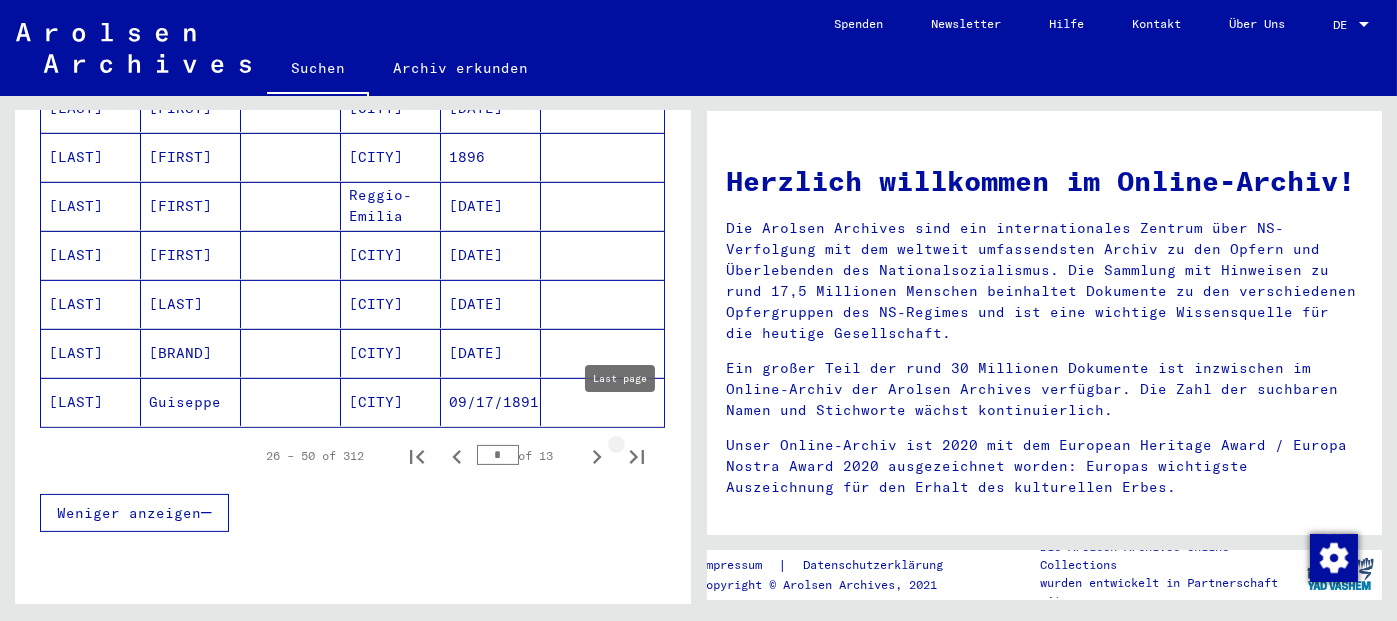 click 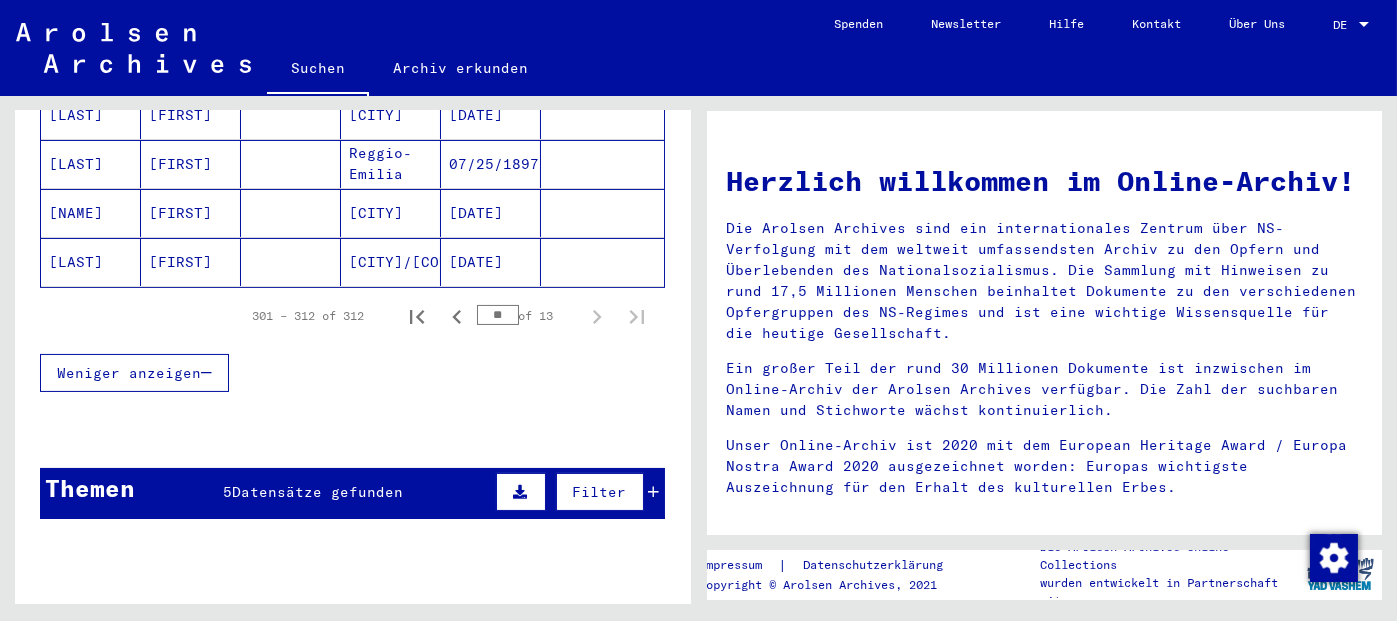 scroll, scrollTop: 0, scrollLeft: 0, axis: both 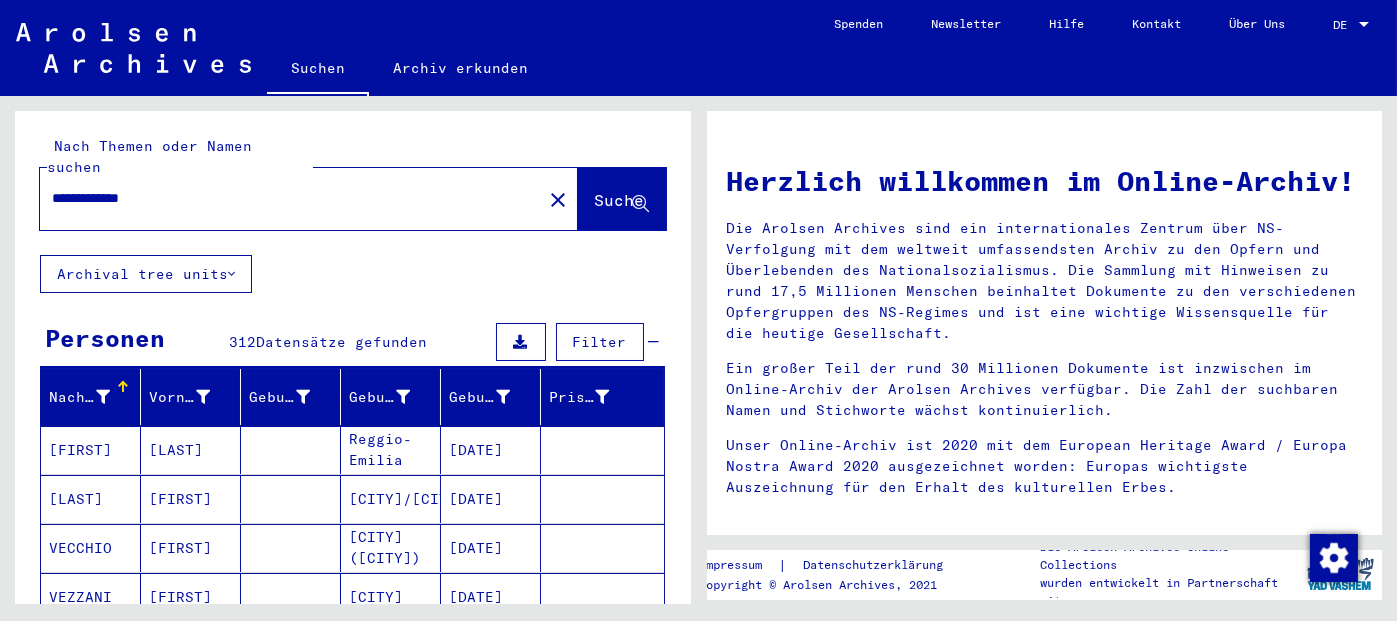 click on "close" 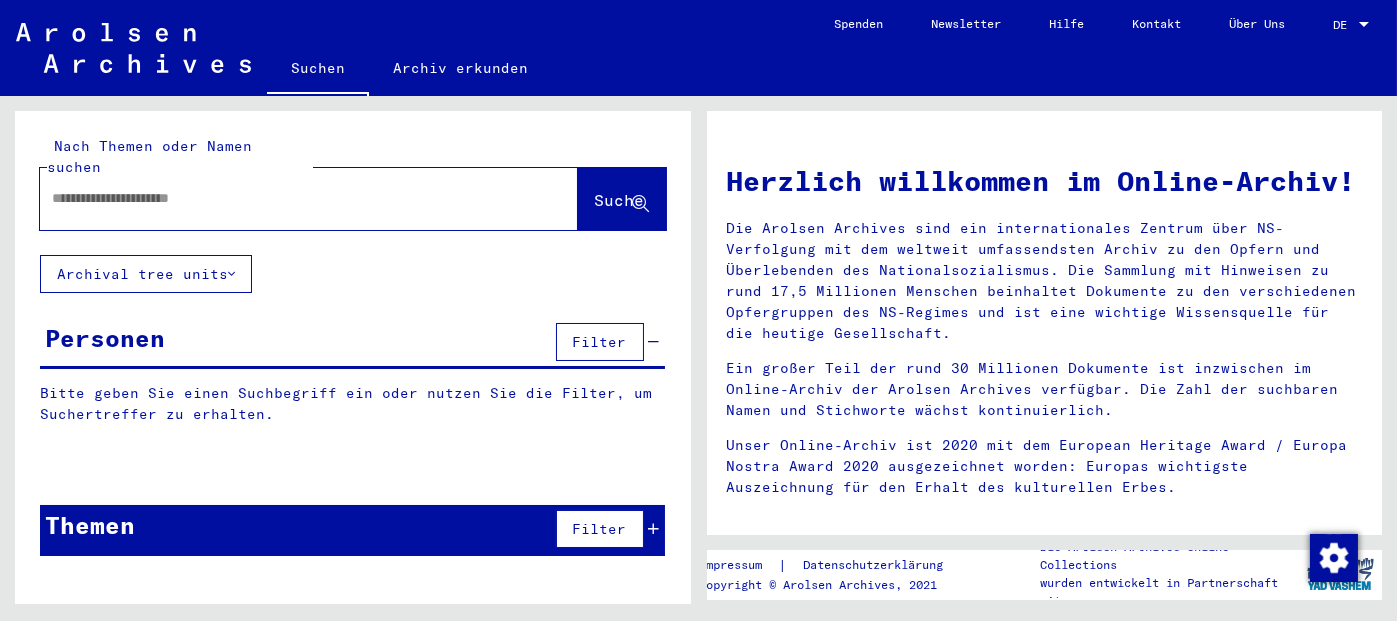click at bounding box center (285, 198) 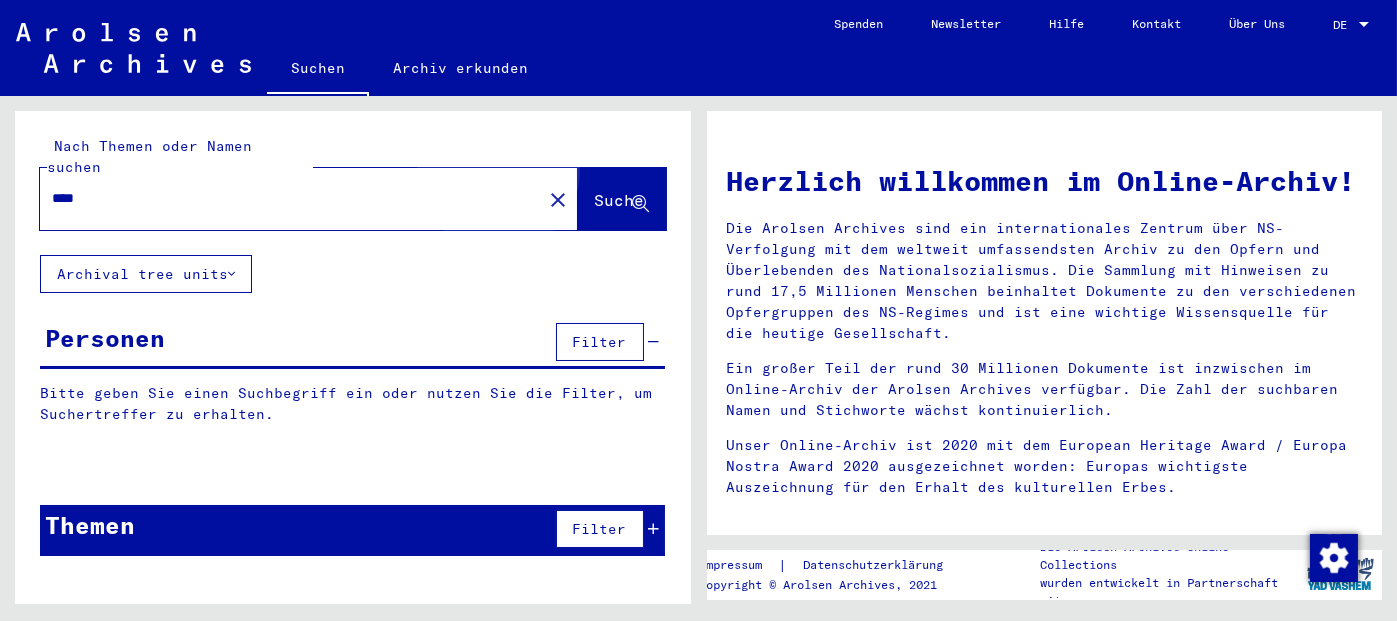click on "Suche" 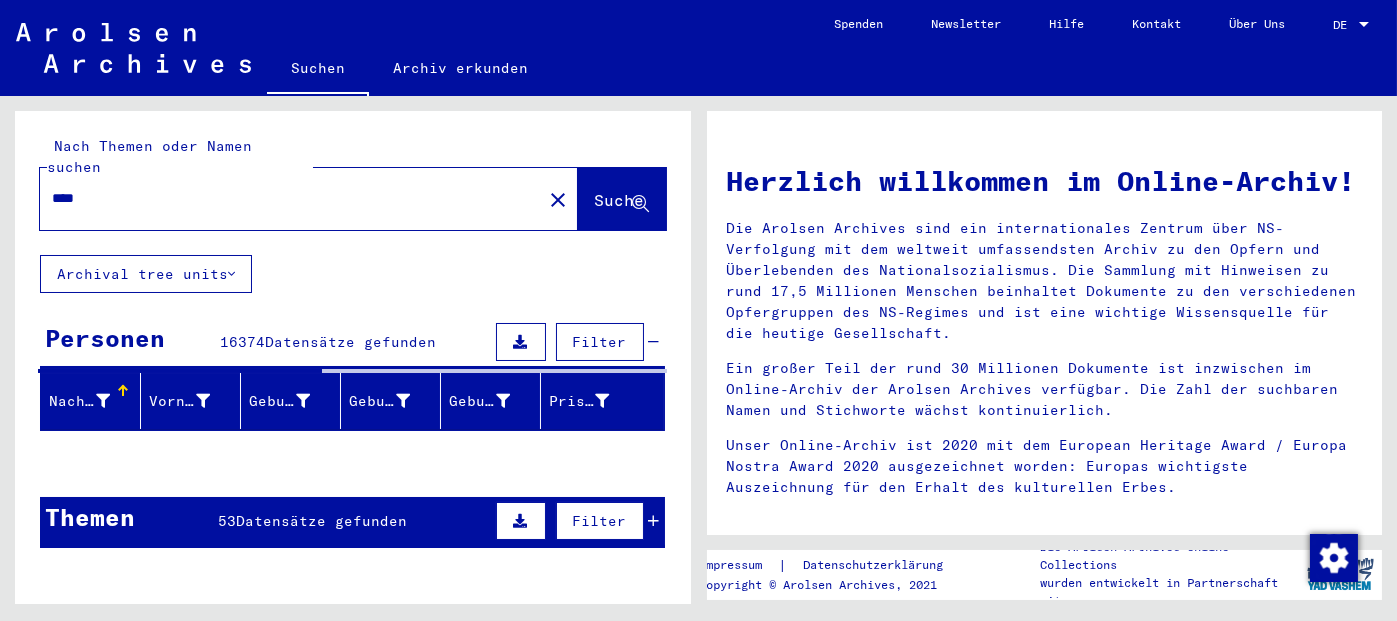 click on "****" at bounding box center (285, 198) 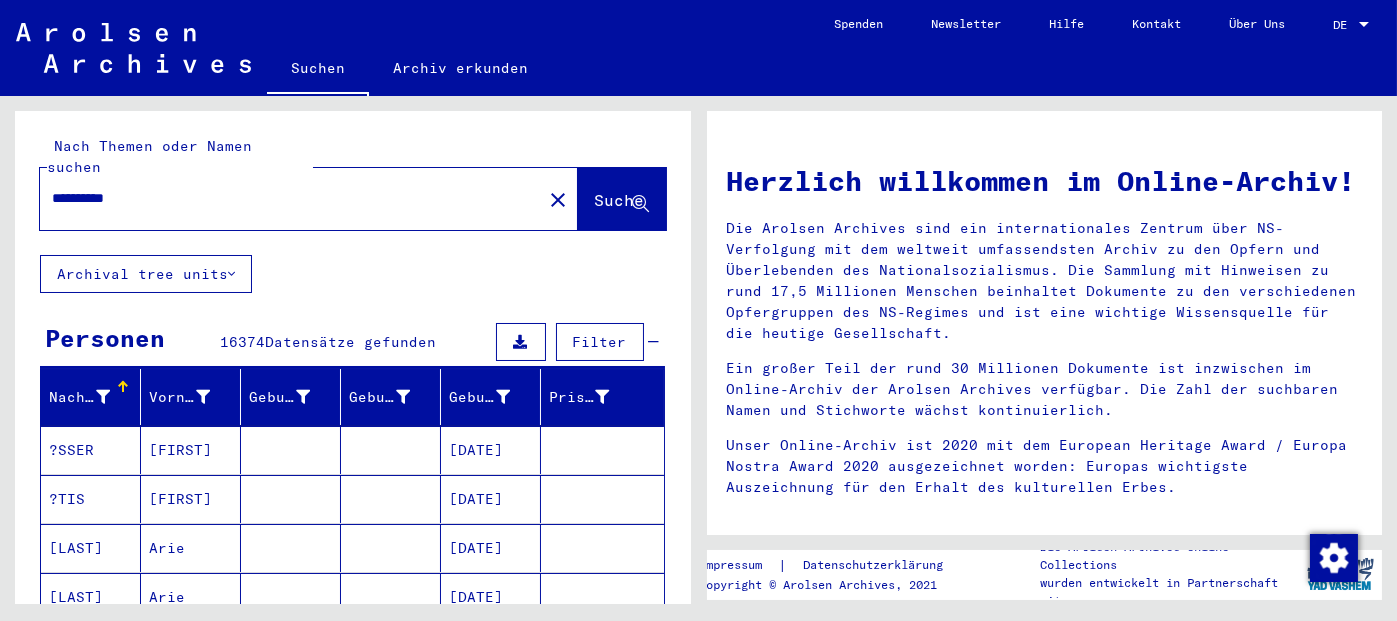 type on "**********" 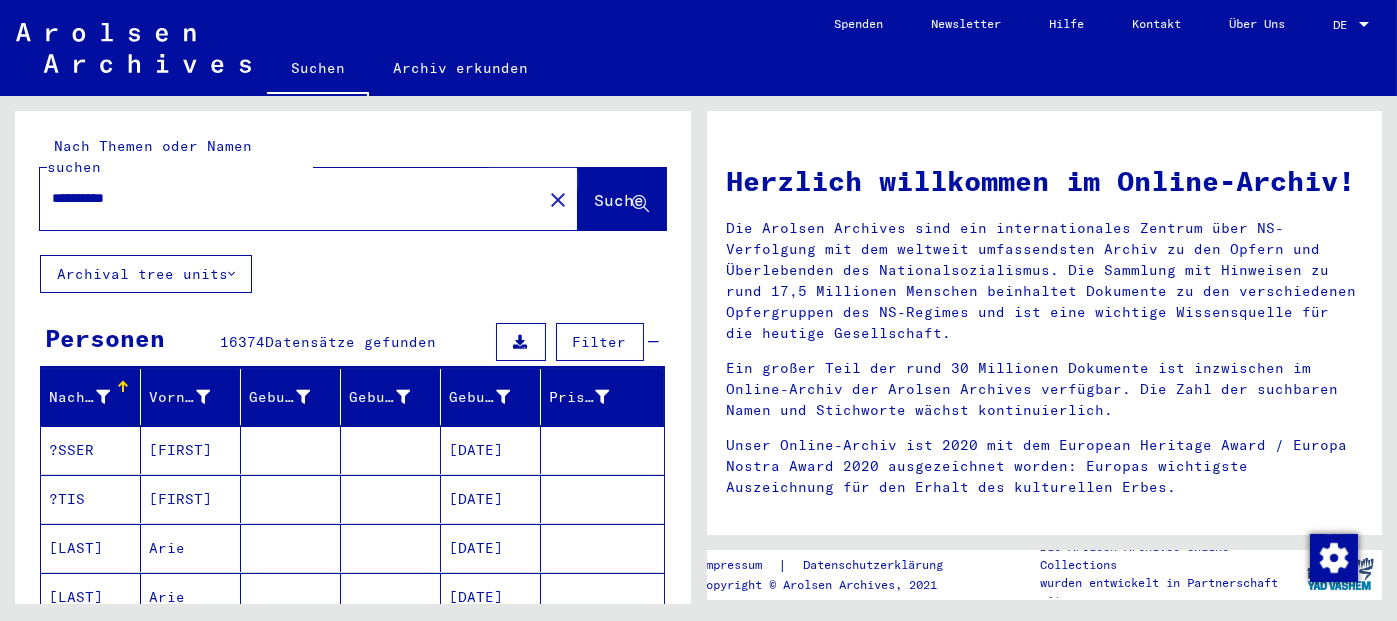 click on "Suche" 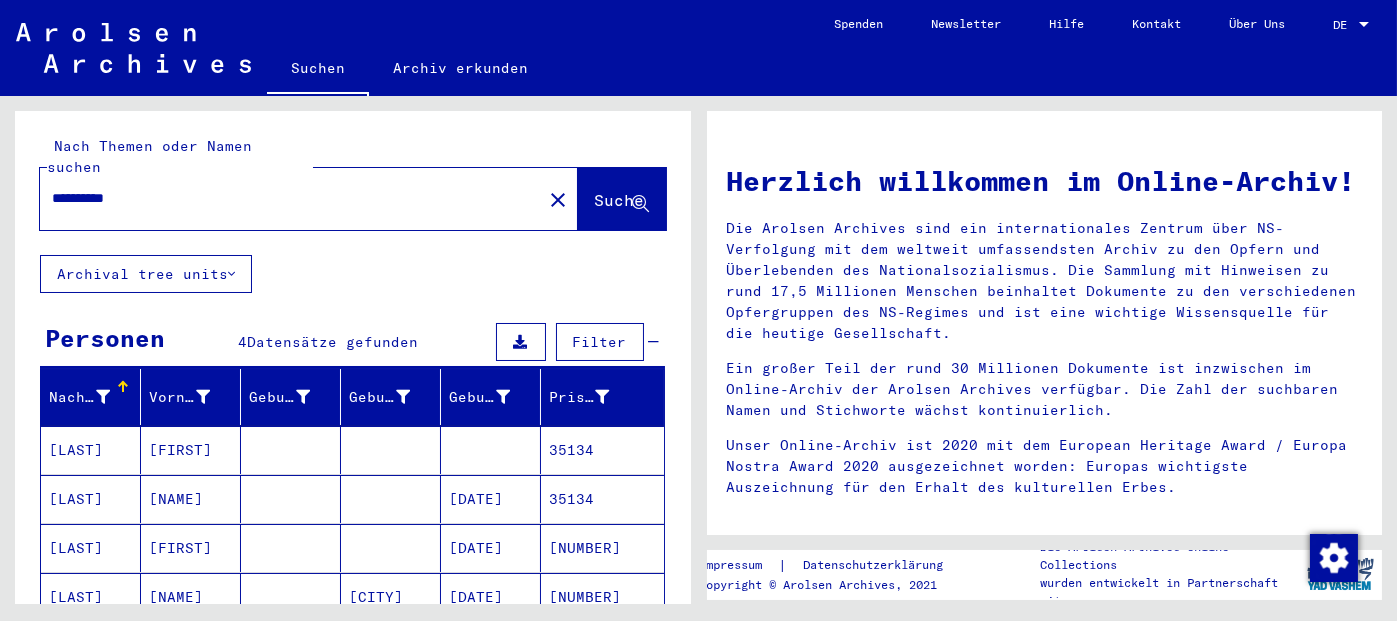 click on "35134" at bounding box center (602, 499) 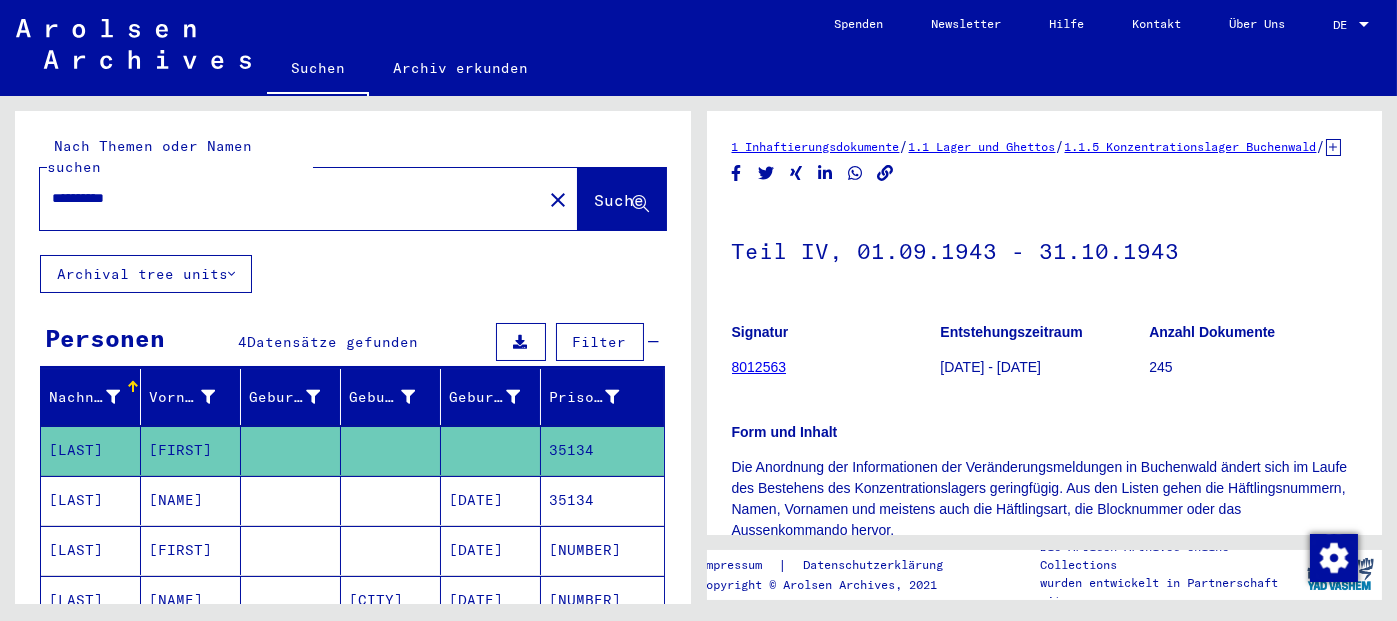 scroll, scrollTop: 0, scrollLeft: 0, axis: both 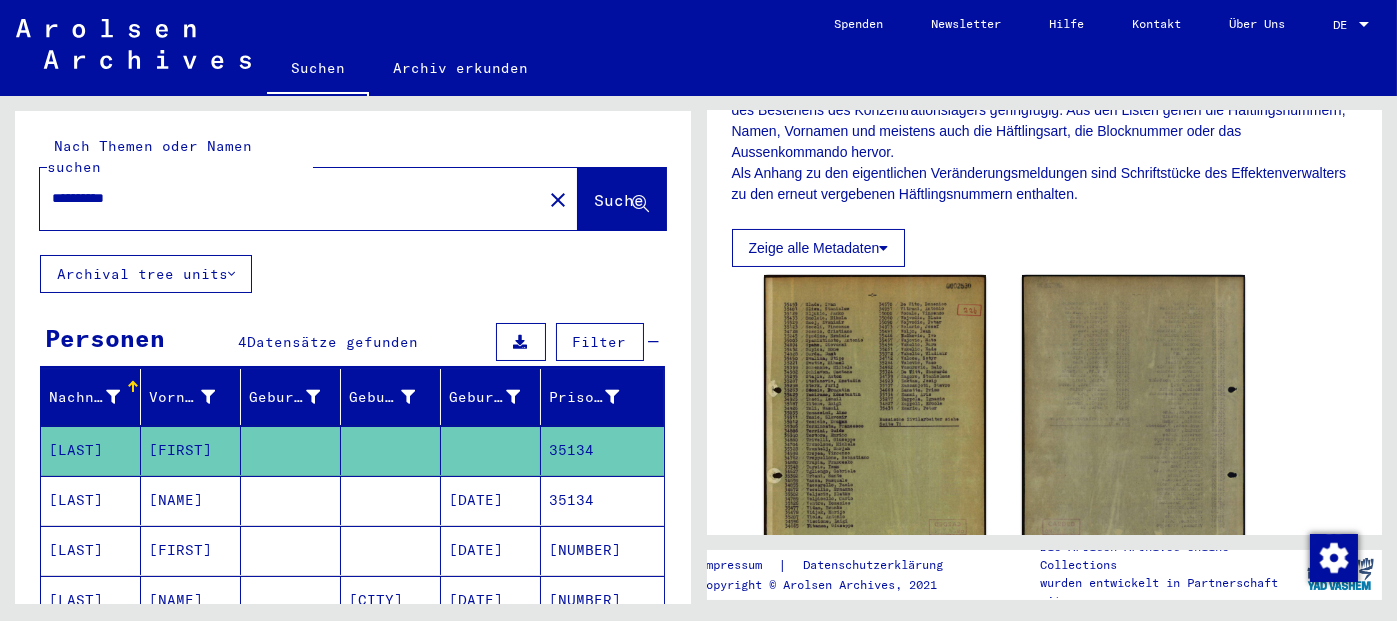 click on "[DATE]" at bounding box center (491, 550) 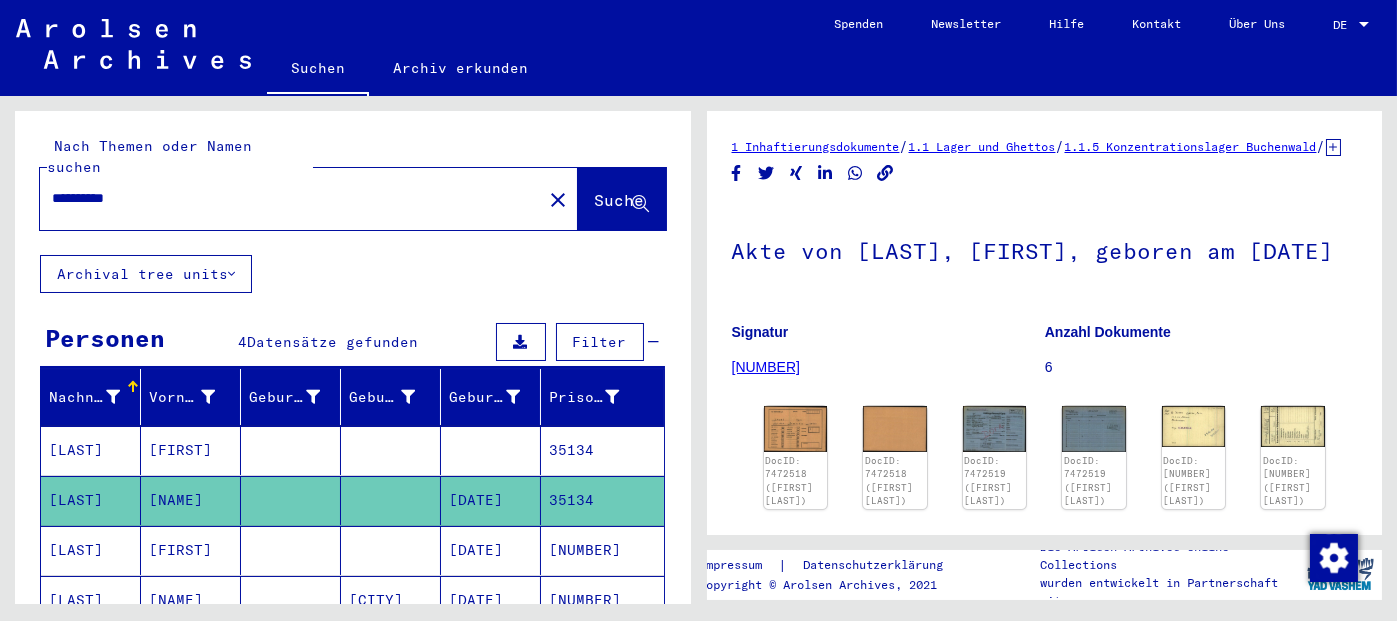 scroll, scrollTop: 0, scrollLeft: 0, axis: both 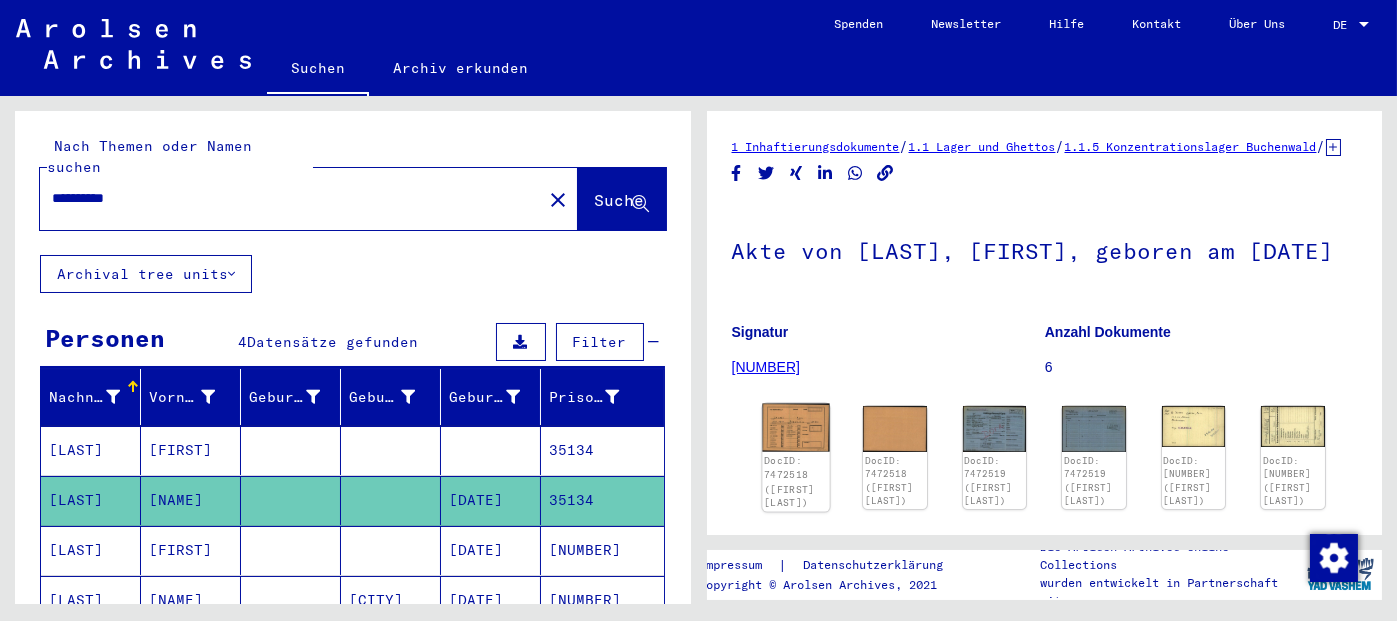 click 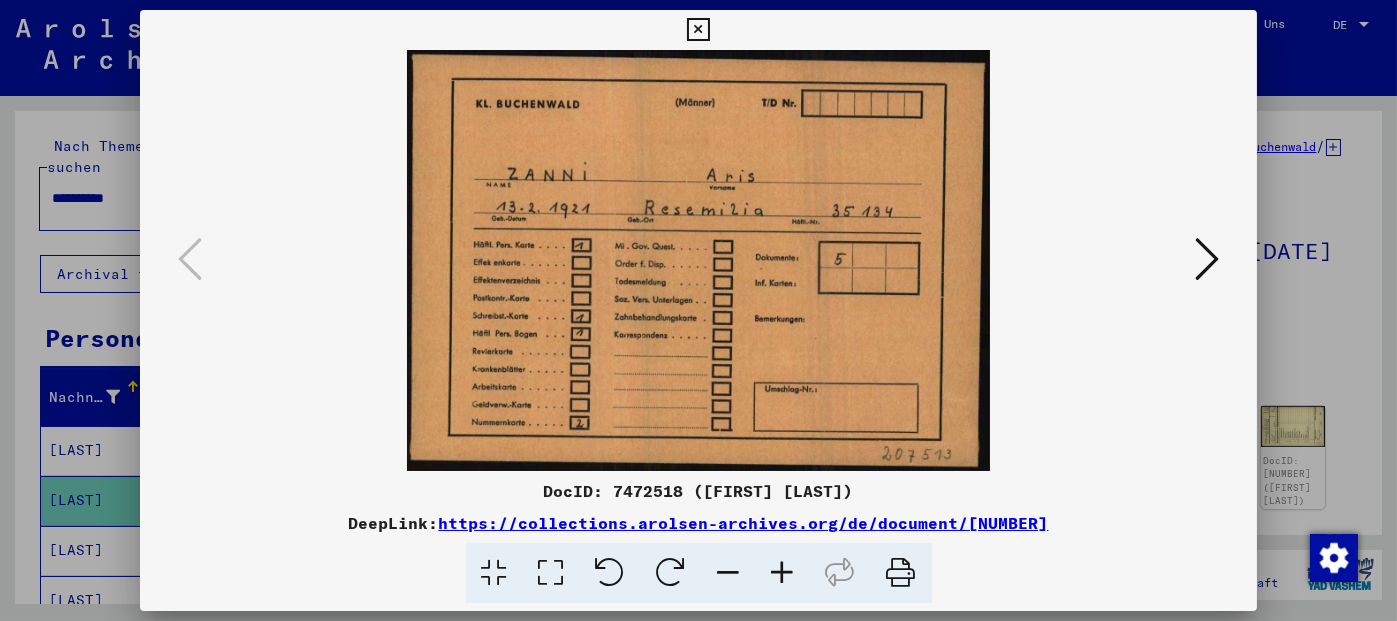 click at bounding box center (1207, 259) 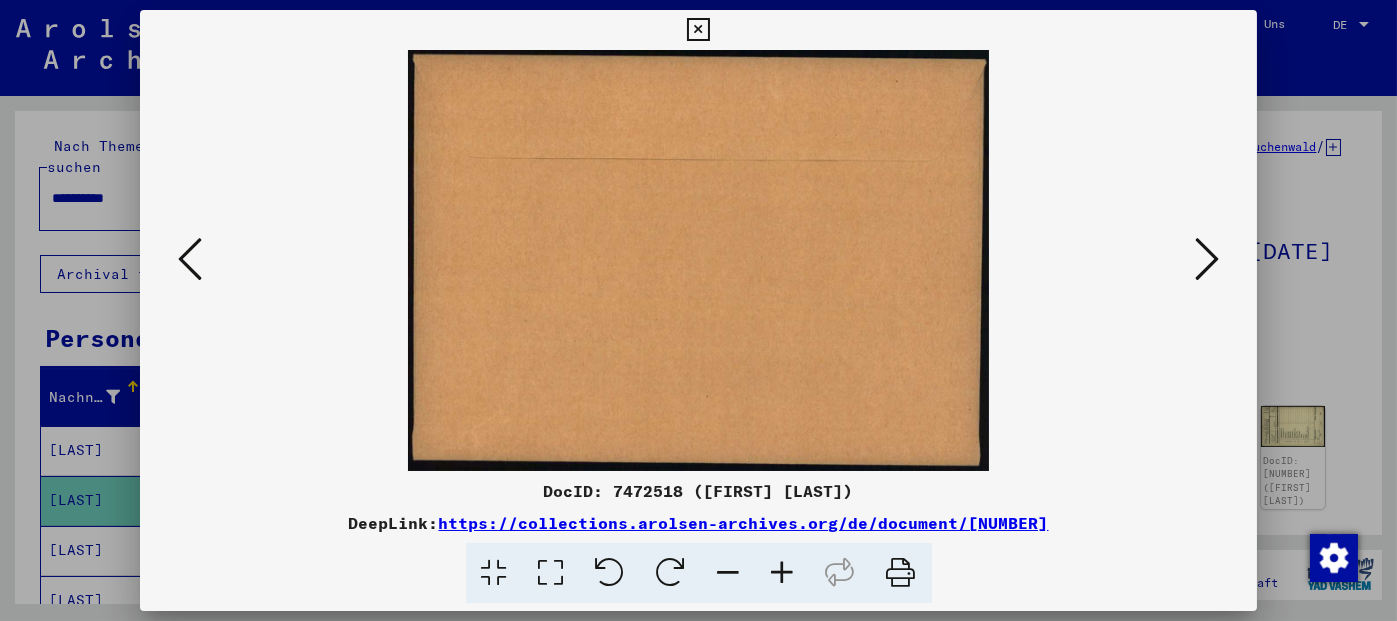 click at bounding box center [1207, 259] 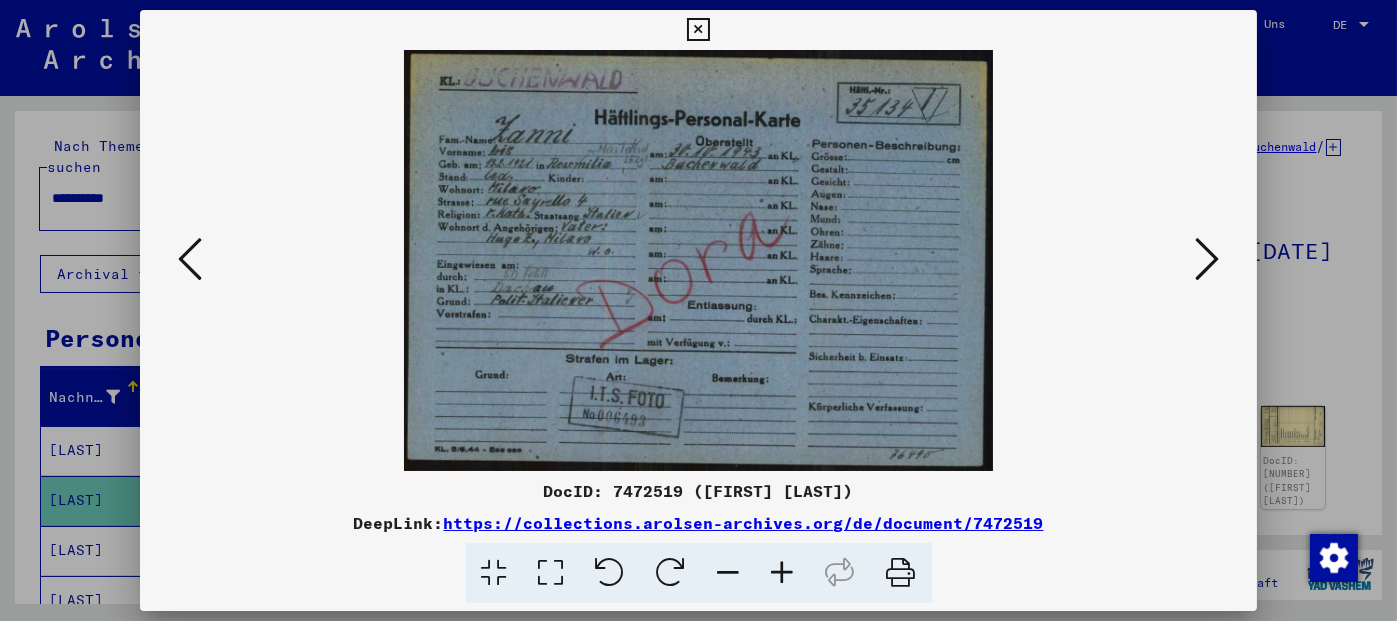 click at bounding box center [1207, 259] 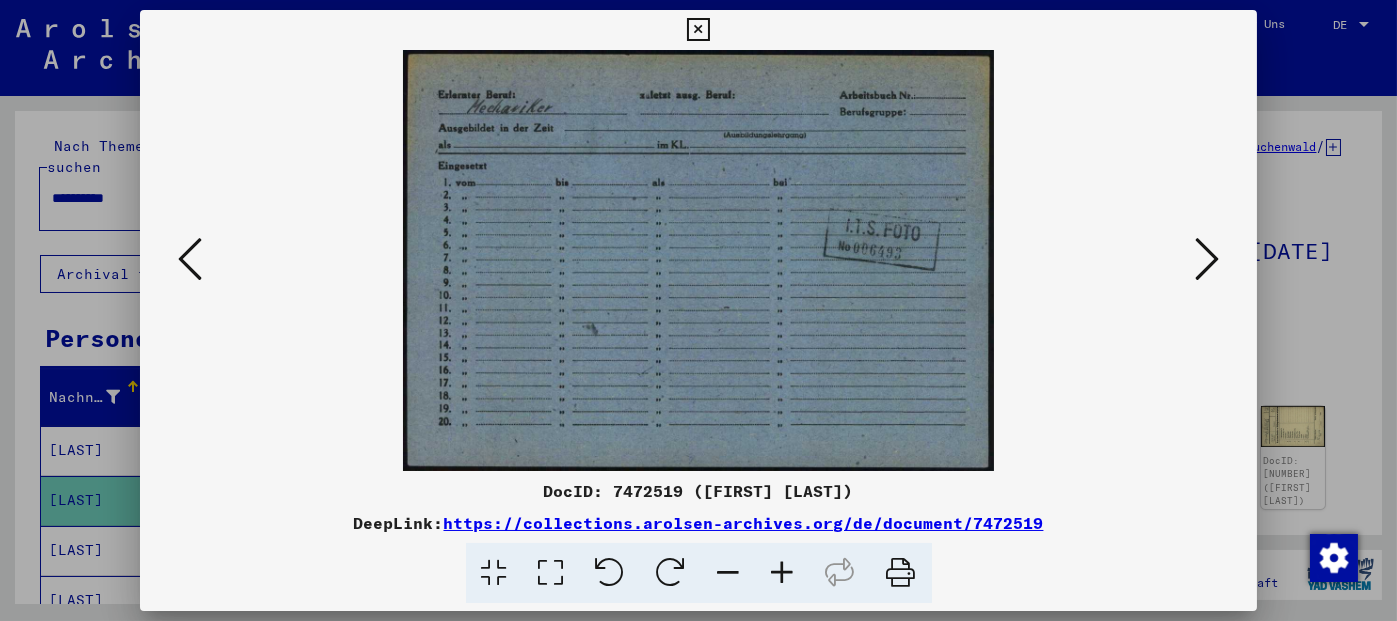 click at bounding box center [1207, 259] 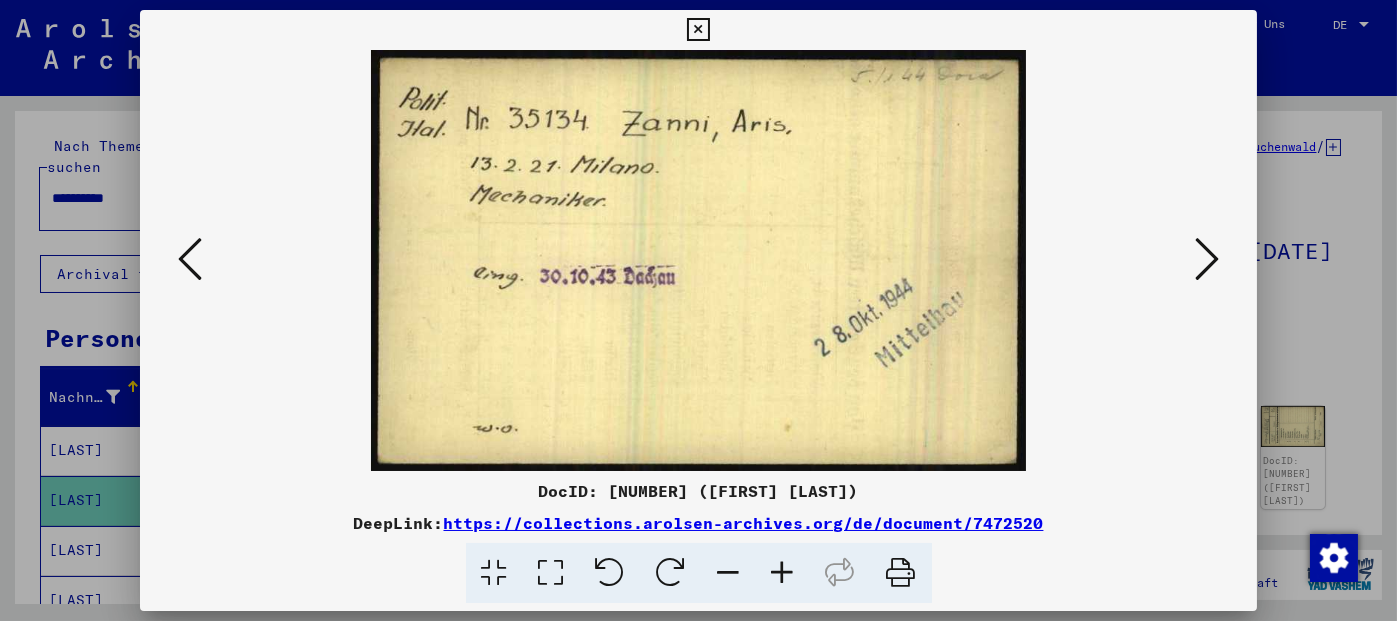 click at bounding box center (698, 30) 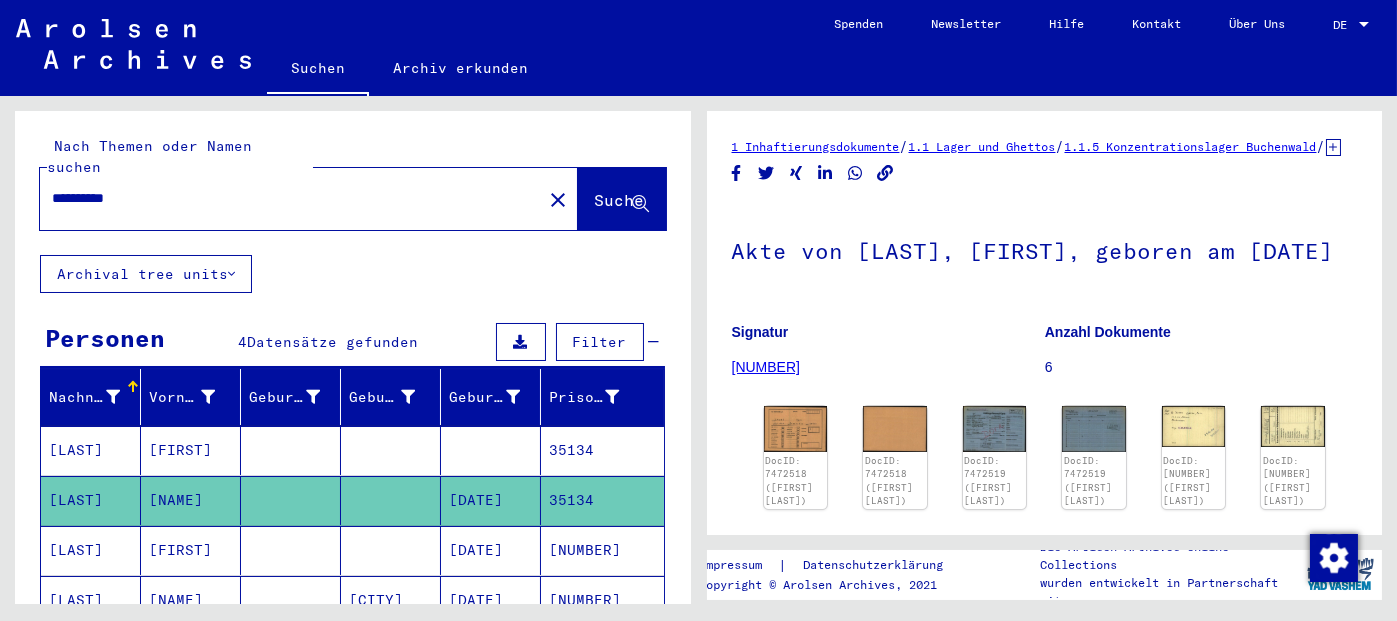 click on "[NUMBER]" at bounding box center [602, 600] 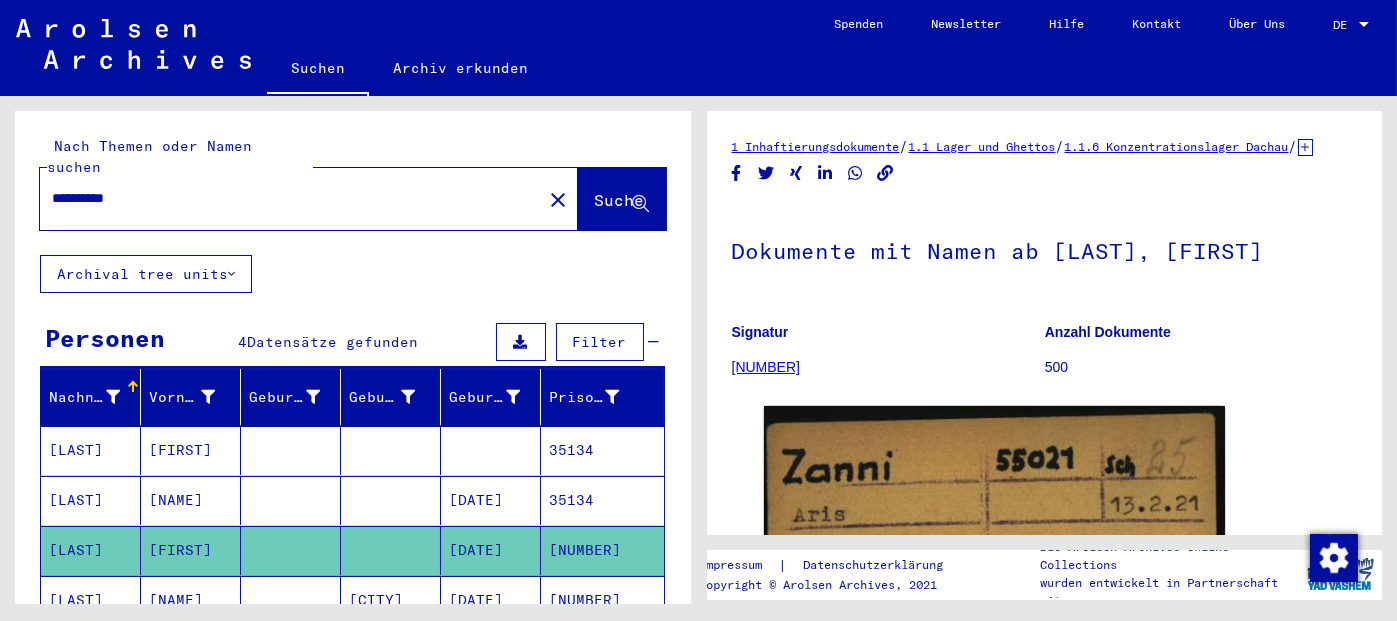 scroll, scrollTop: 0, scrollLeft: 0, axis: both 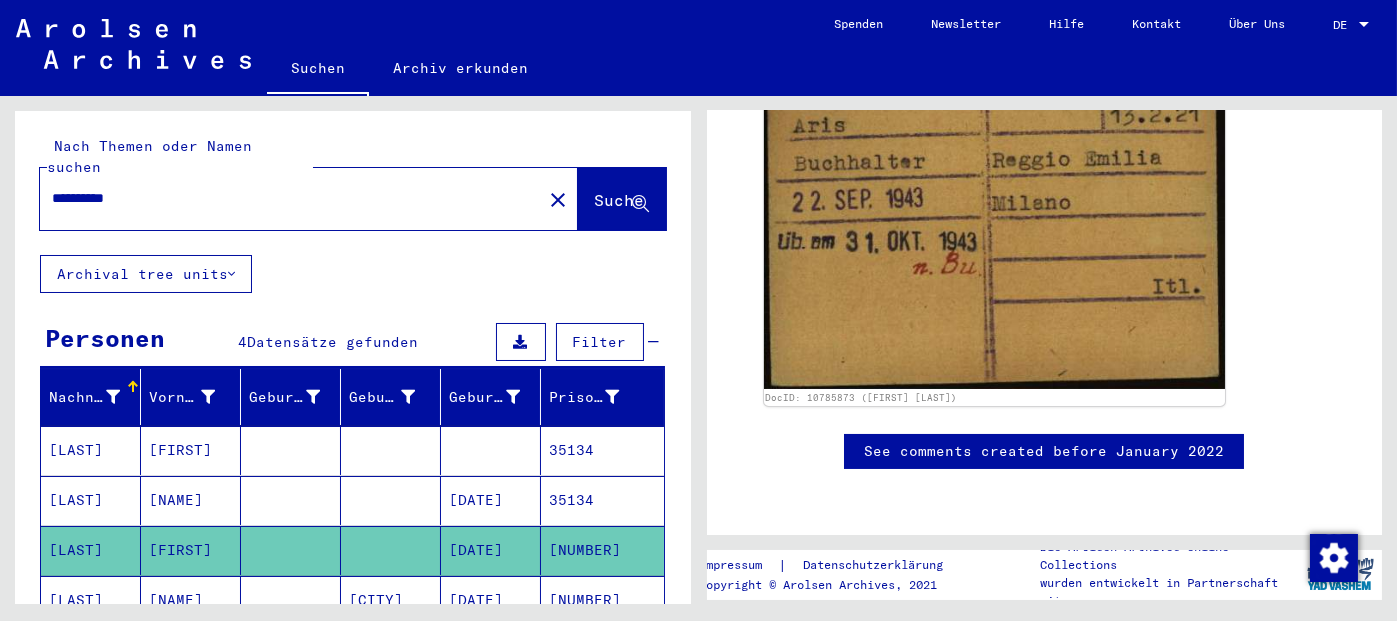 click on "[NUMBER]" 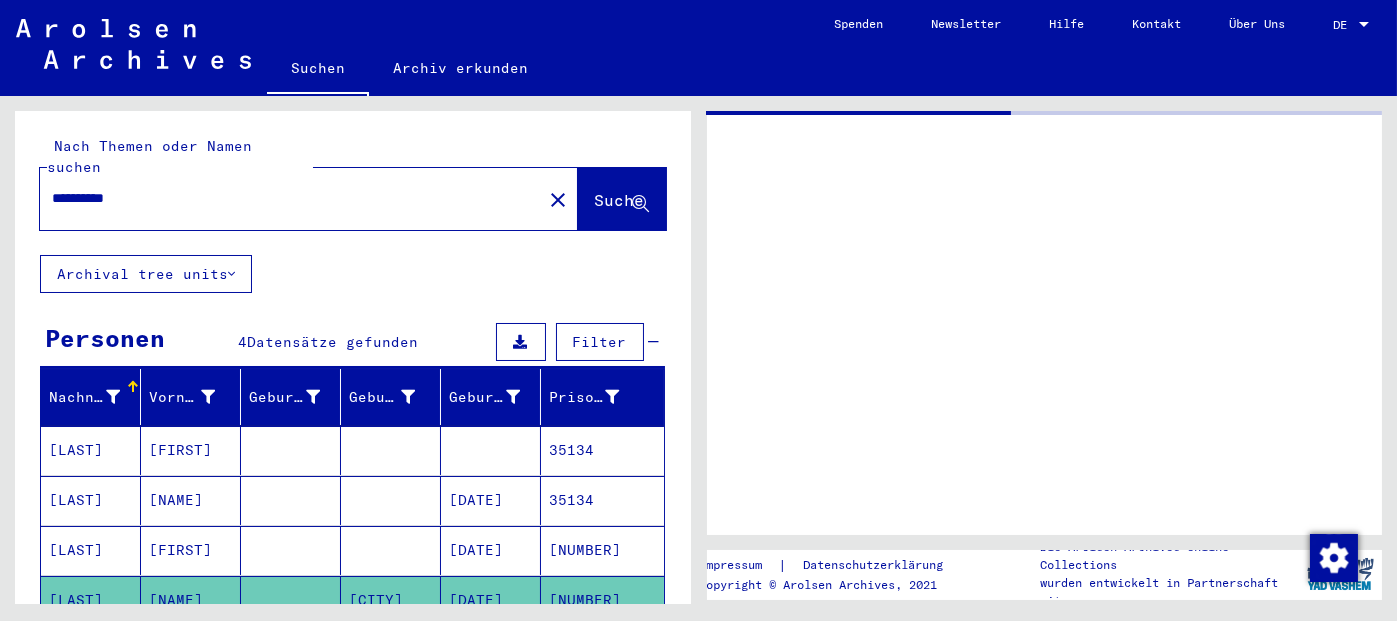 scroll, scrollTop: 0, scrollLeft: 0, axis: both 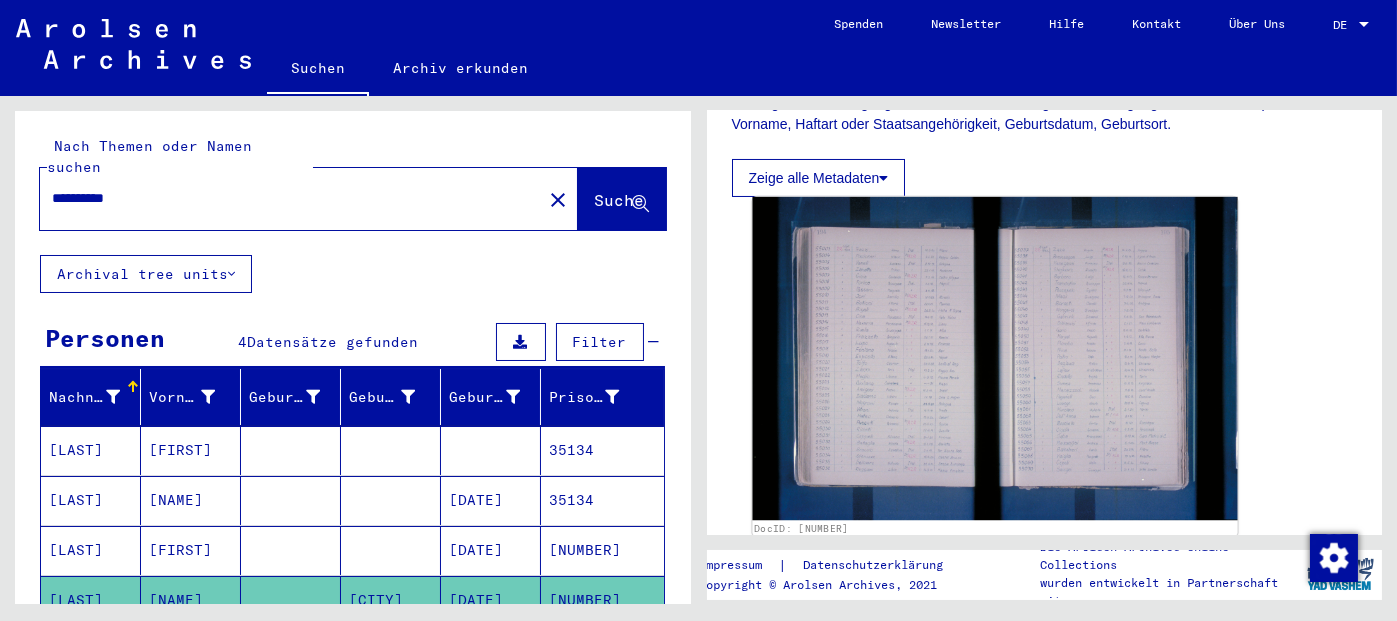 click 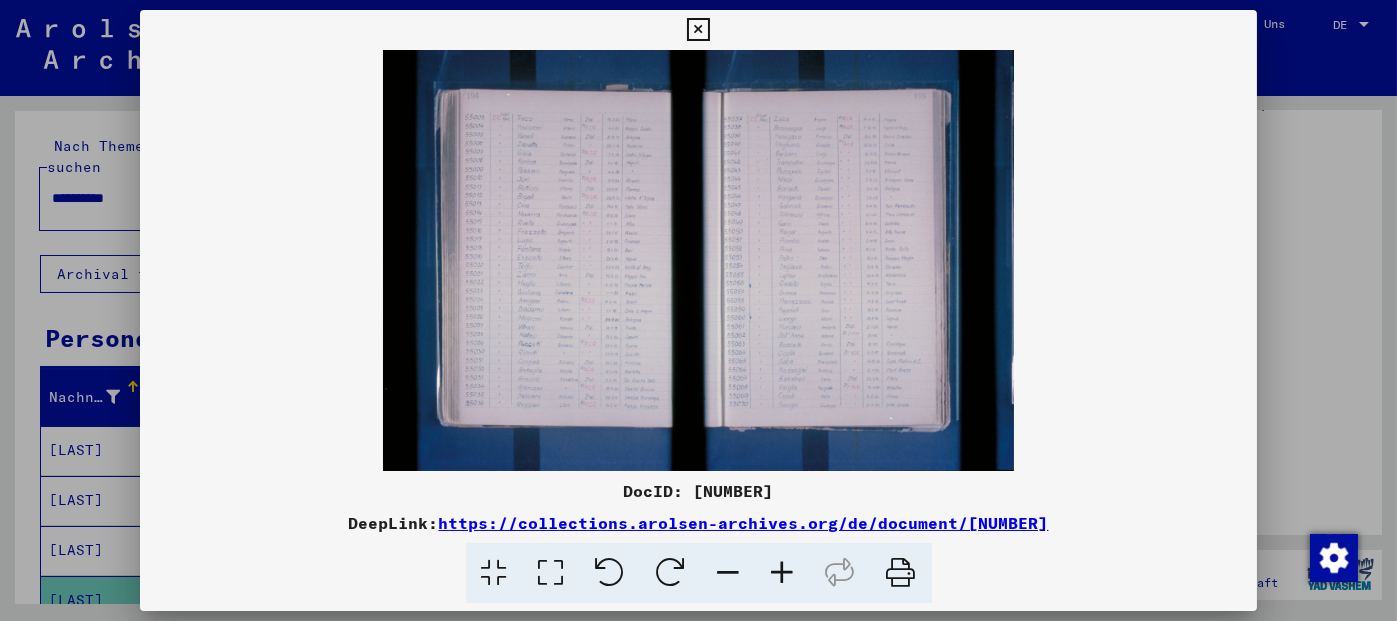 click at bounding box center [783, 573] 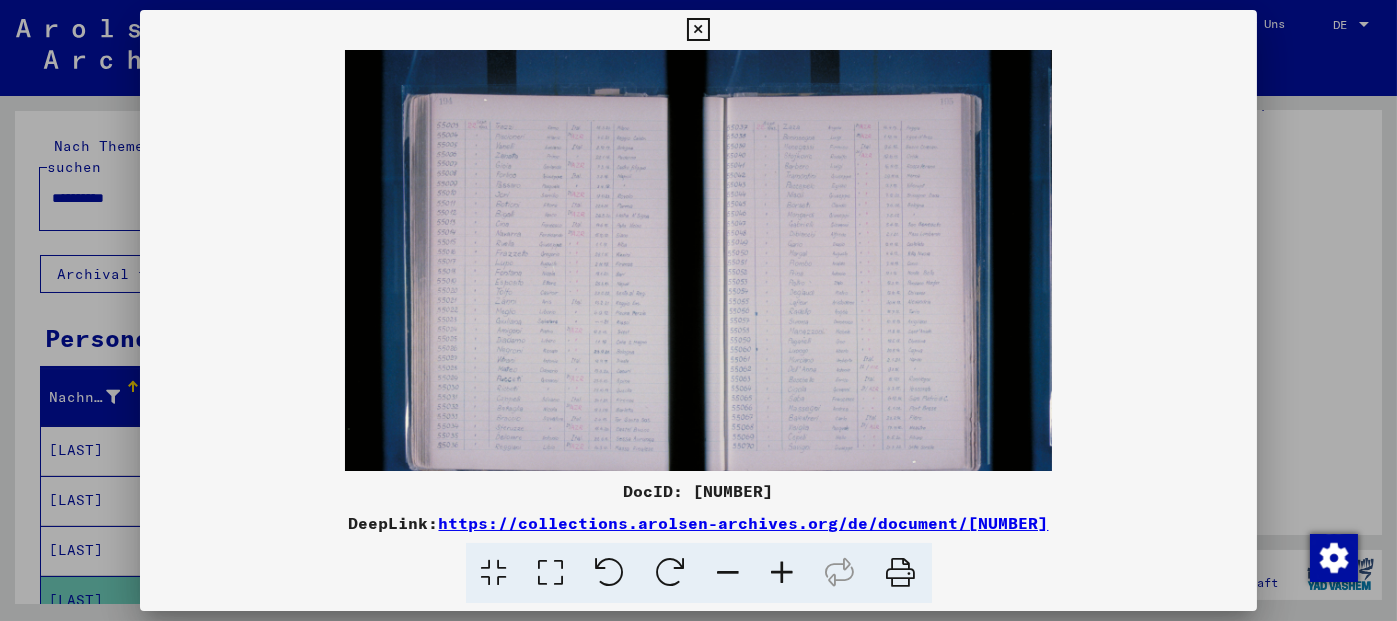 click at bounding box center [783, 573] 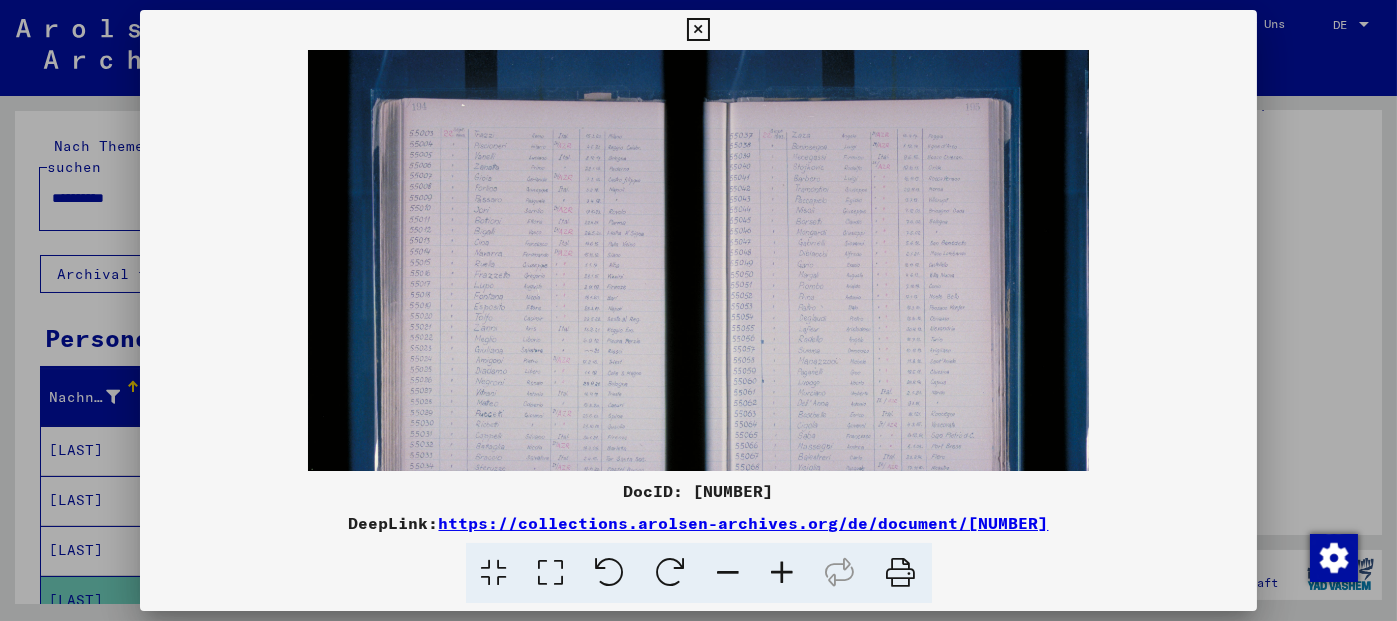 click at bounding box center (783, 573) 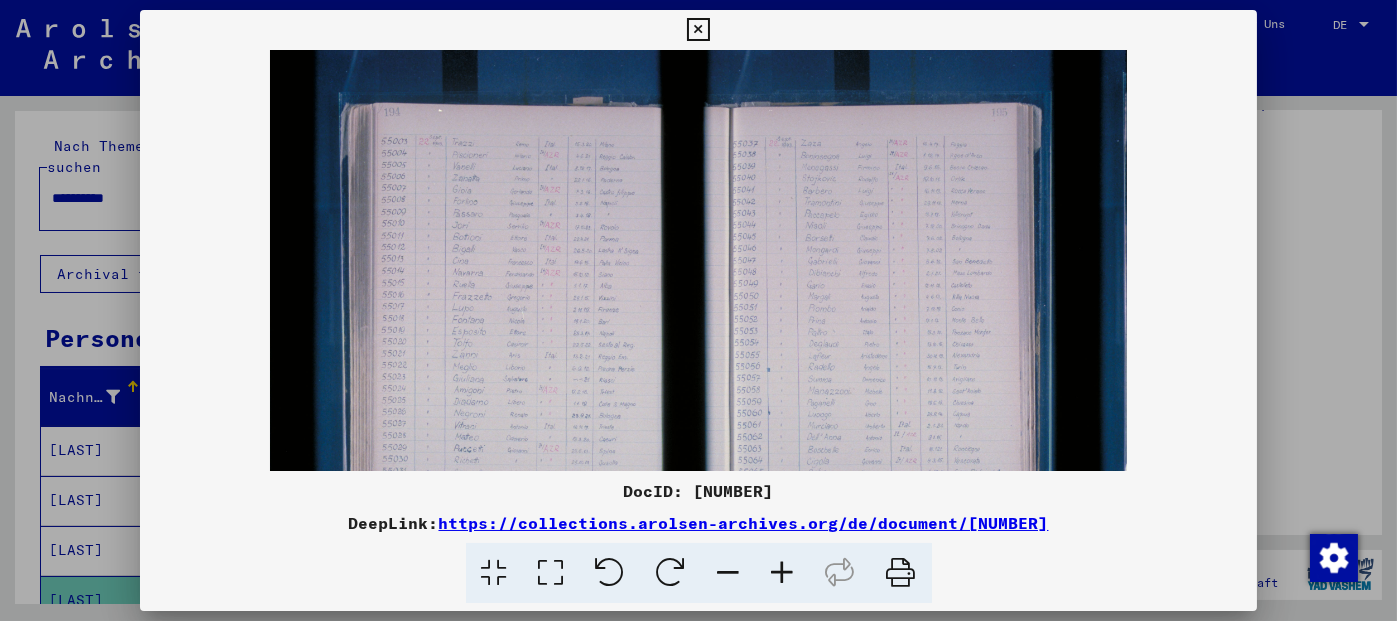 click at bounding box center (783, 573) 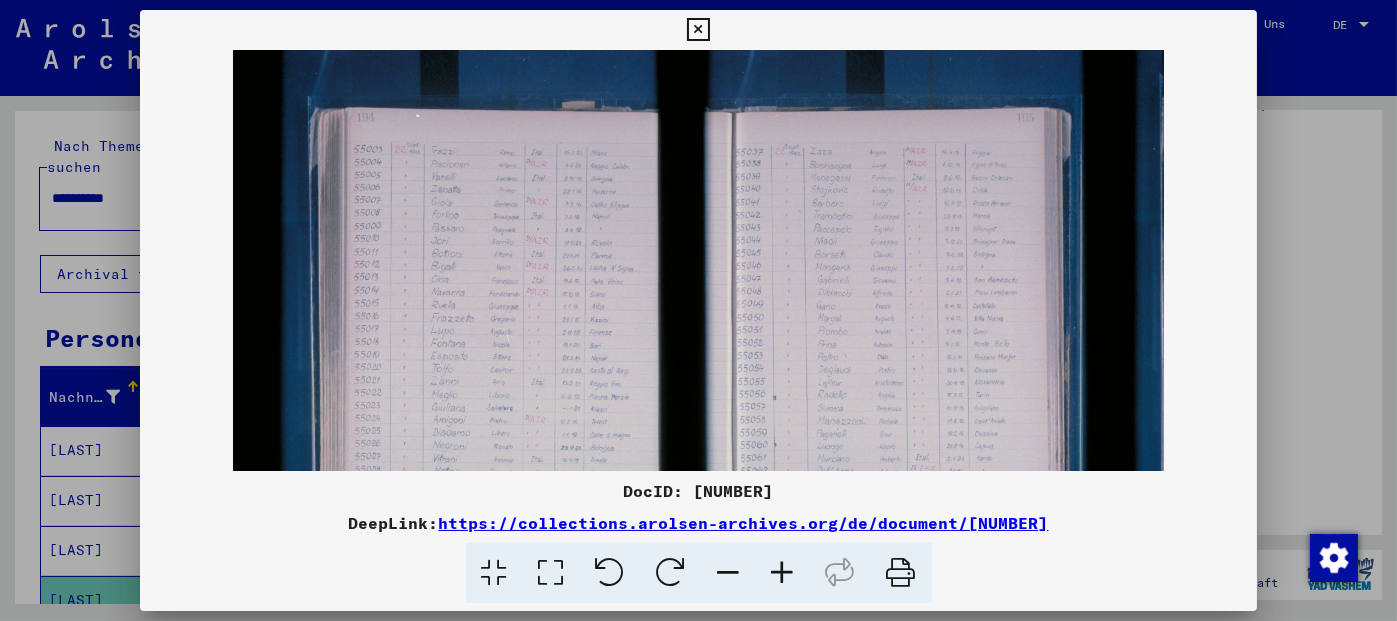 click at bounding box center (783, 573) 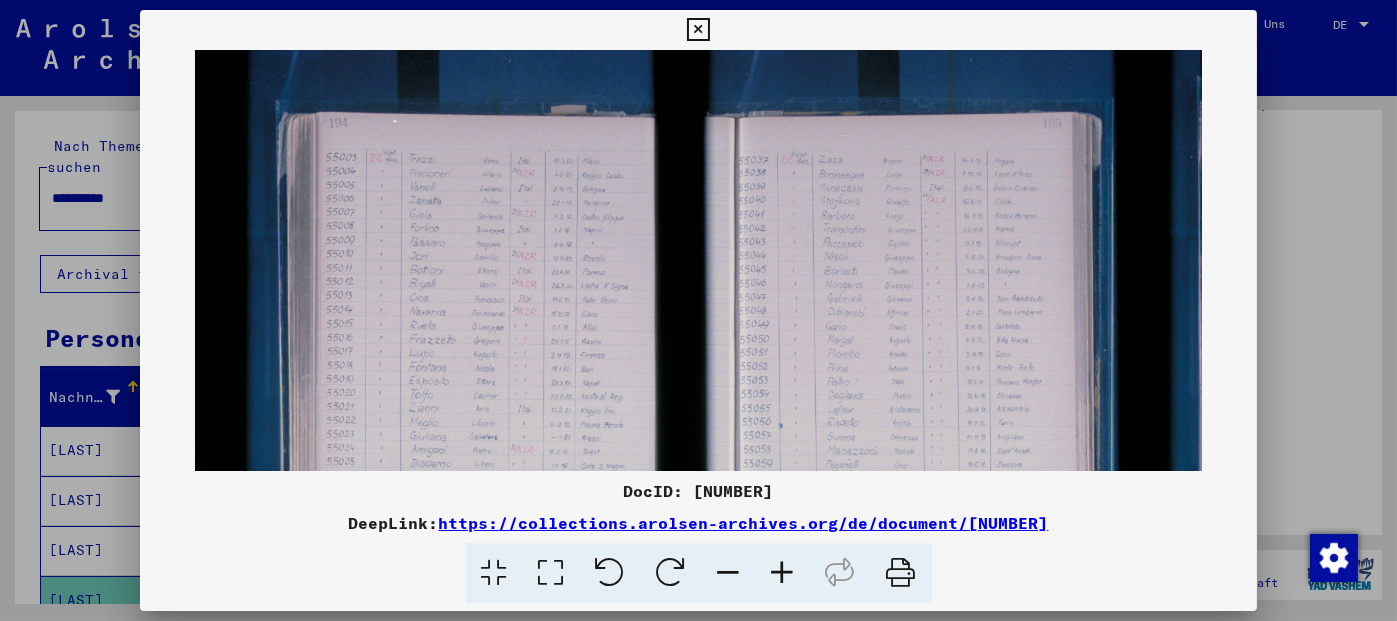 click at bounding box center [783, 573] 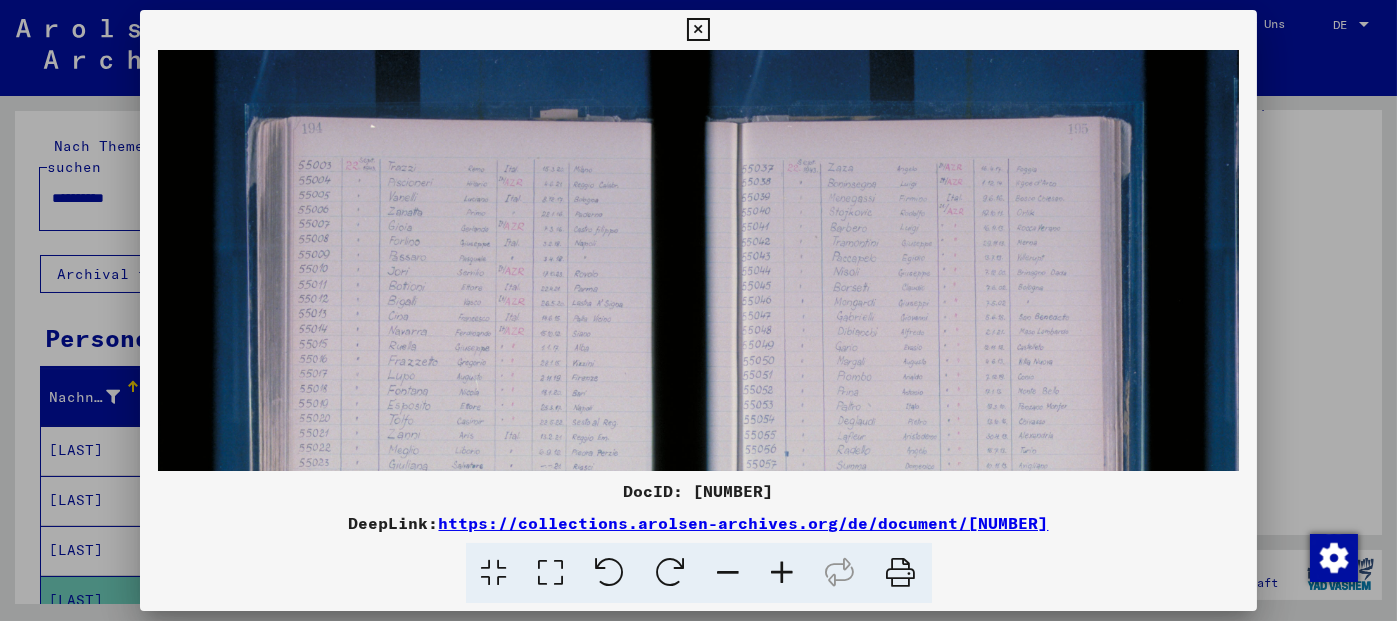 click at bounding box center [783, 573] 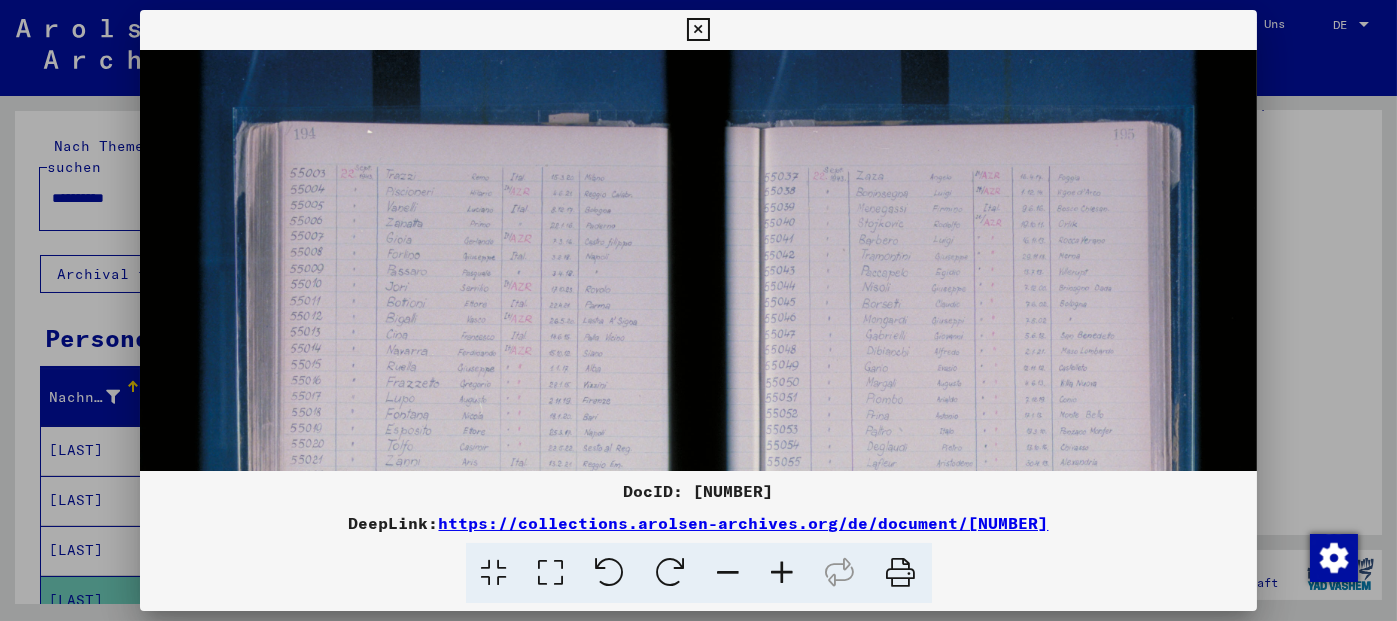 click at bounding box center [783, 573] 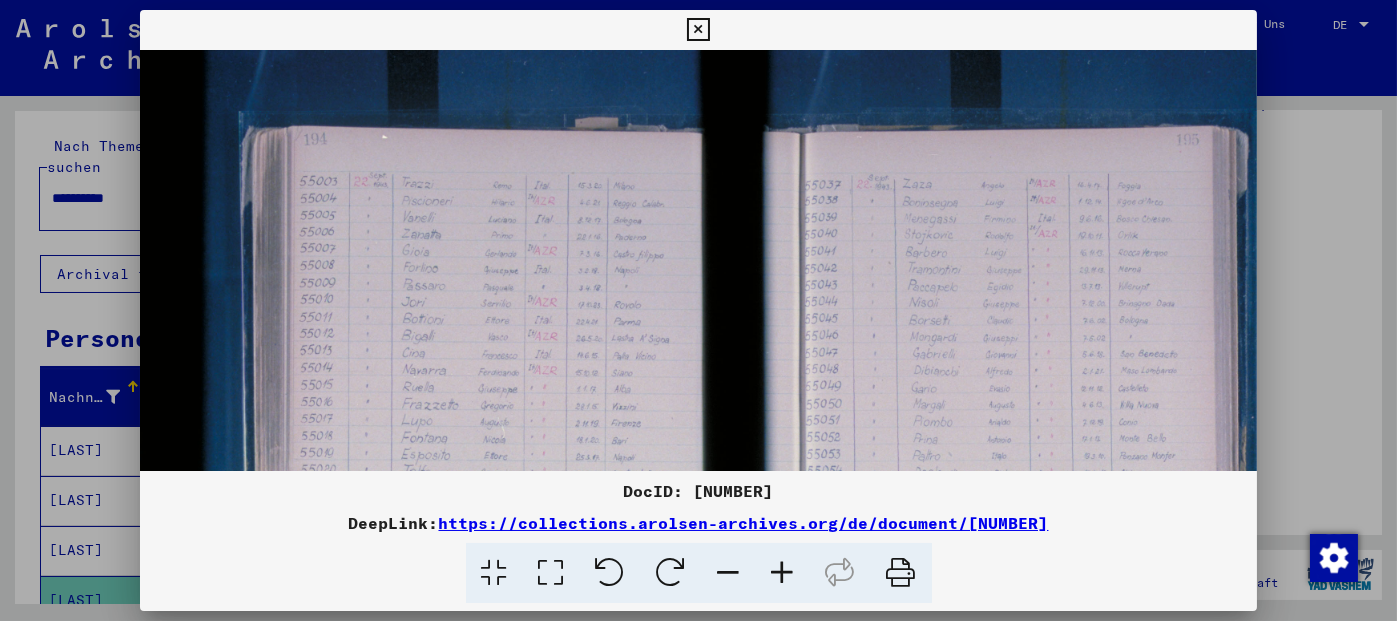 click at bounding box center [783, 573] 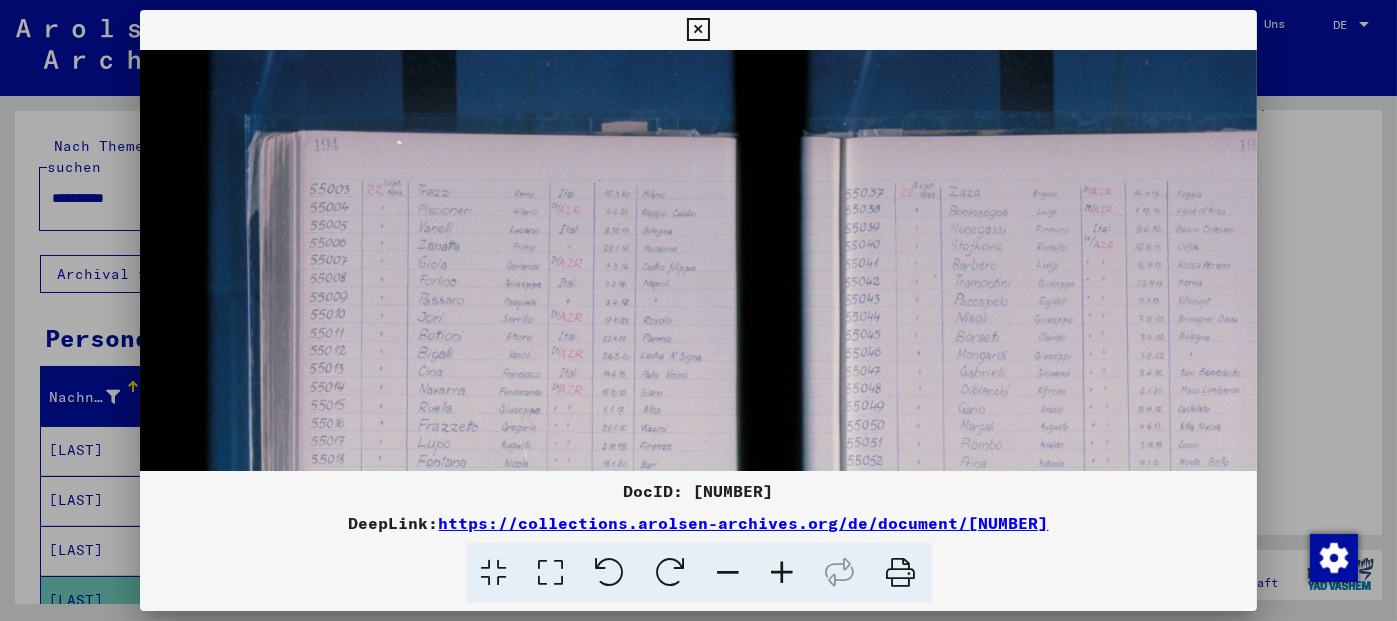 click at bounding box center [783, 573] 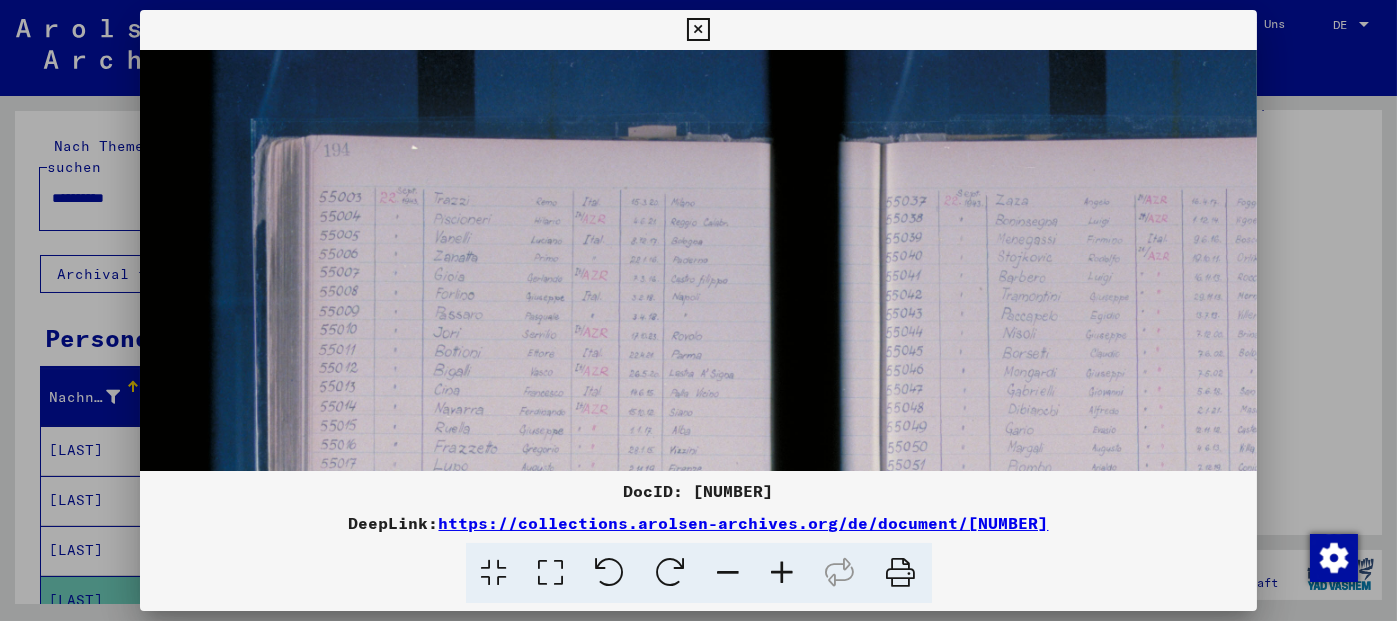 click at bounding box center [783, 573] 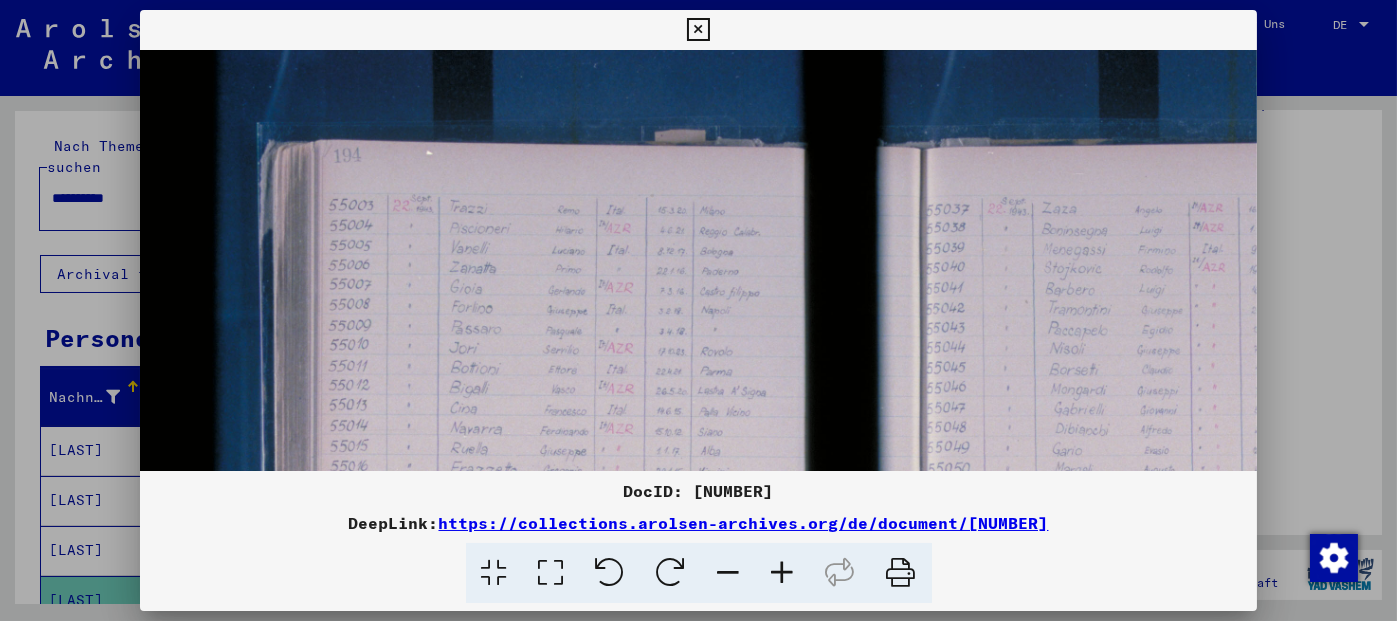 click at bounding box center (783, 573) 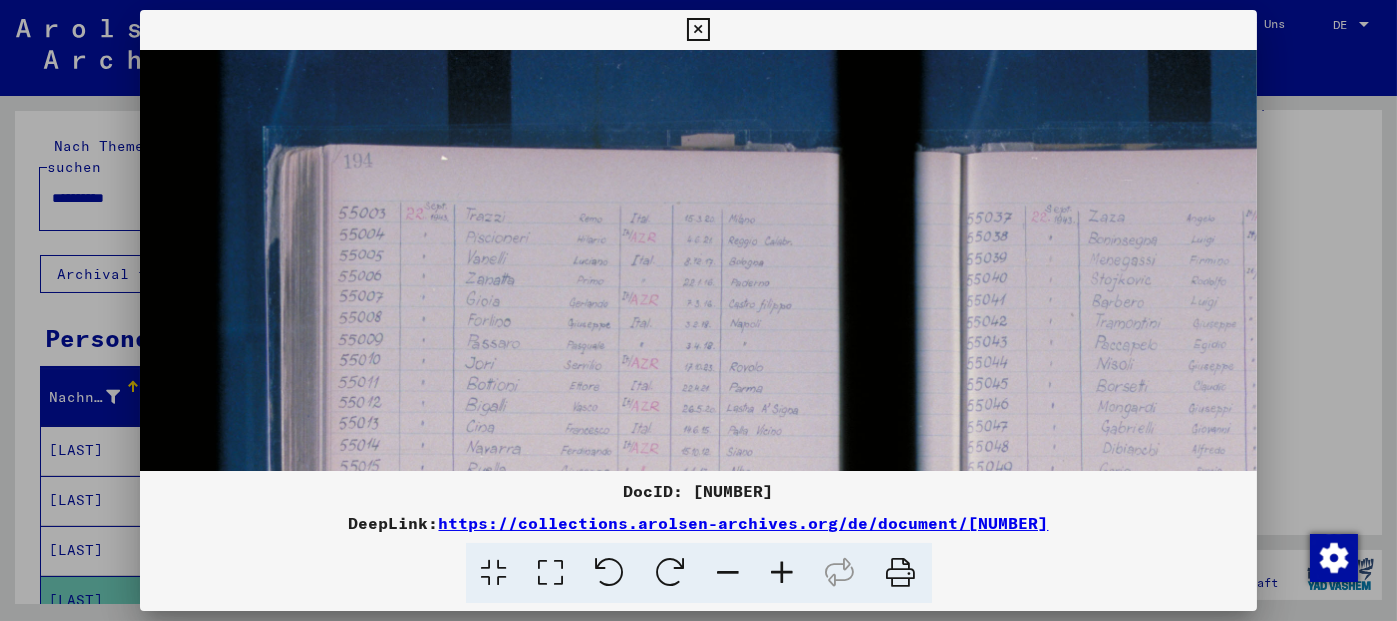 click at bounding box center (783, 573) 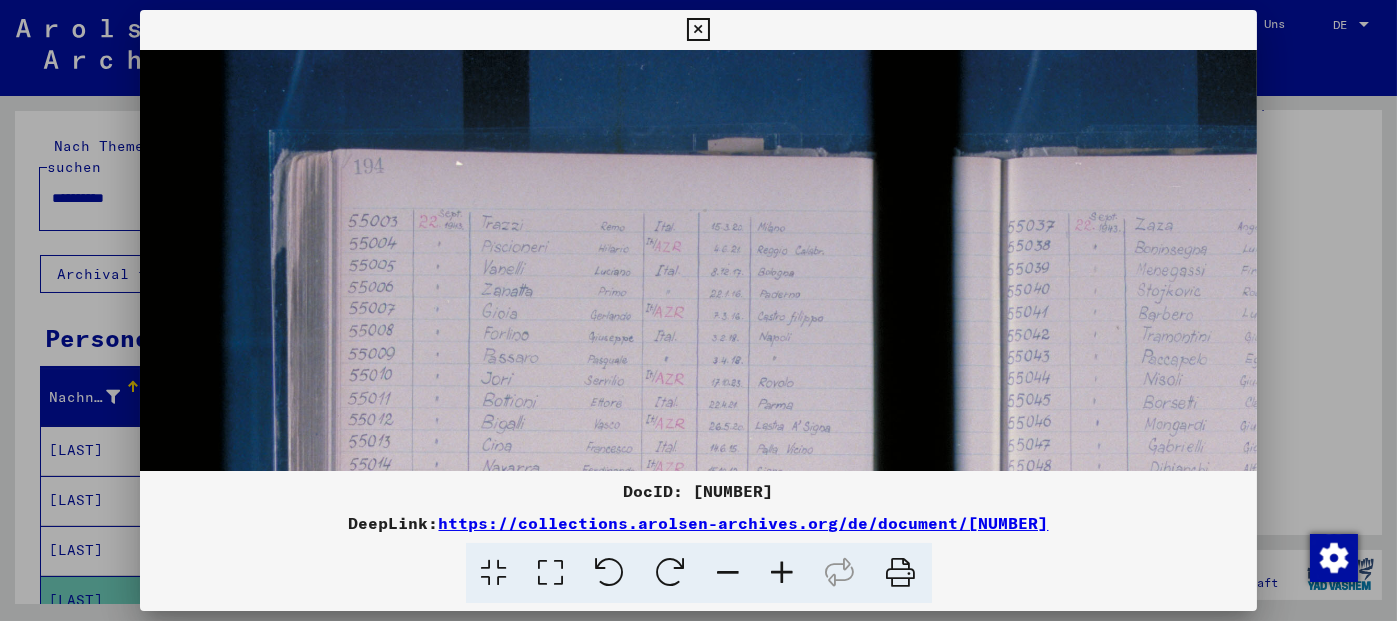 click at bounding box center [783, 573] 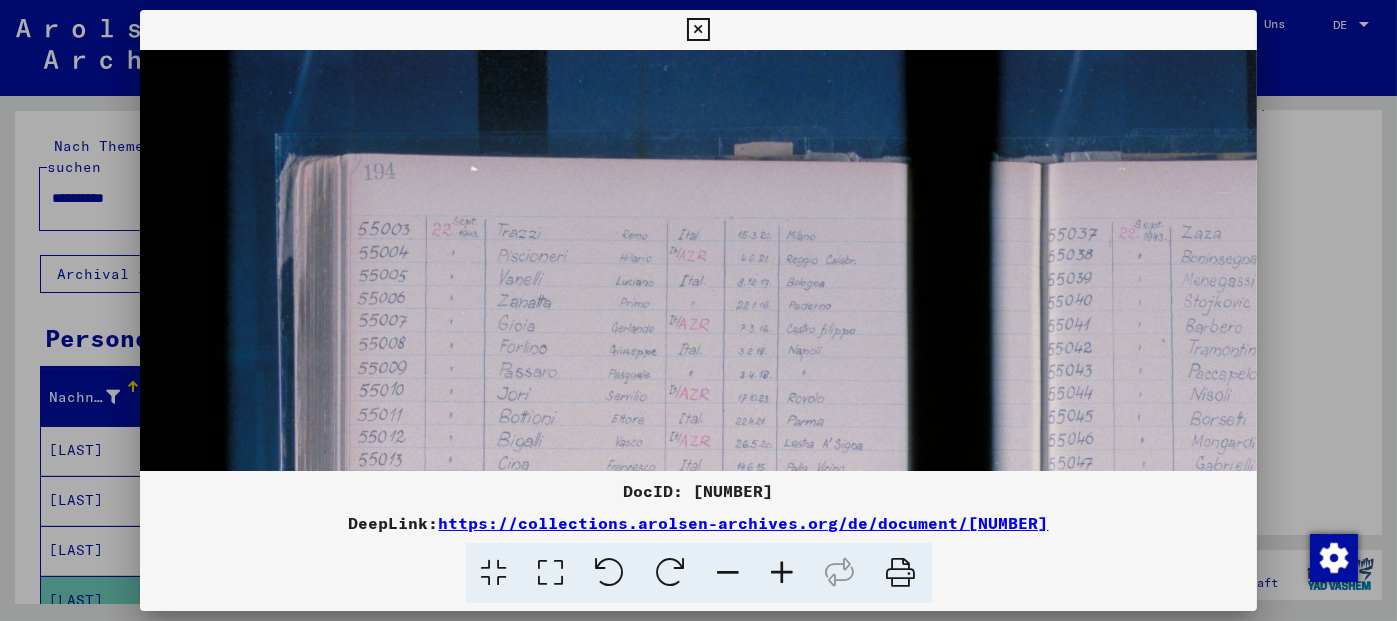 click at bounding box center [783, 573] 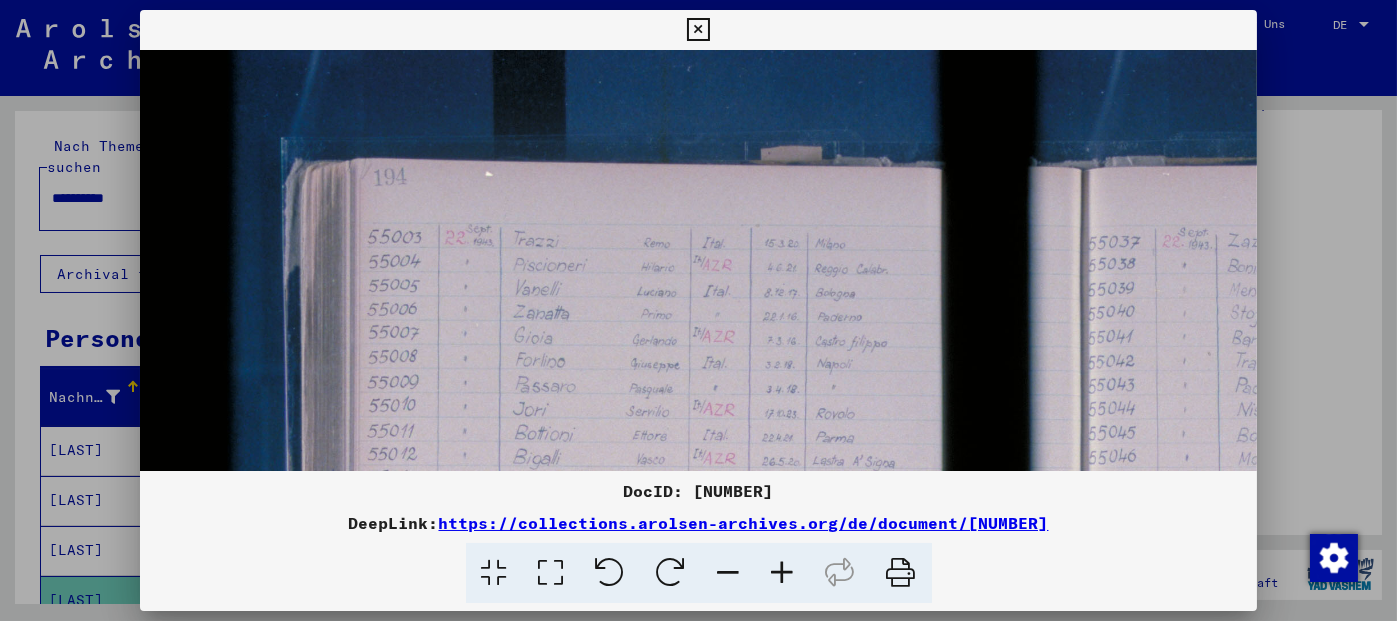 click at bounding box center (783, 573) 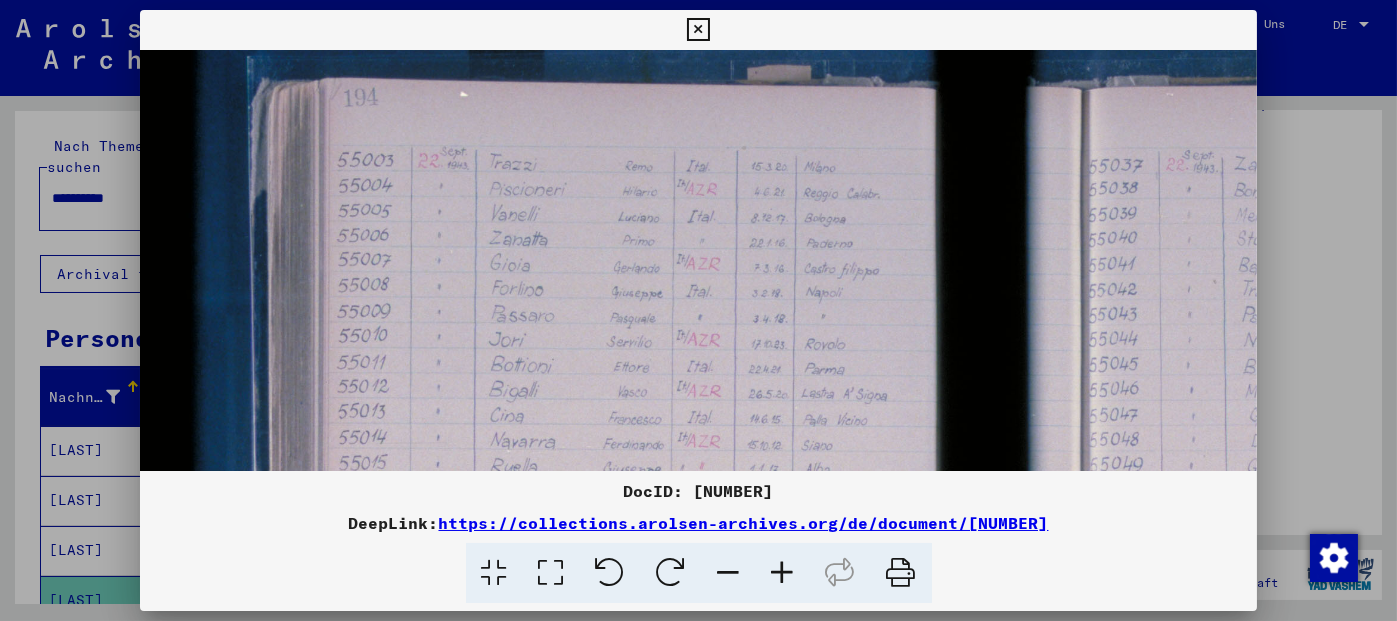 scroll, scrollTop: 88, scrollLeft: 40, axis: both 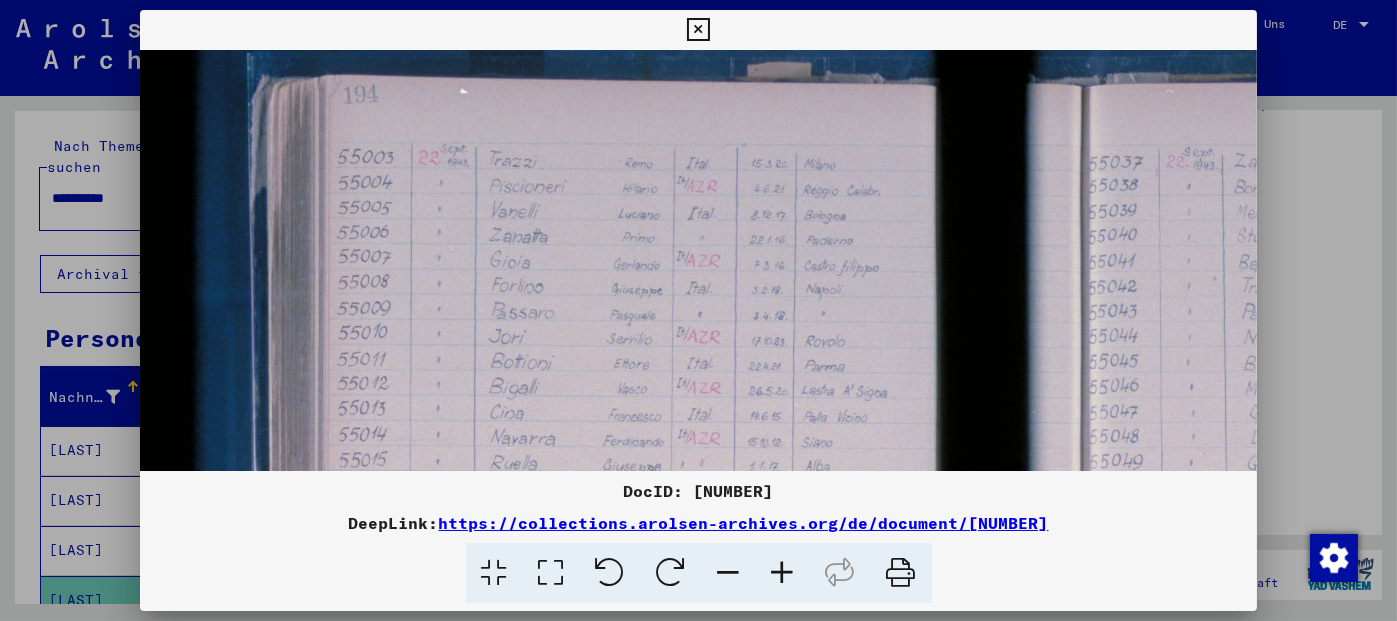 drag, startPoint x: 681, startPoint y: 372, endPoint x: 639, endPoint y: 281, distance: 100.22475 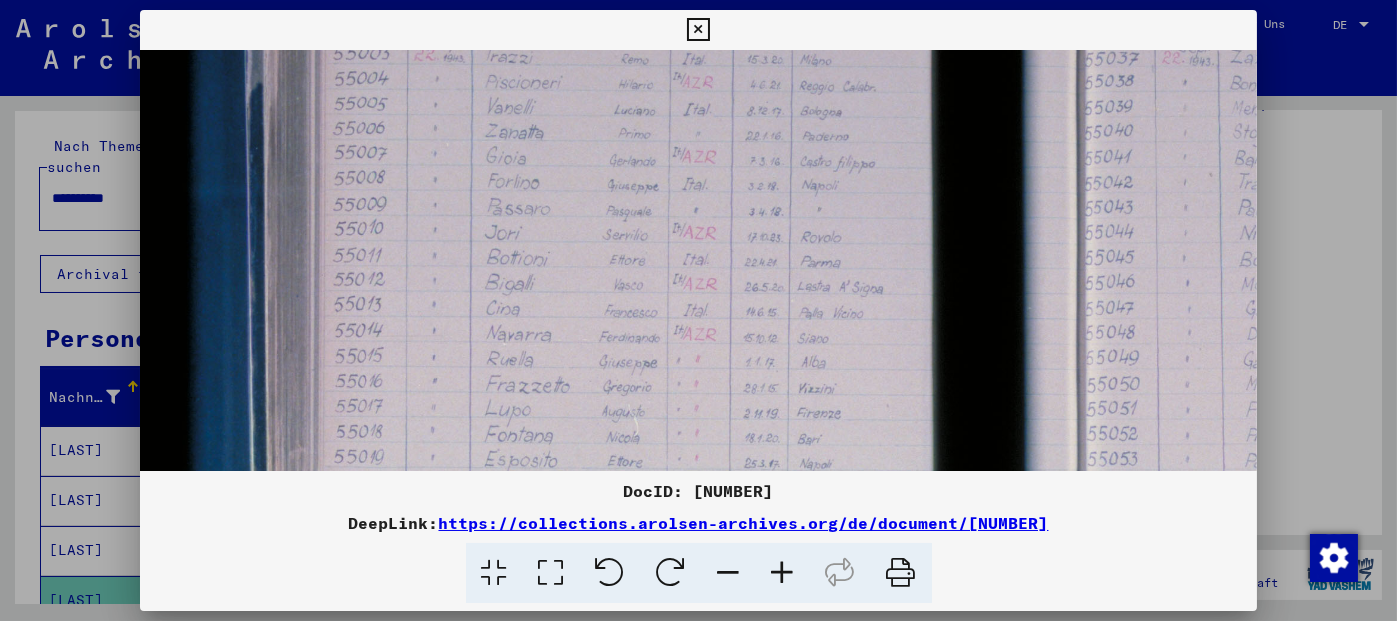 drag, startPoint x: 651, startPoint y: 380, endPoint x: 645, endPoint y: 274, distance: 106.16968 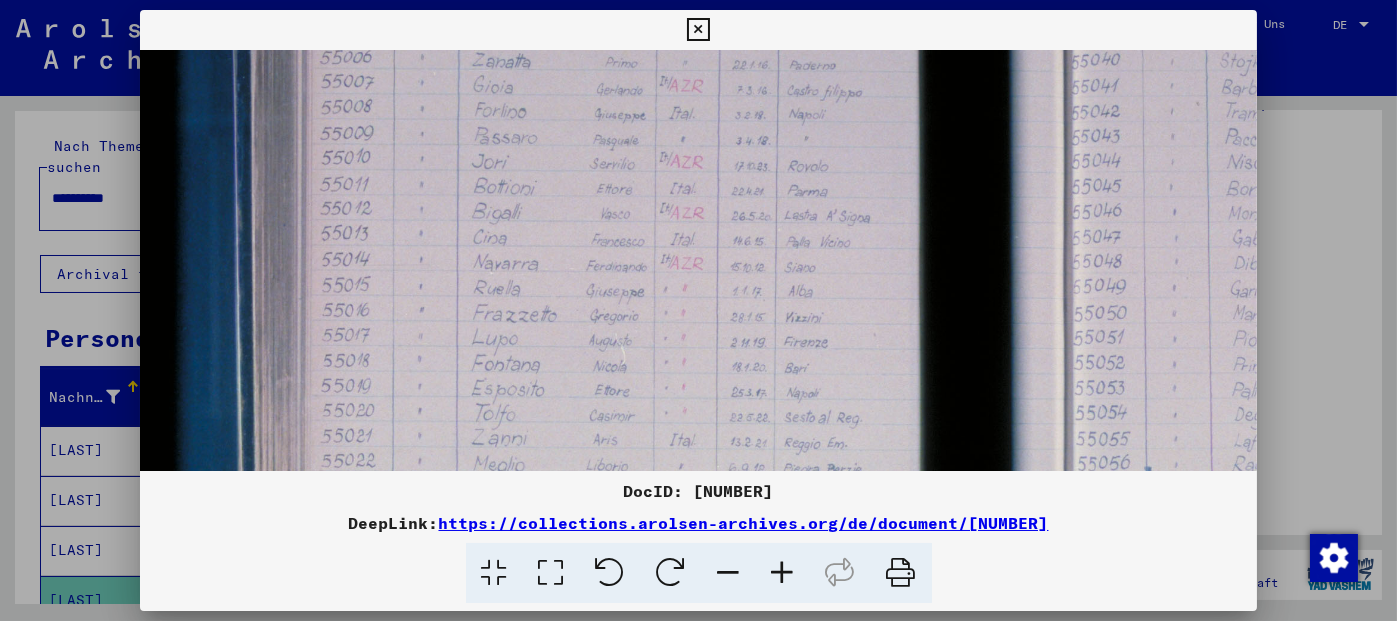 scroll, scrollTop: 264, scrollLeft: 57, axis: both 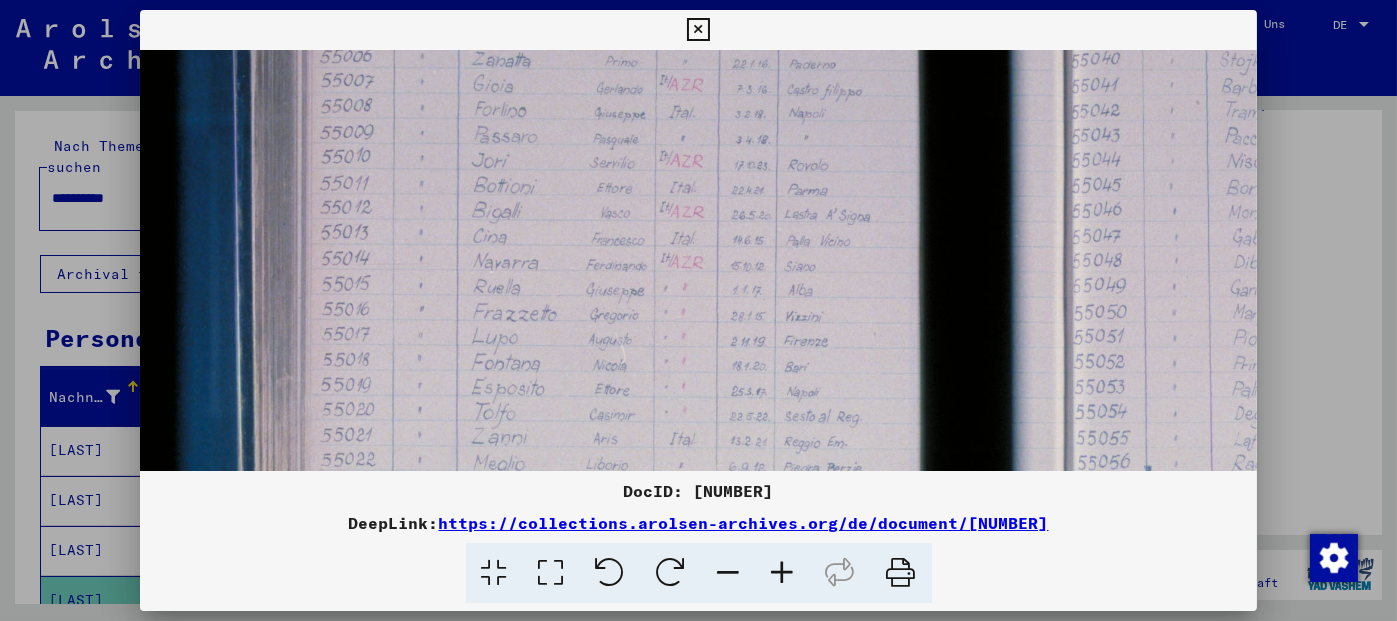 drag, startPoint x: 651, startPoint y: 403, endPoint x: 635, endPoint y: 329, distance: 75.70998 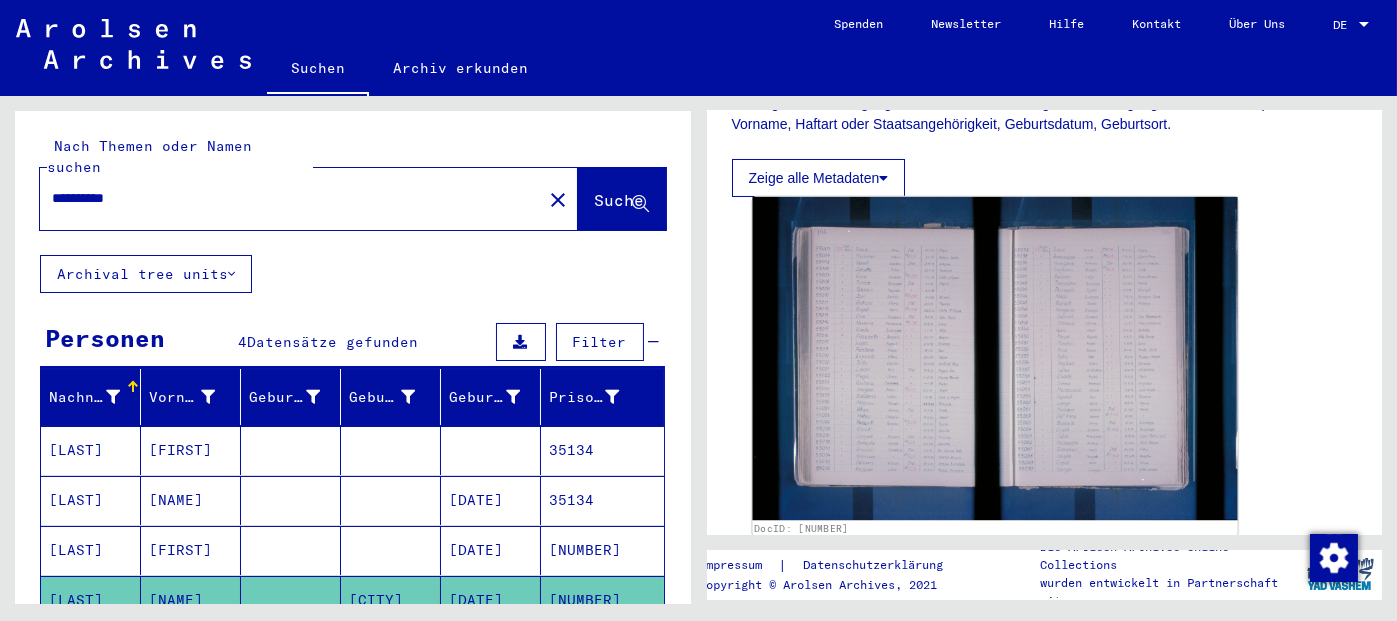 click 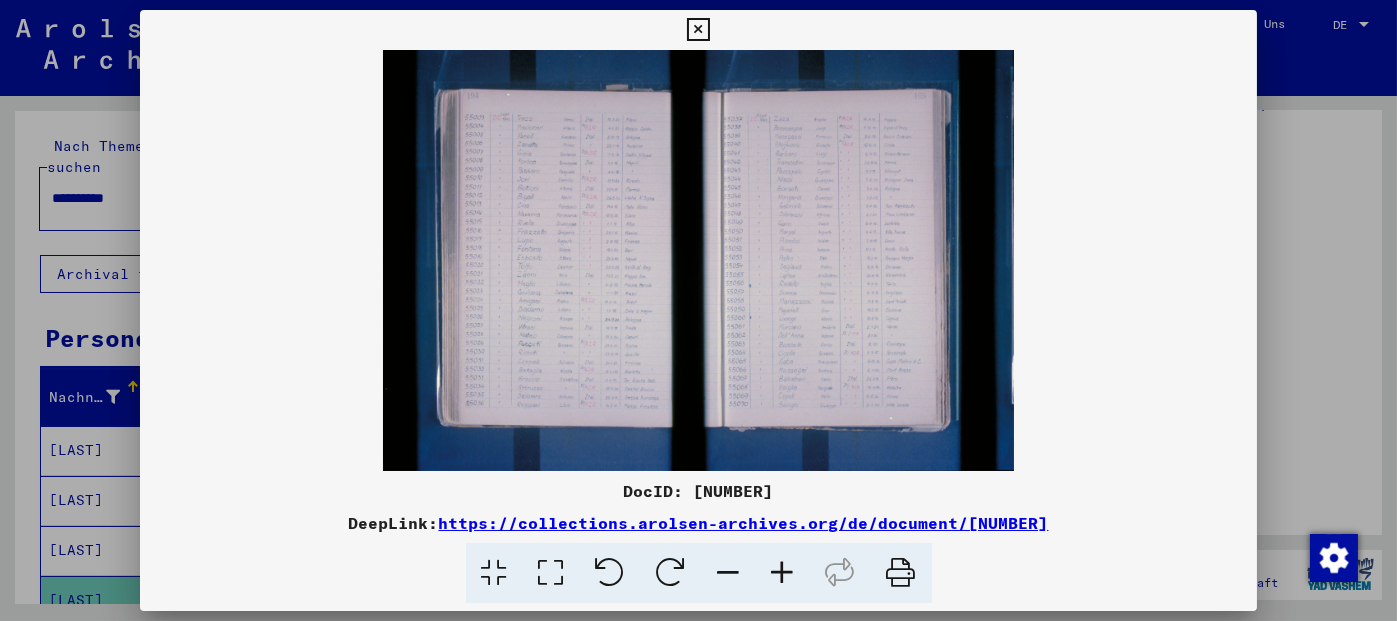 click at bounding box center [699, 260] 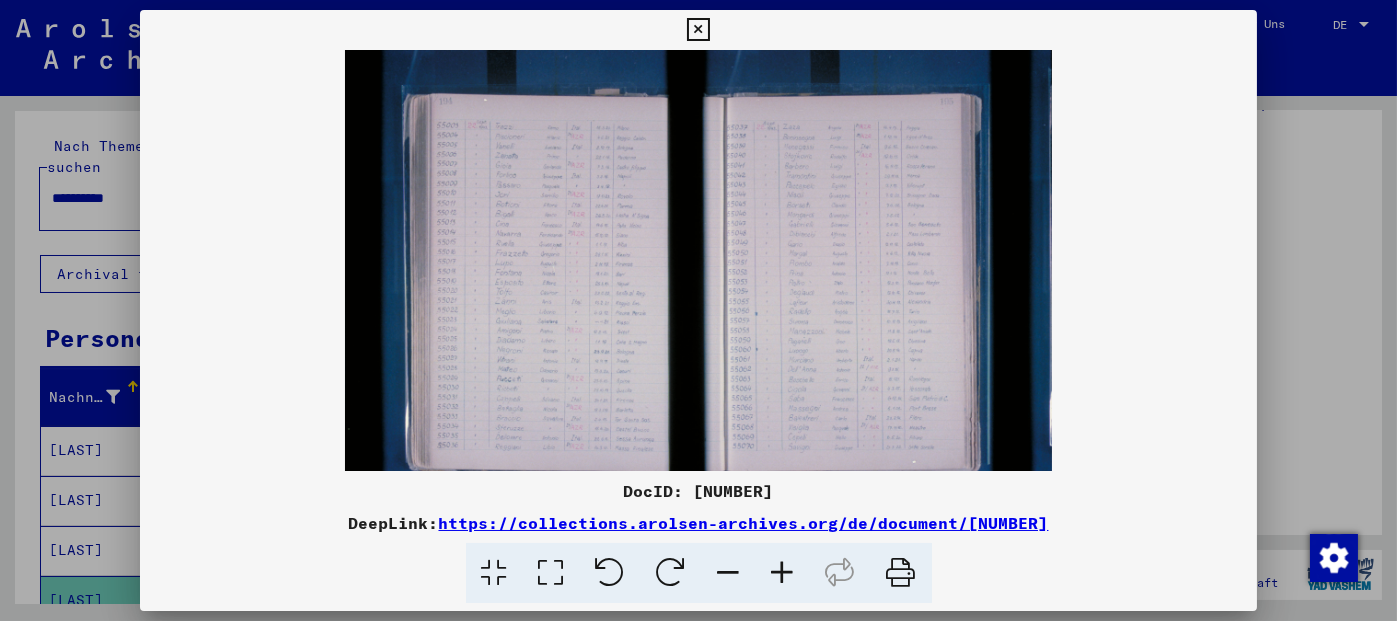click at bounding box center [783, 573] 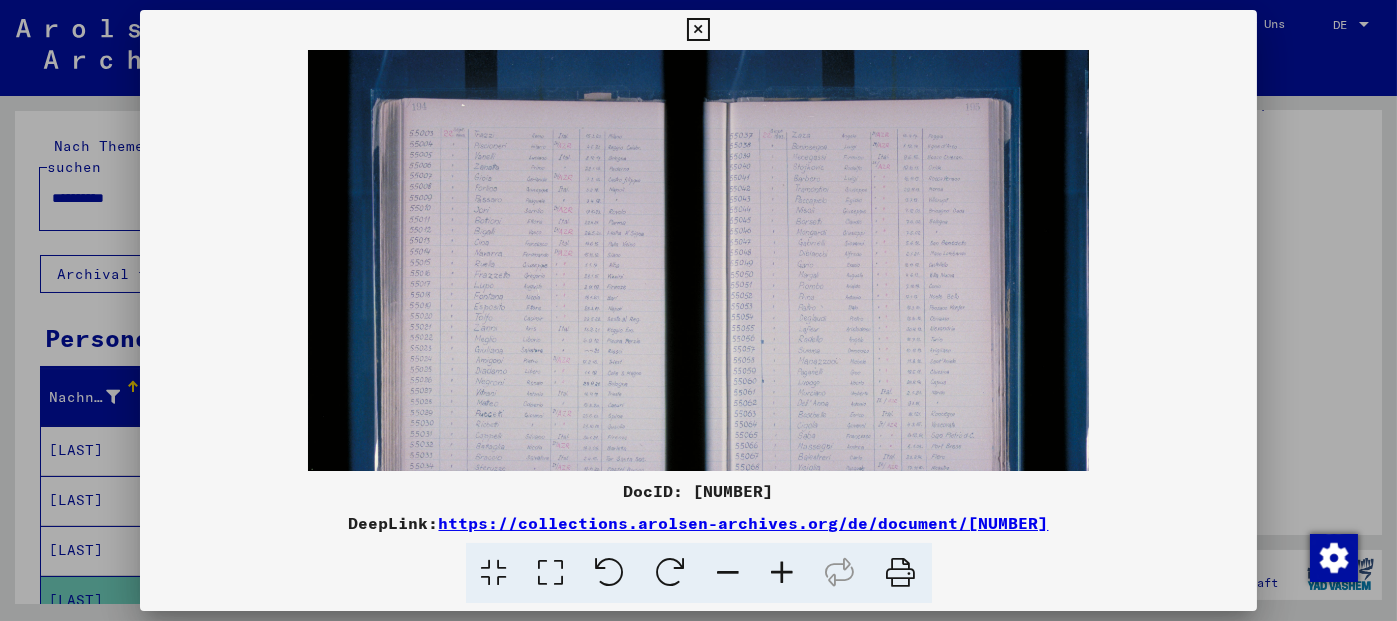 click at bounding box center (783, 573) 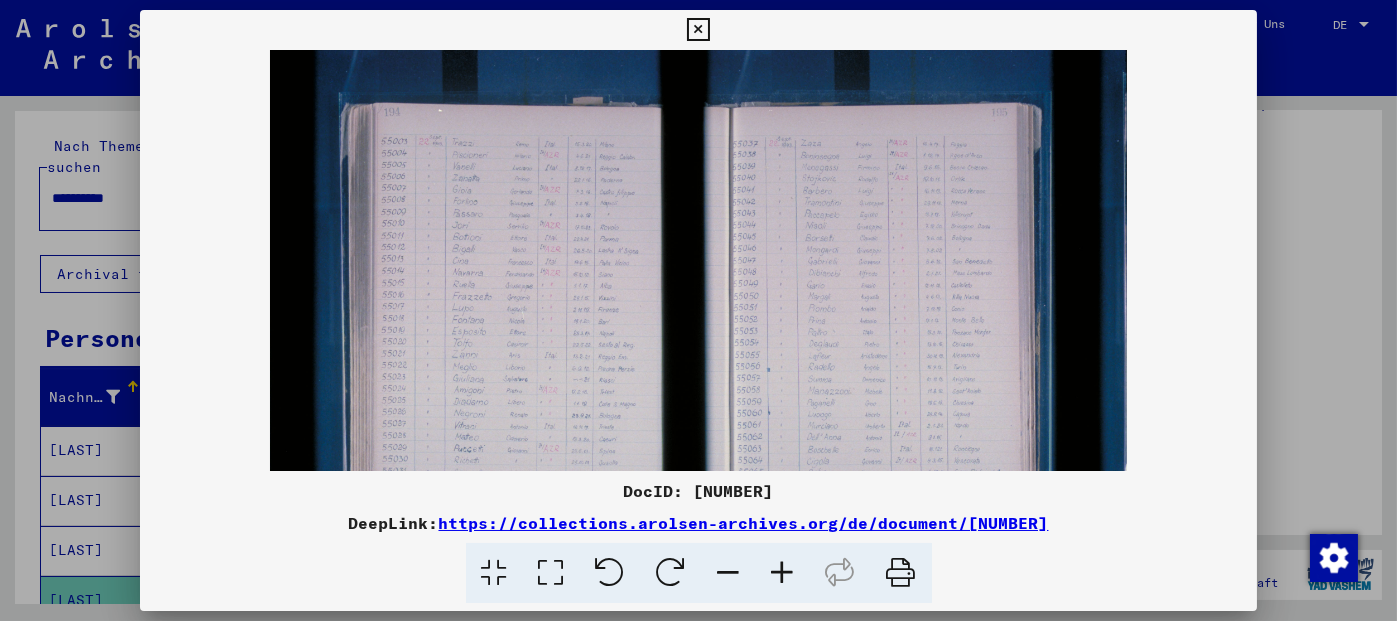 click at bounding box center (783, 573) 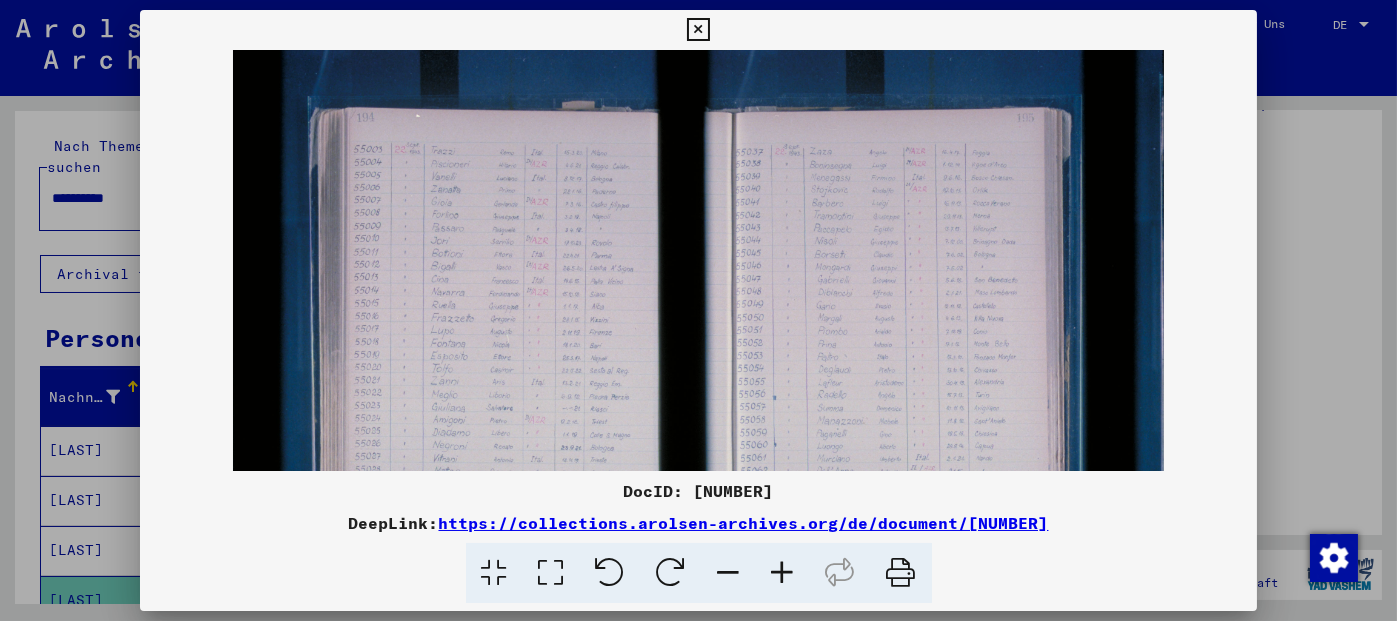 click at bounding box center (783, 573) 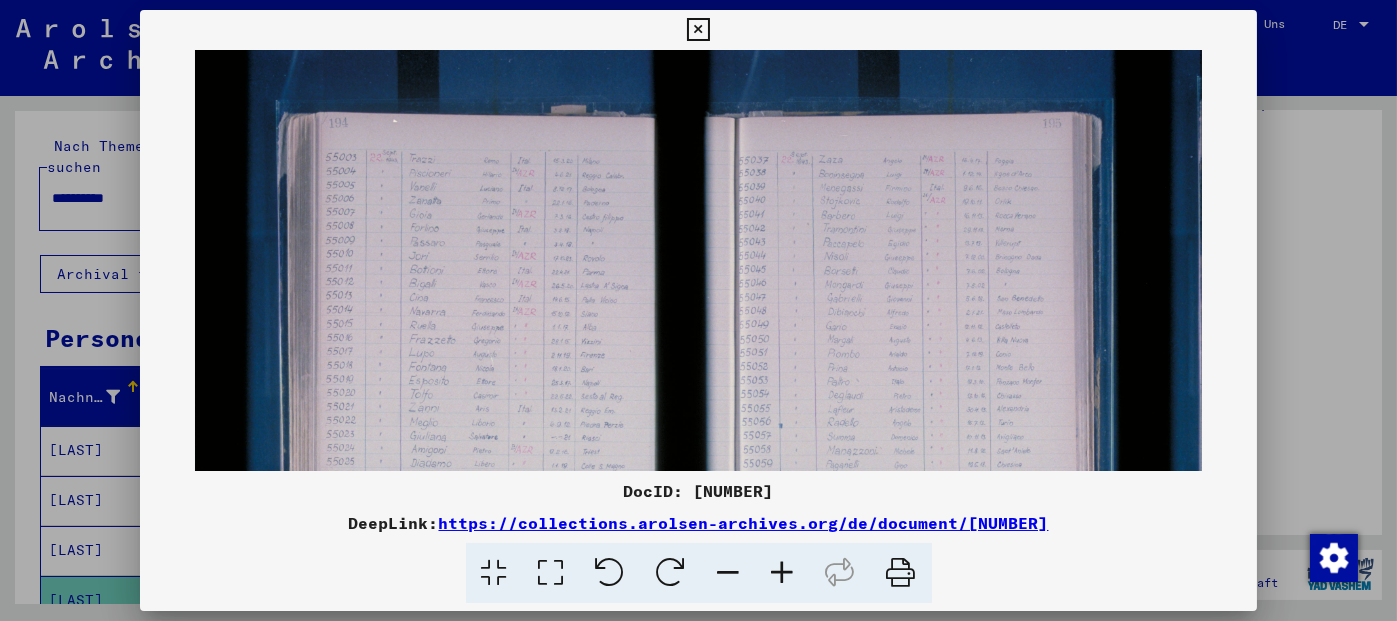 click at bounding box center (783, 573) 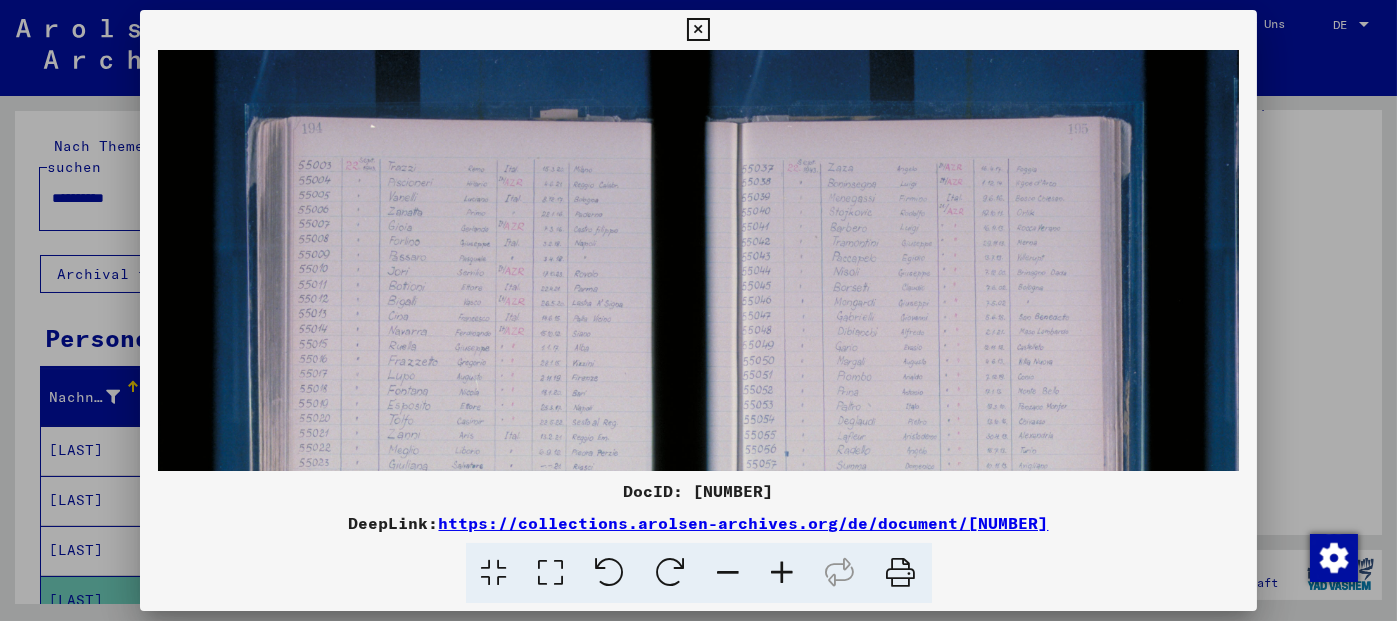 click at bounding box center [783, 573] 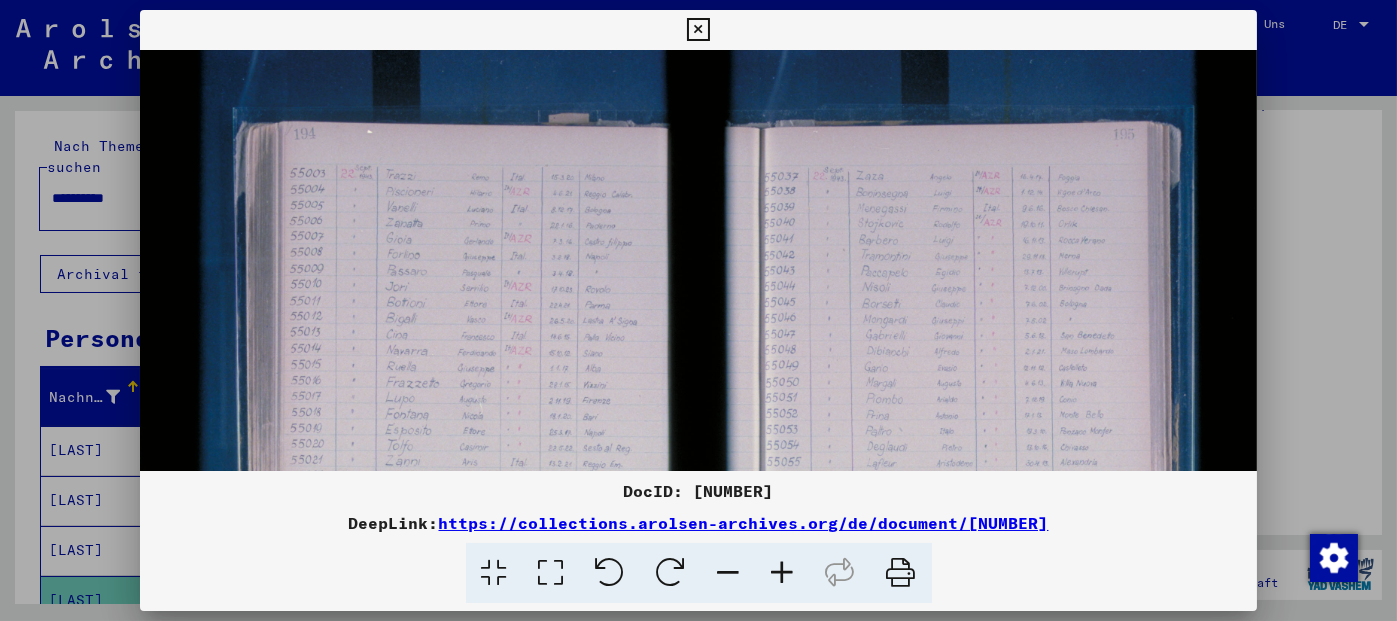 click at bounding box center [783, 573] 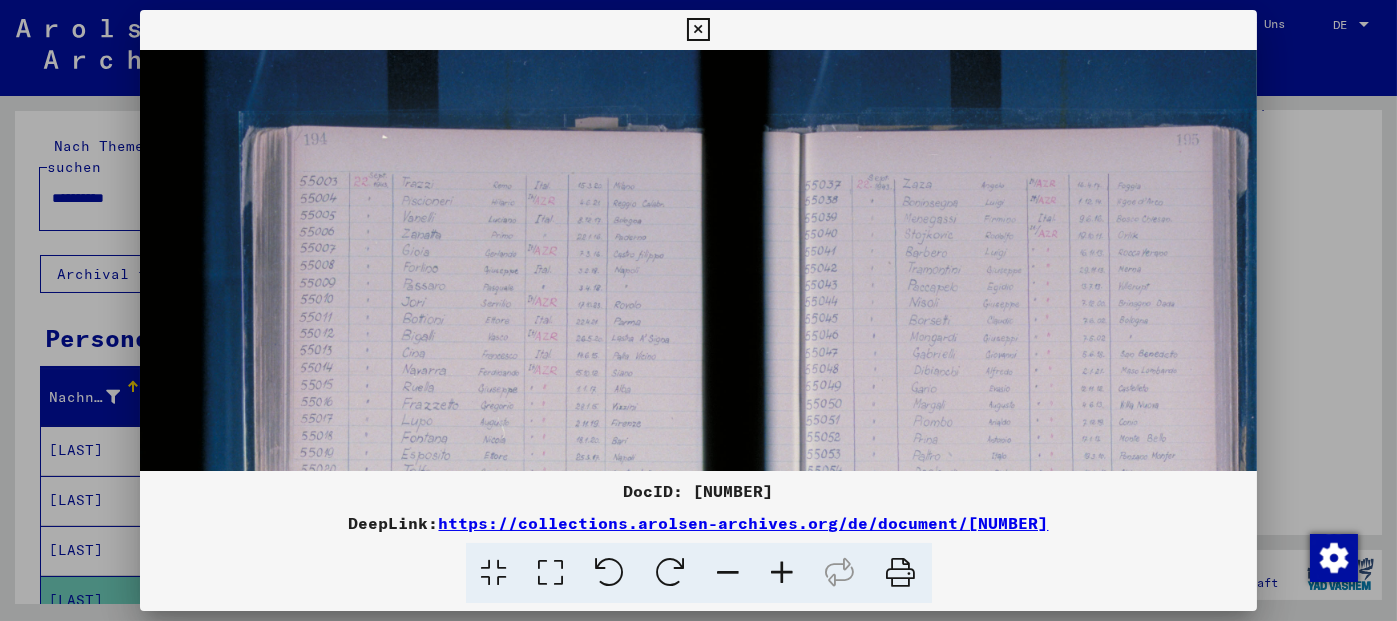 click at bounding box center [783, 573] 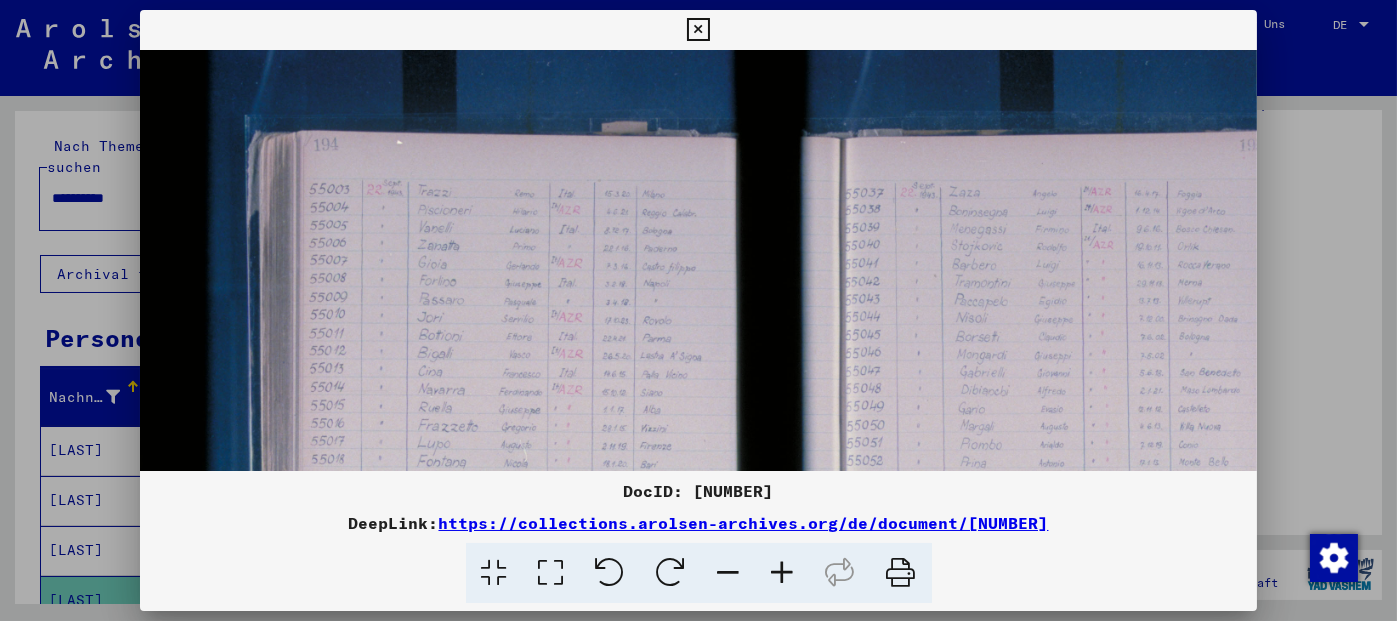 click at bounding box center (783, 573) 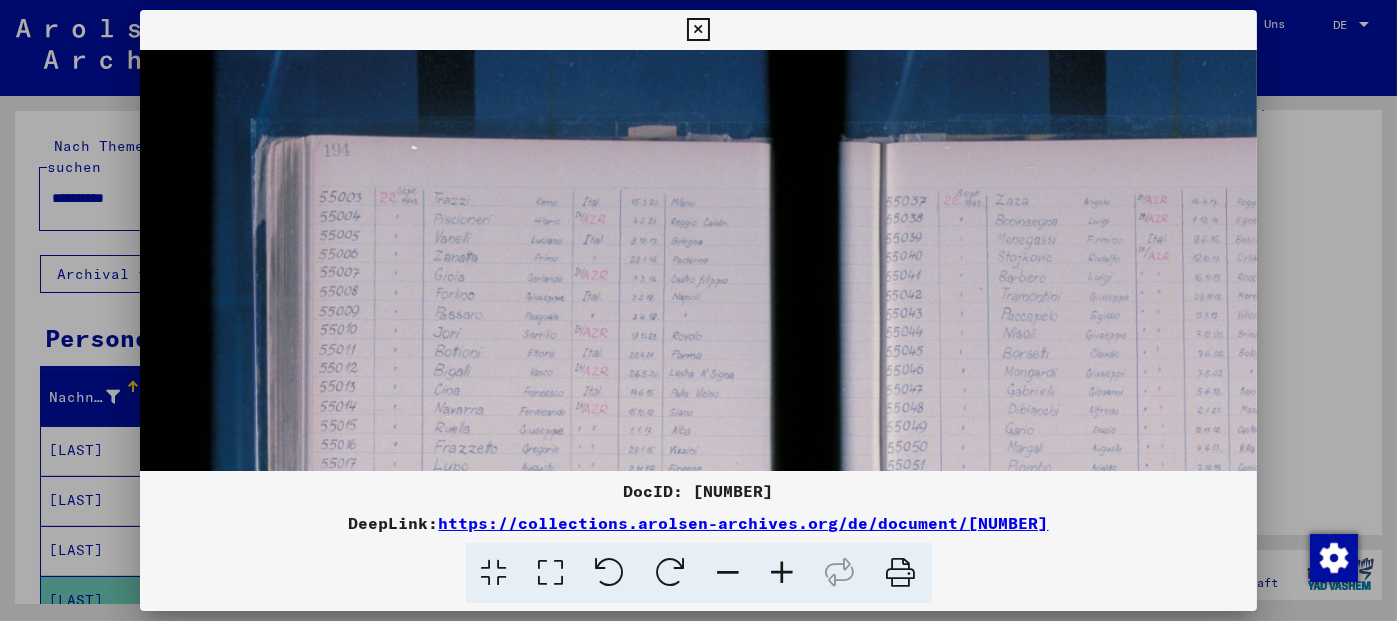 click at bounding box center [783, 573] 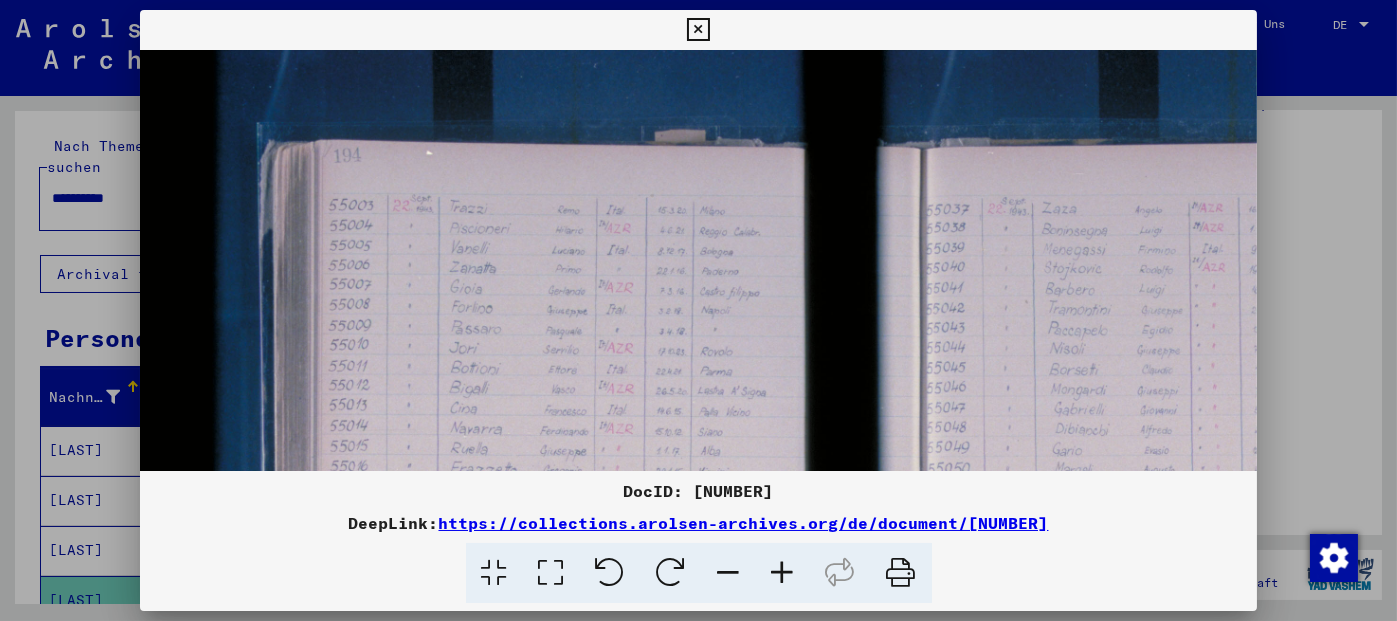 click at bounding box center (783, 573) 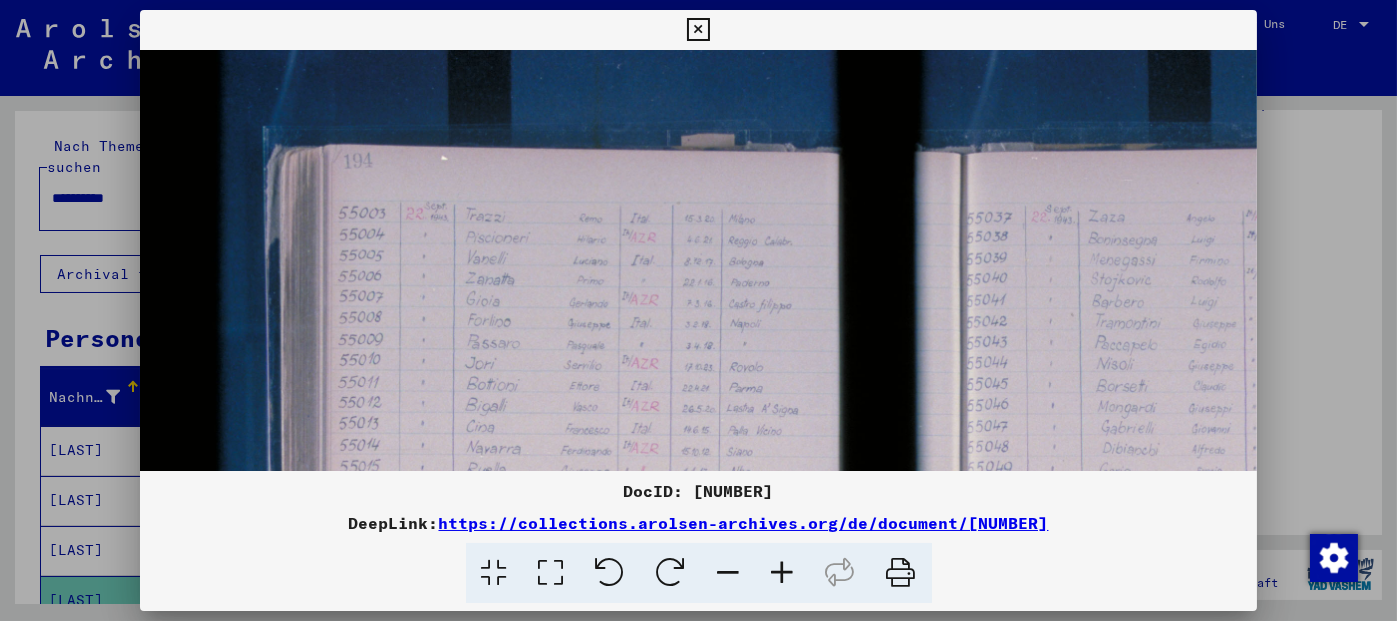 click at bounding box center (783, 573) 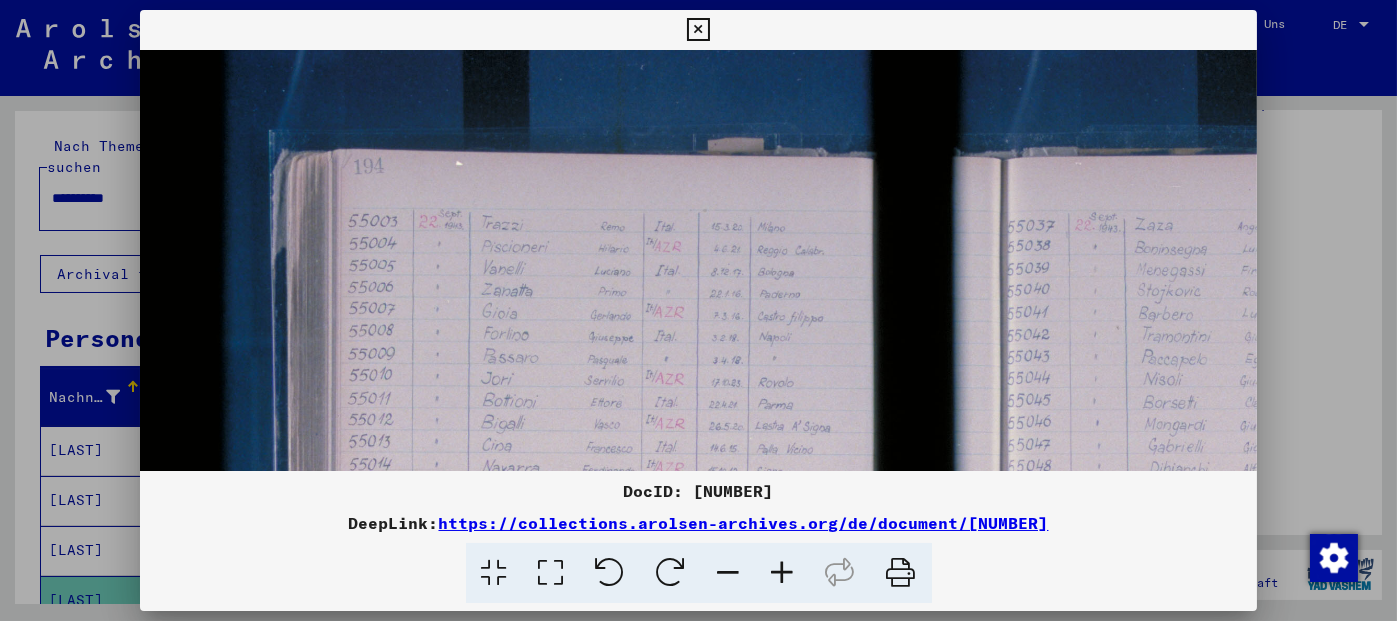 click at bounding box center [783, 573] 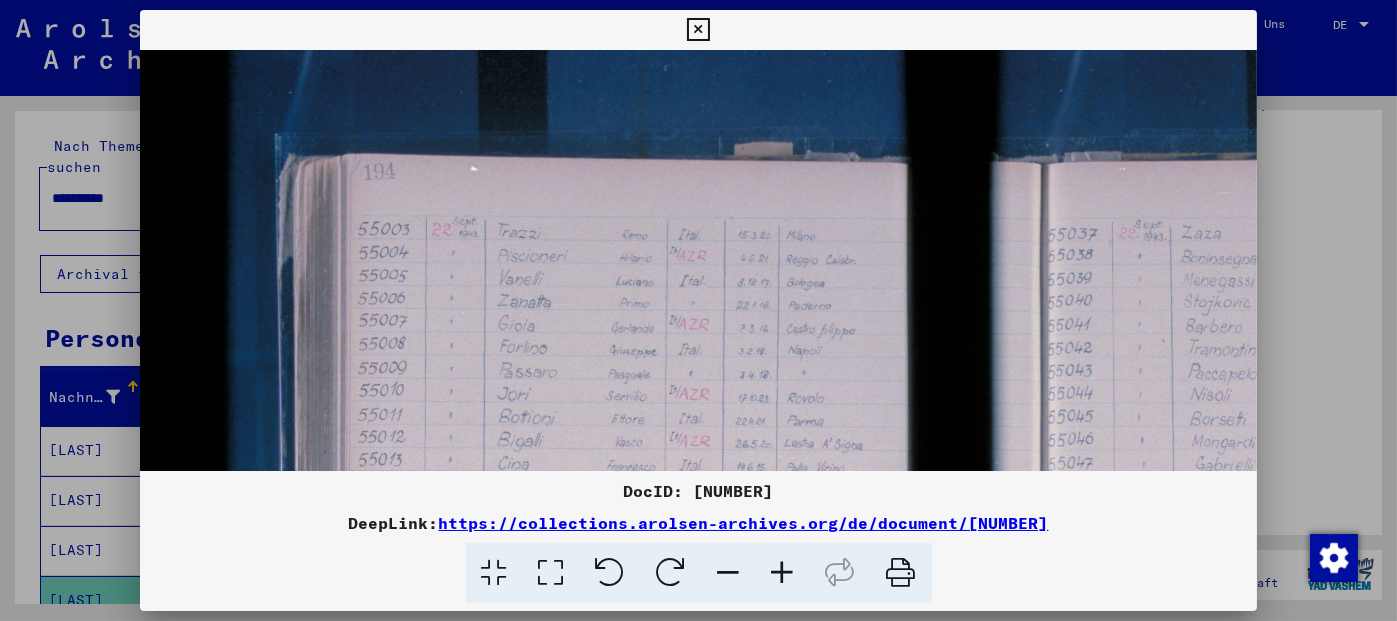 click at bounding box center [783, 573] 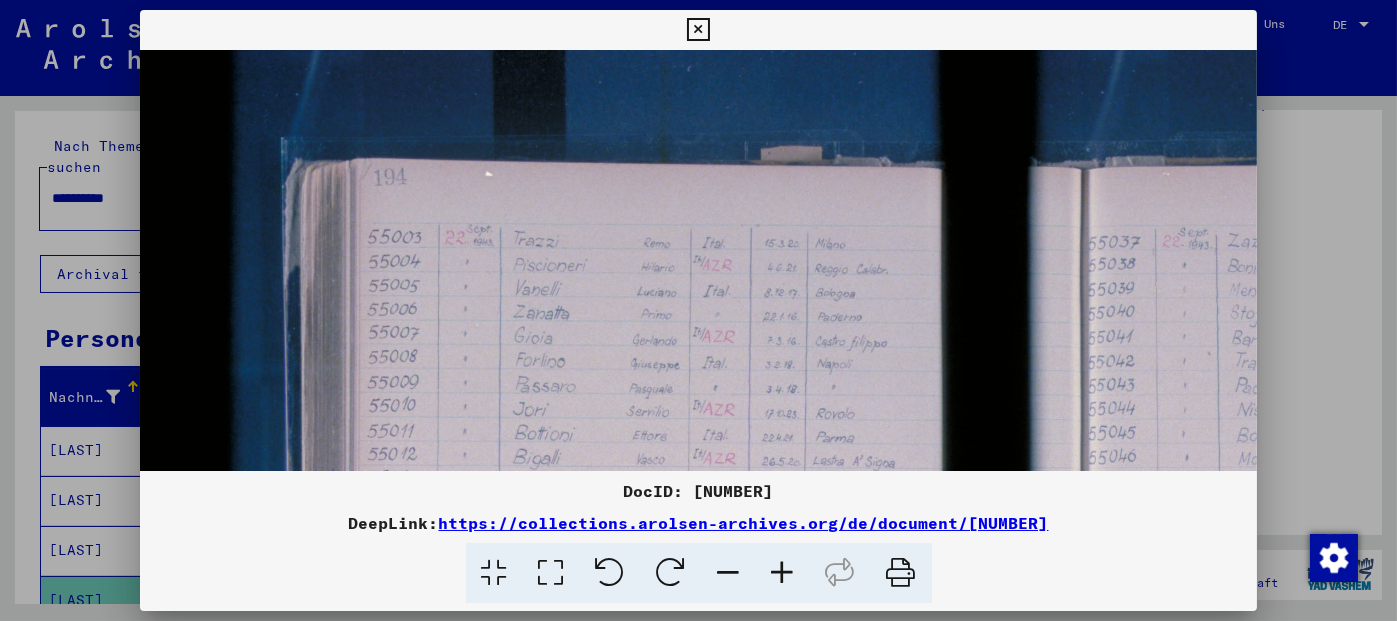 click at bounding box center (783, 573) 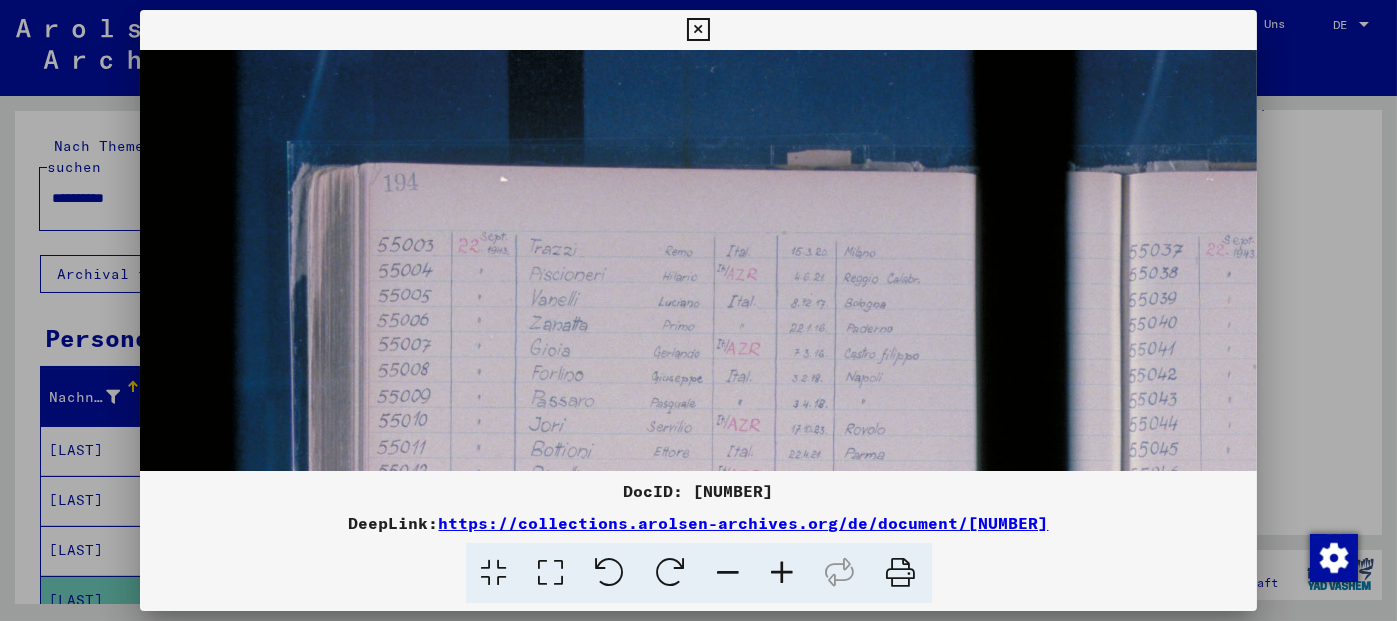 click at bounding box center (783, 573) 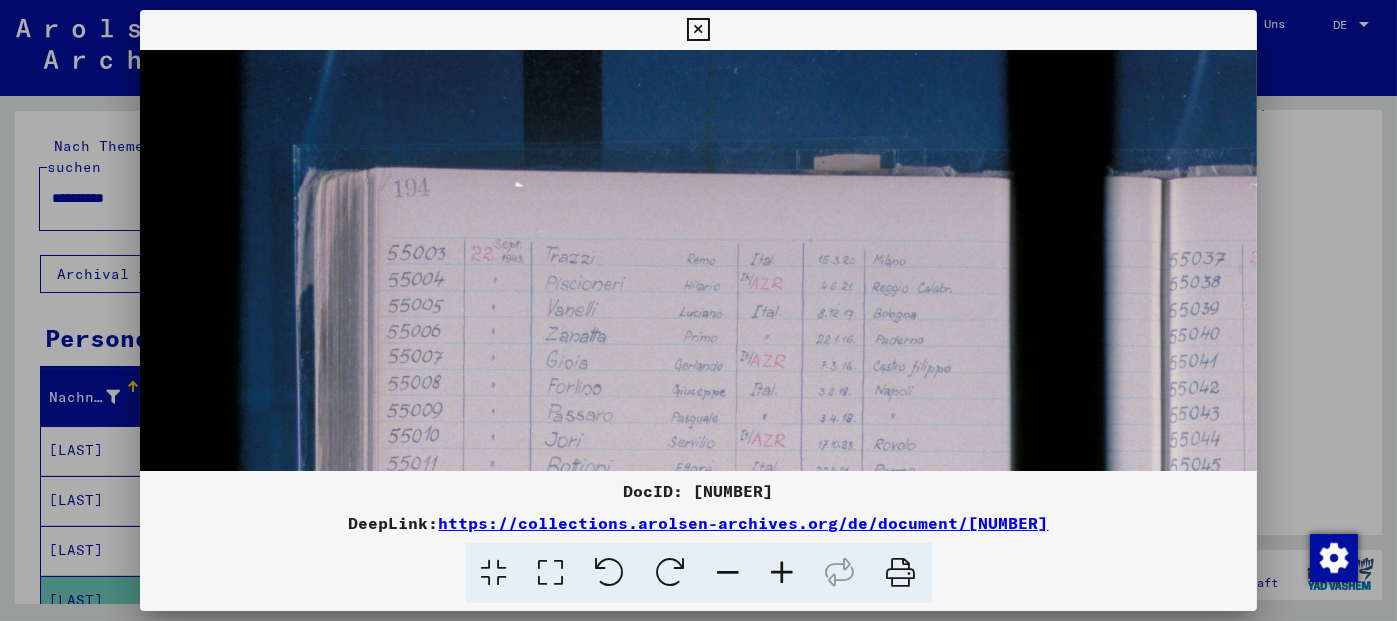 click at bounding box center (783, 573) 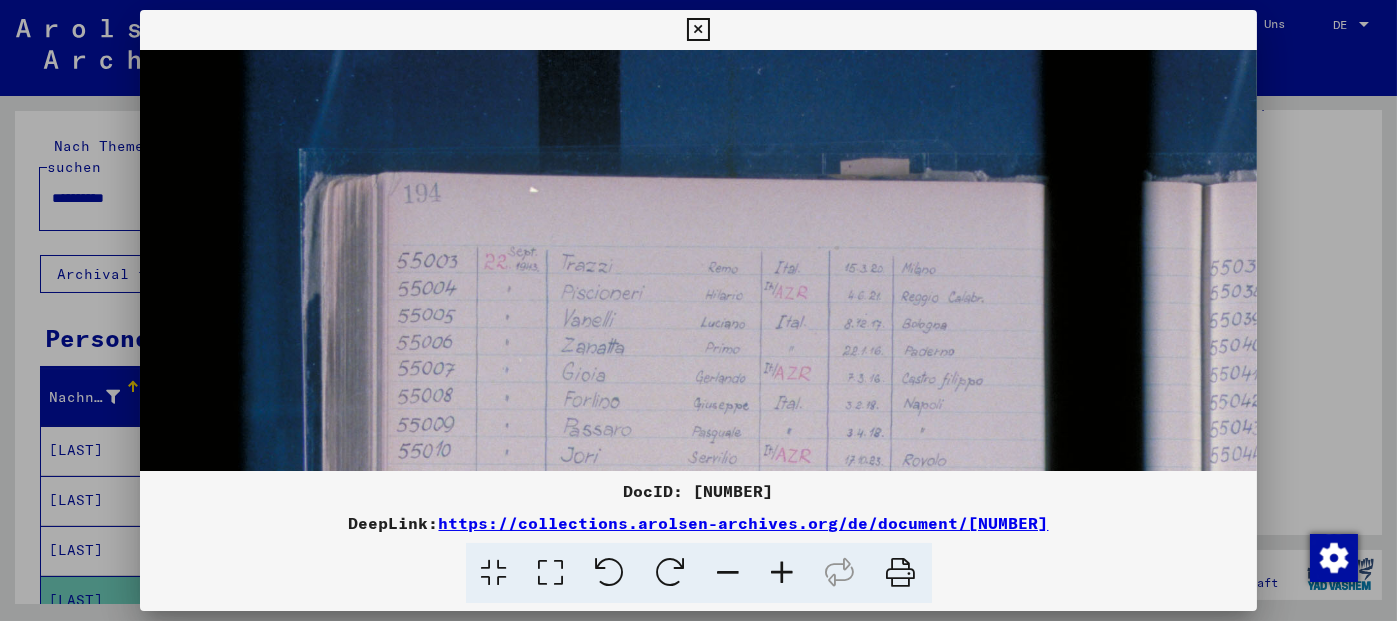 click at bounding box center [783, 573] 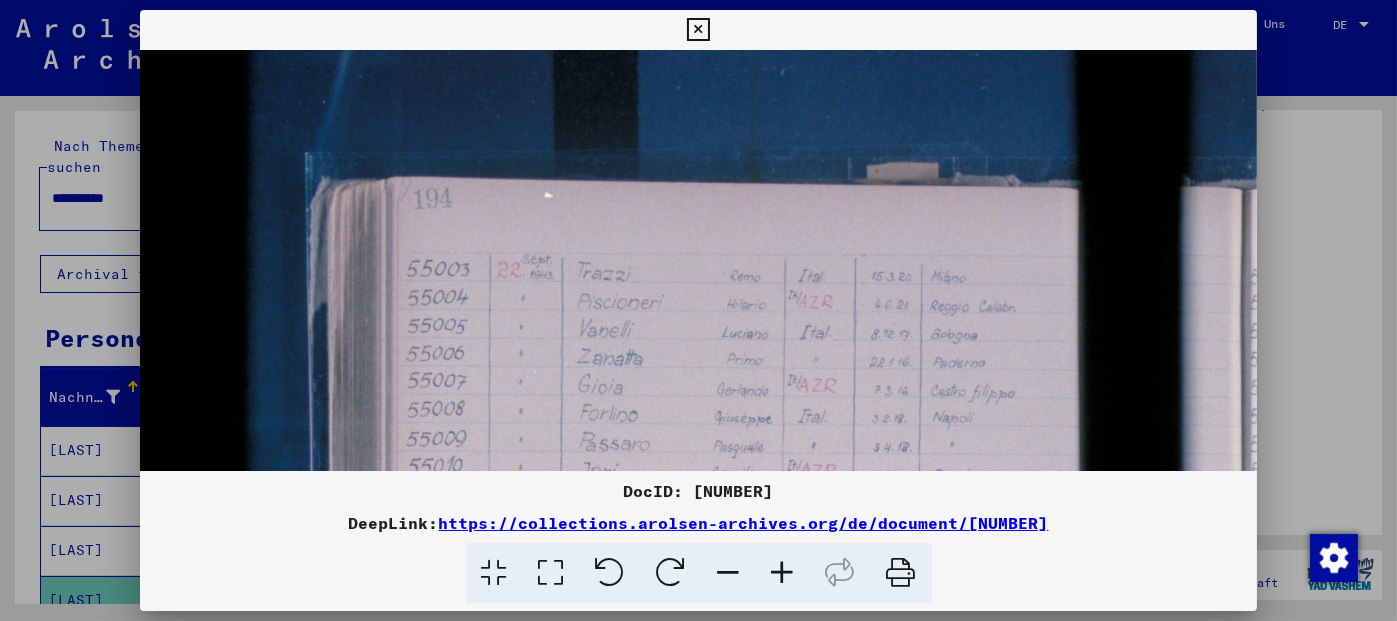click at bounding box center (783, 573) 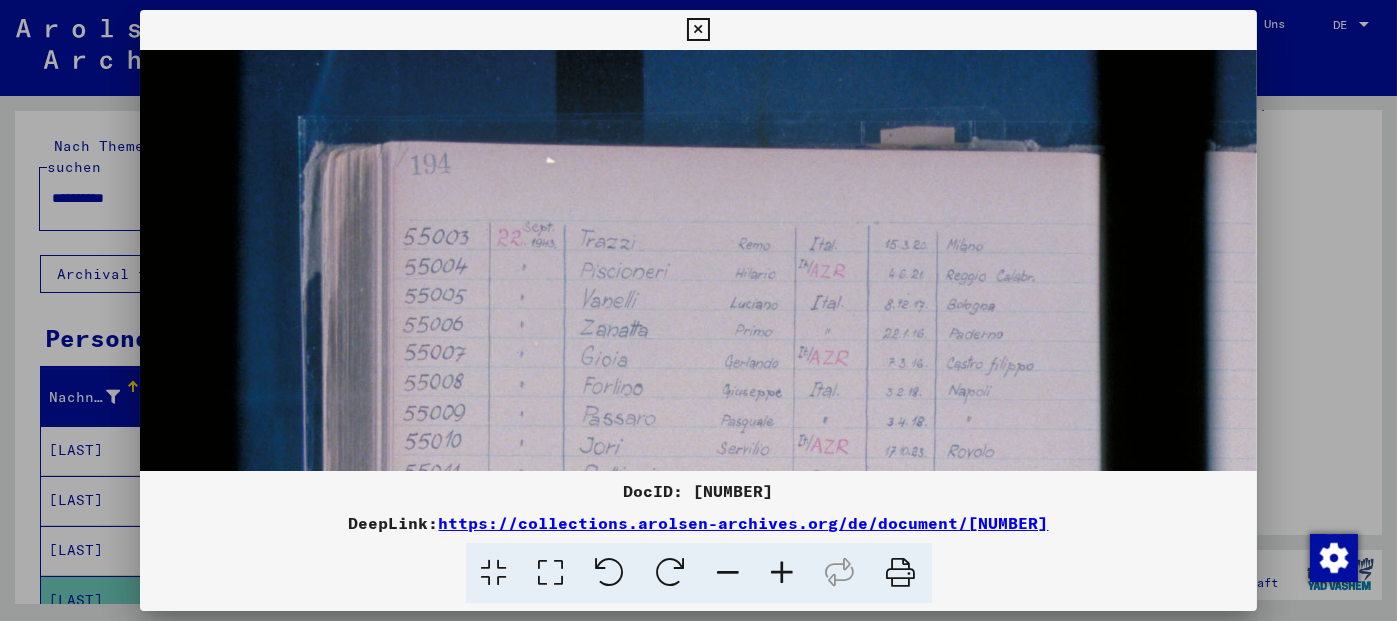 scroll, scrollTop: 62, scrollLeft: 20, axis: both 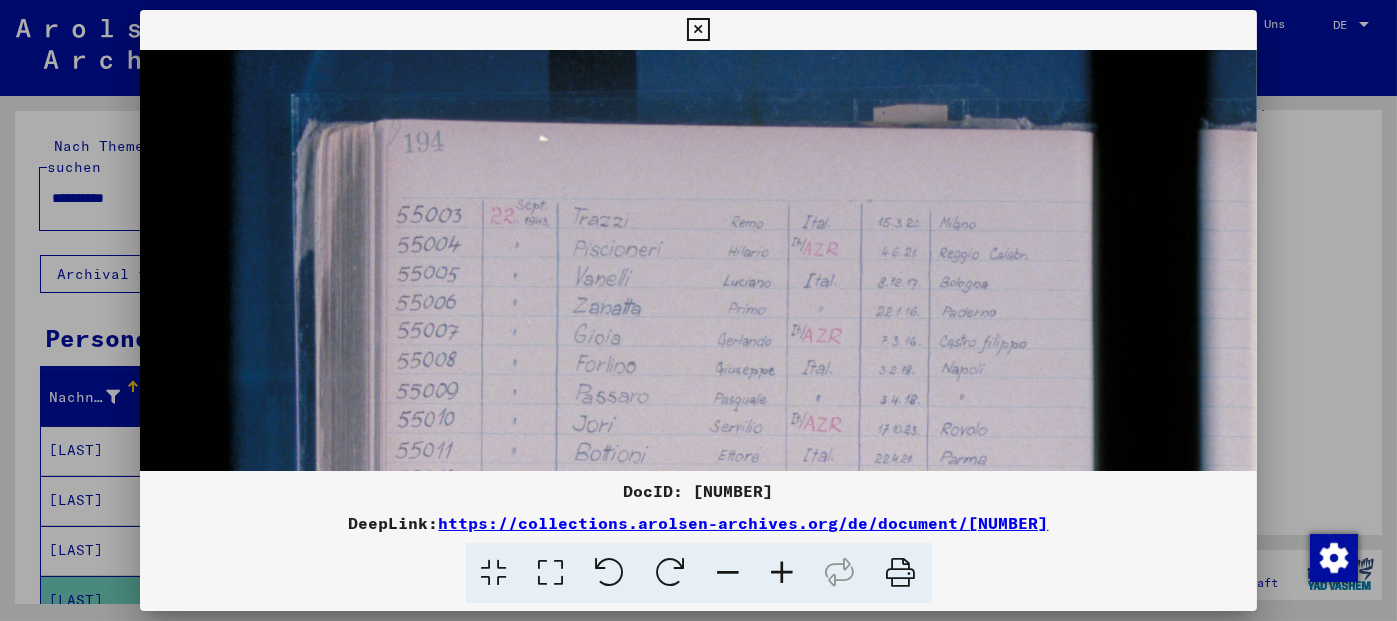 drag, startPoint x: 567, startPoint y: 303, endPoint x: 542, endPoint y: 237, distance: 70.5762 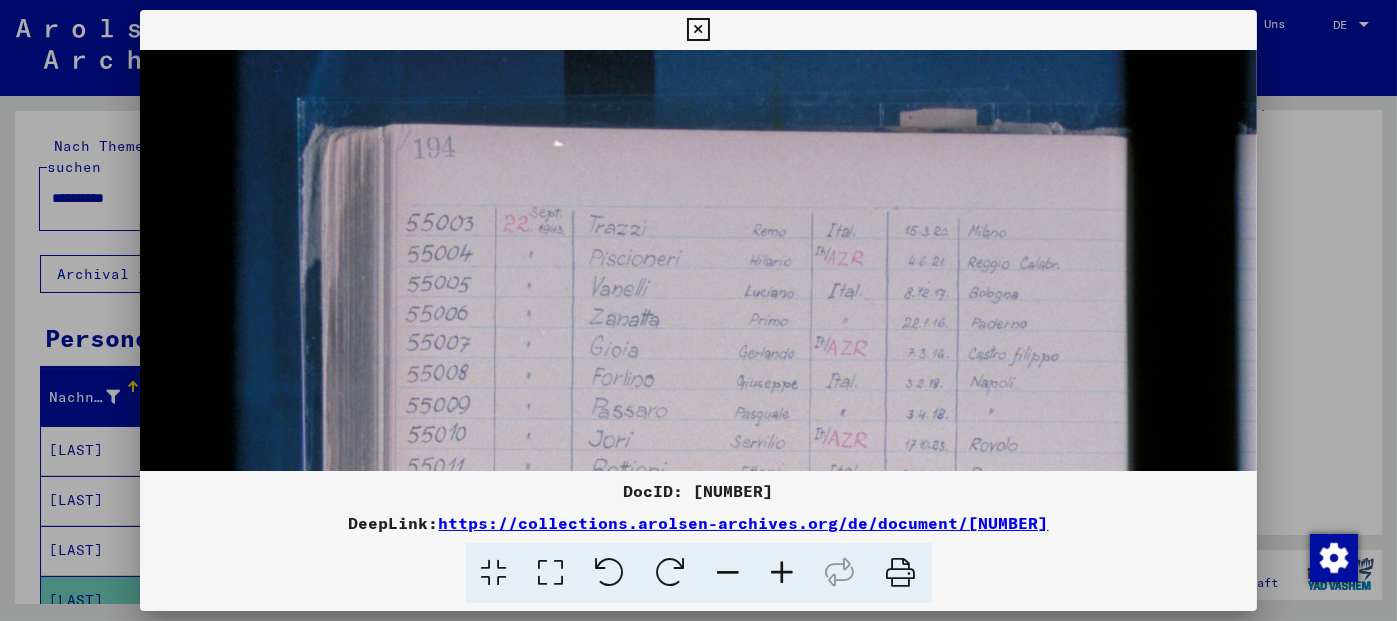 click at bounding box center (783, 573) 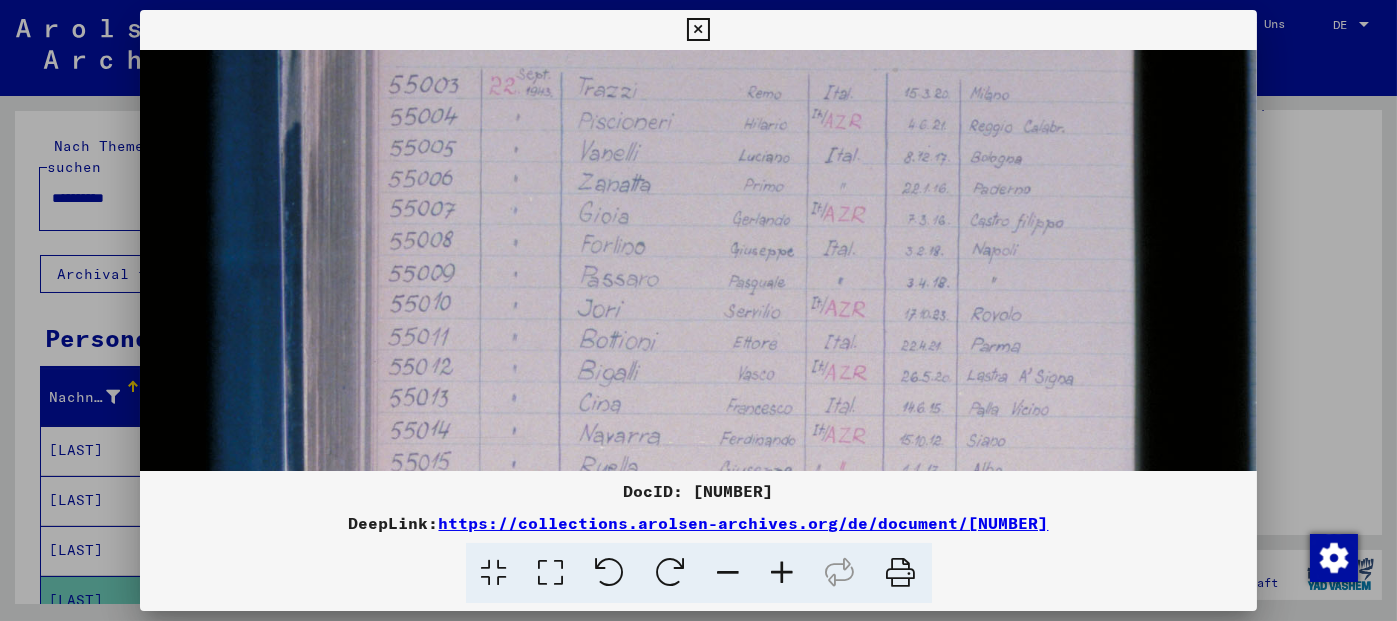 drag, startPoint x: 754, startPoint y: 291, endPoint x: 724, endPoint y: 142, distance: 151.99013 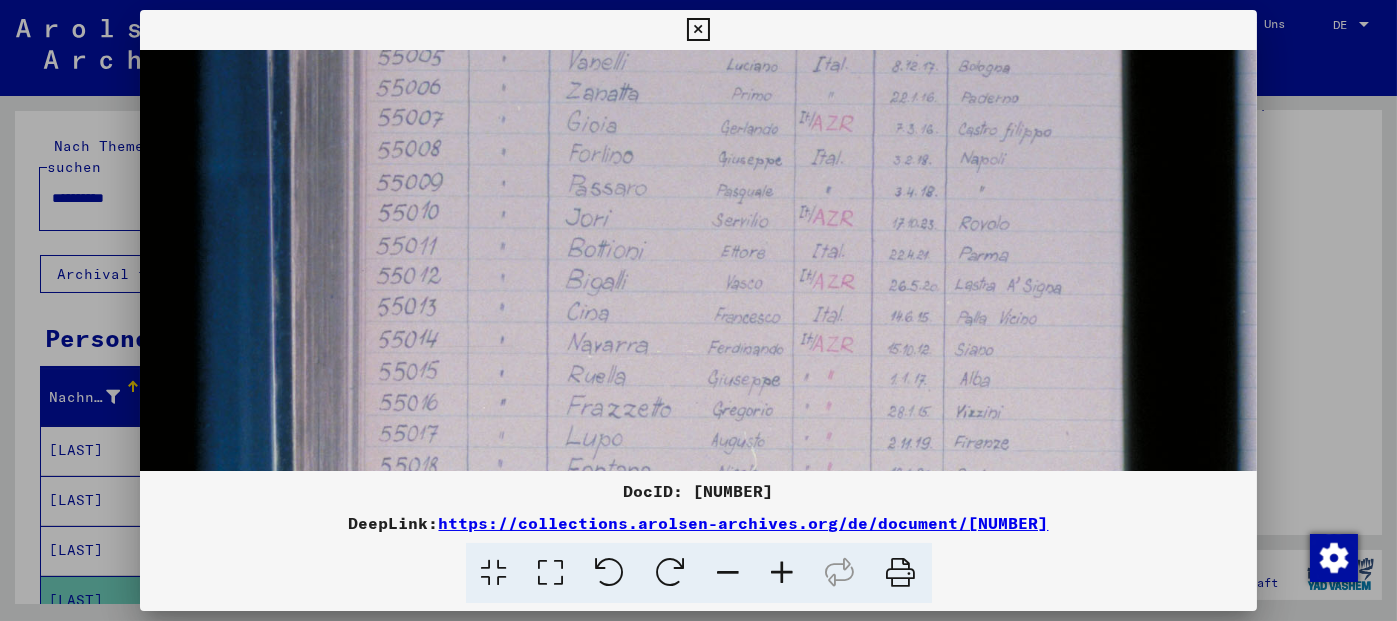 drag, startPoint x: 784, startPoint y: 281, endPoint x: 771, endPoint y: 188, distance: 93.904205 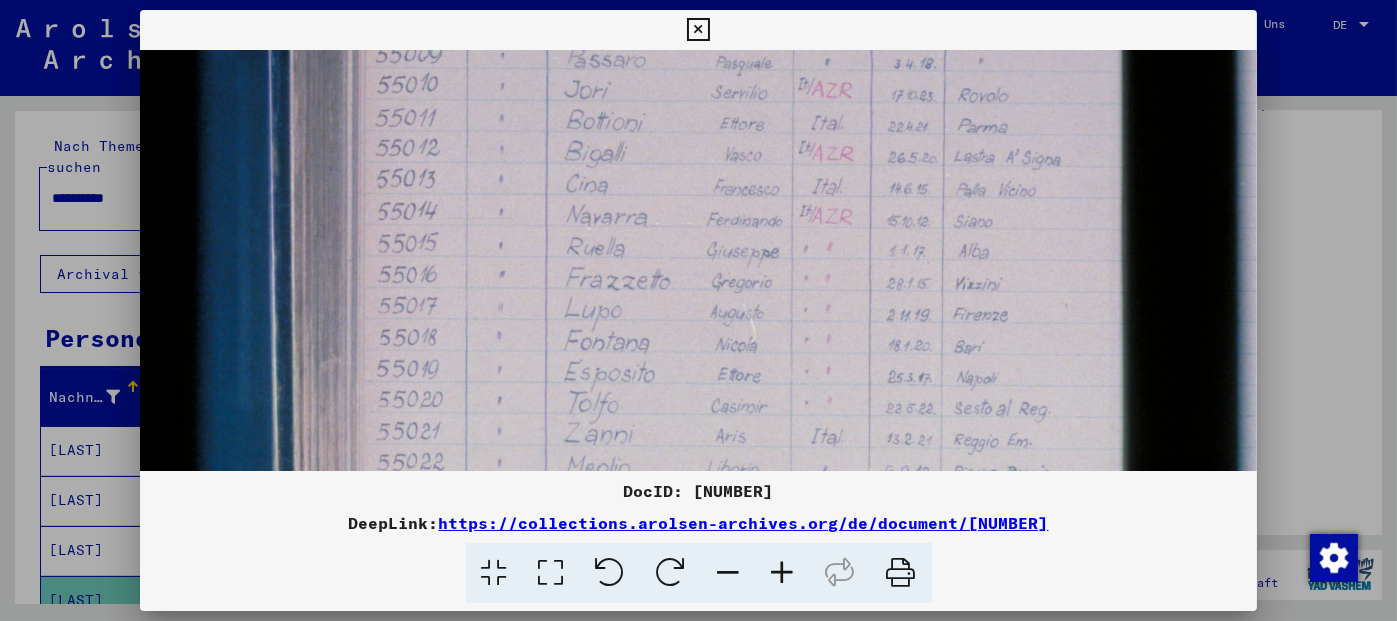 drag, startPoint x: 819, startPoint y: 319, endPoint x: 818, endPoint y: 192, distance: 127.00394 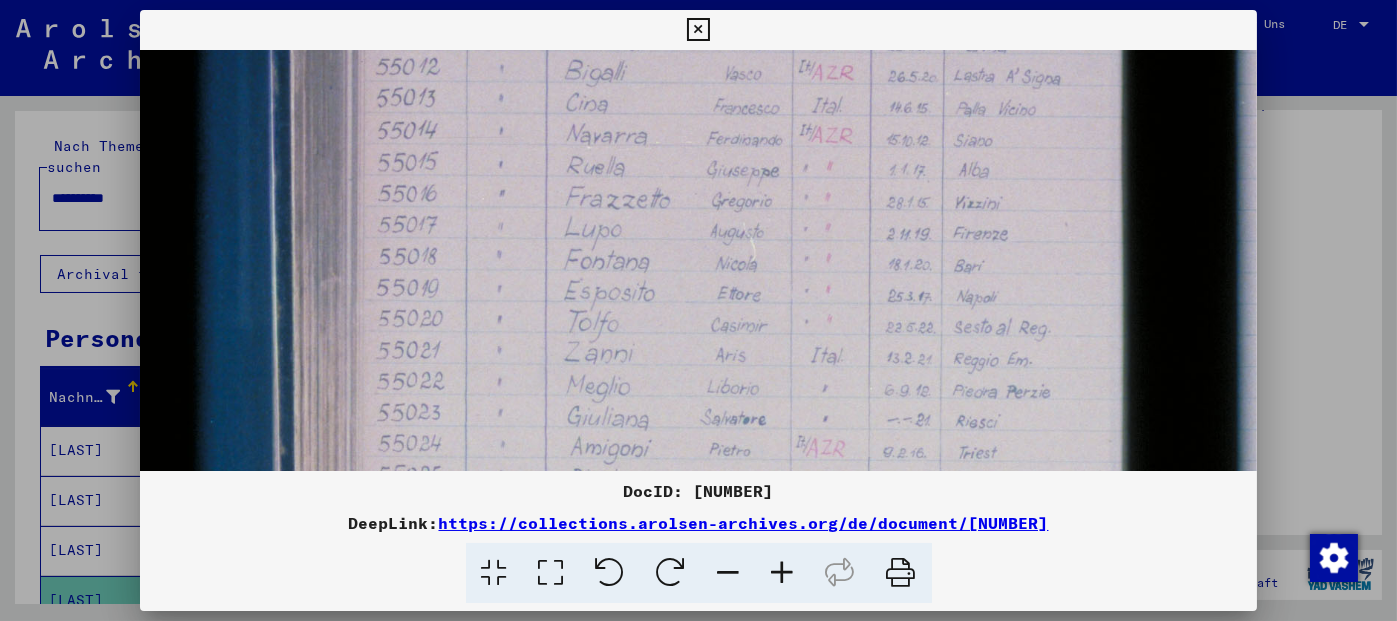 drag, startPoint x: 818, startPoint y: 339, endPoint x: 813, endPoint y: 202, distance: 137.09122 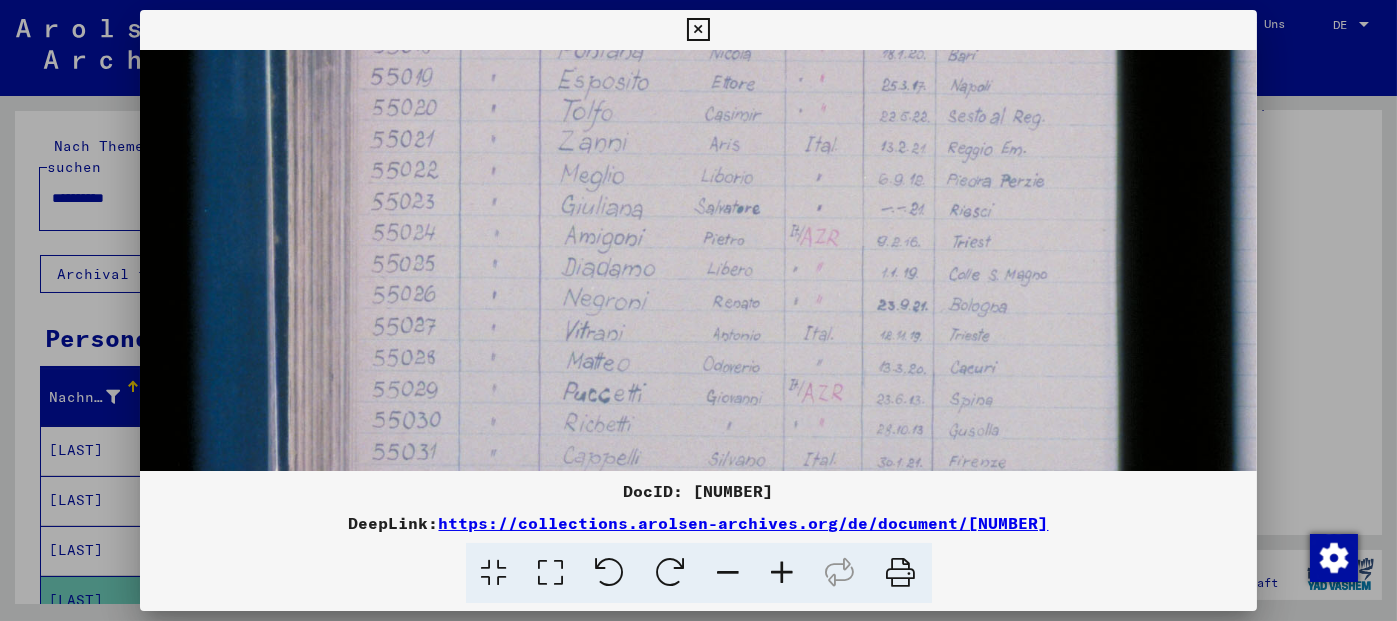 drag, startPoint x: 846, startPoint y: 368, endPoint x: 848, endPoint y: 167, distance: 201.00995 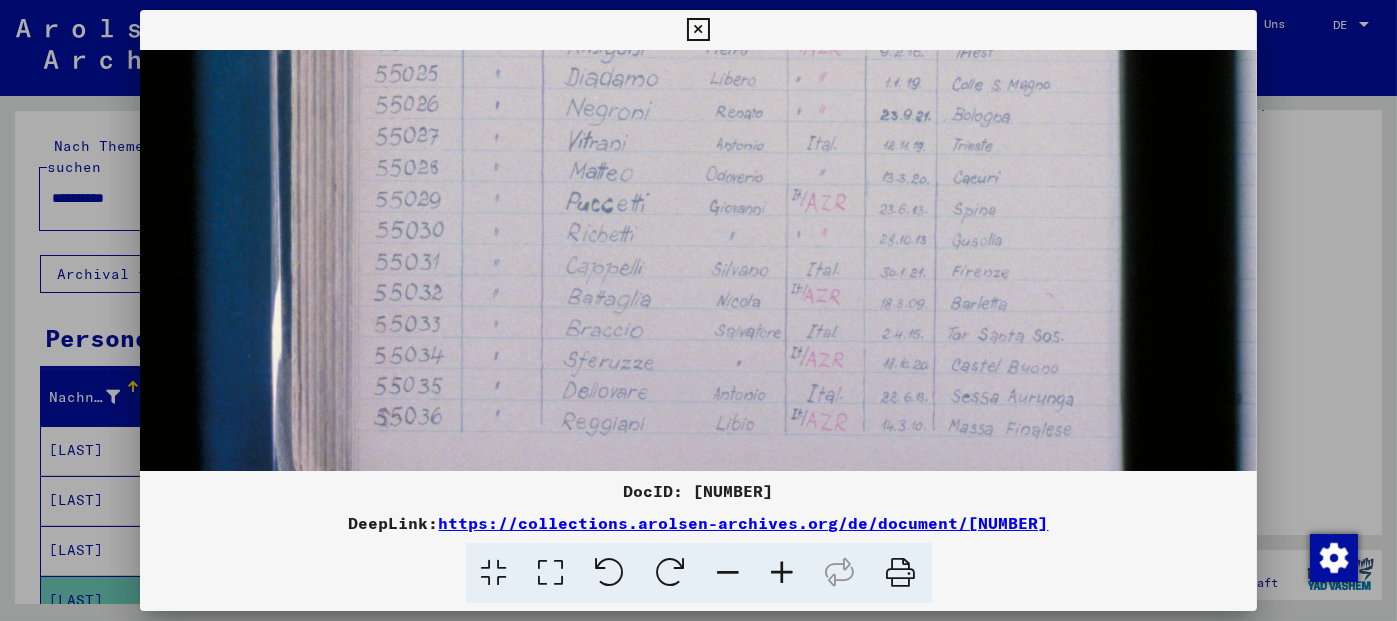 drag, startPoint x: 848, startPoint y: 351, endPoint x: 851, endPoint y: 168, distance: 183.02458 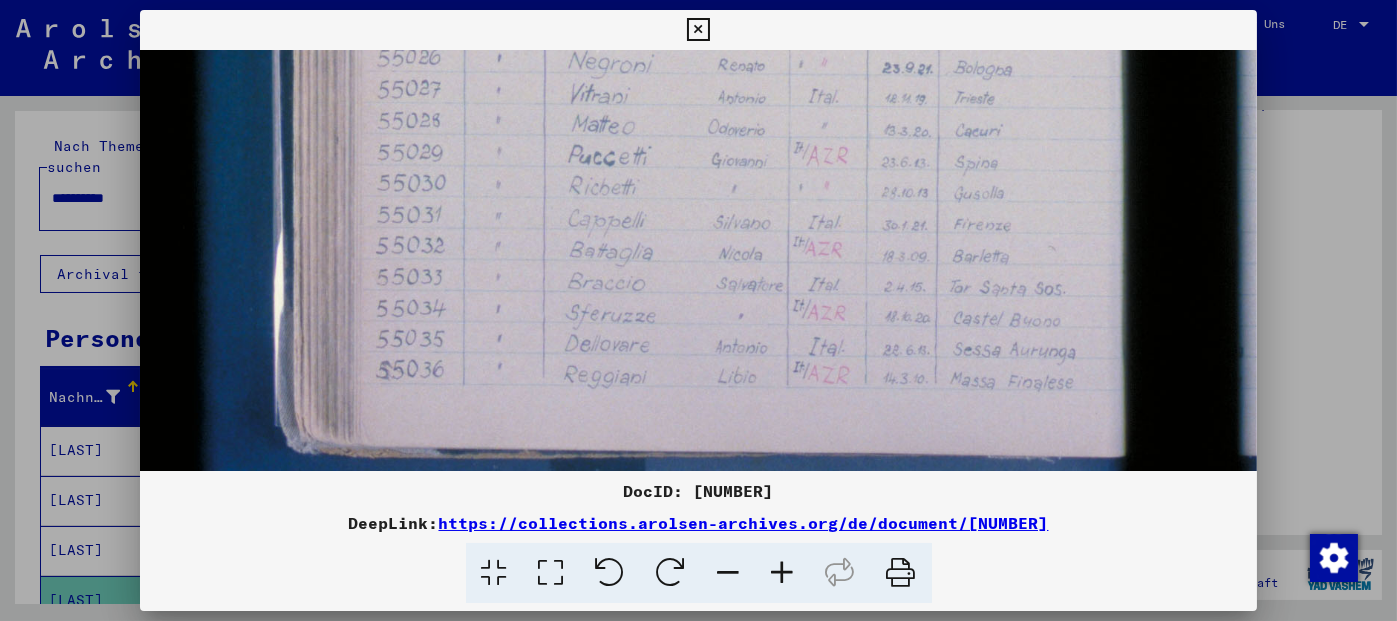 click at bounding box center (698, 30) 